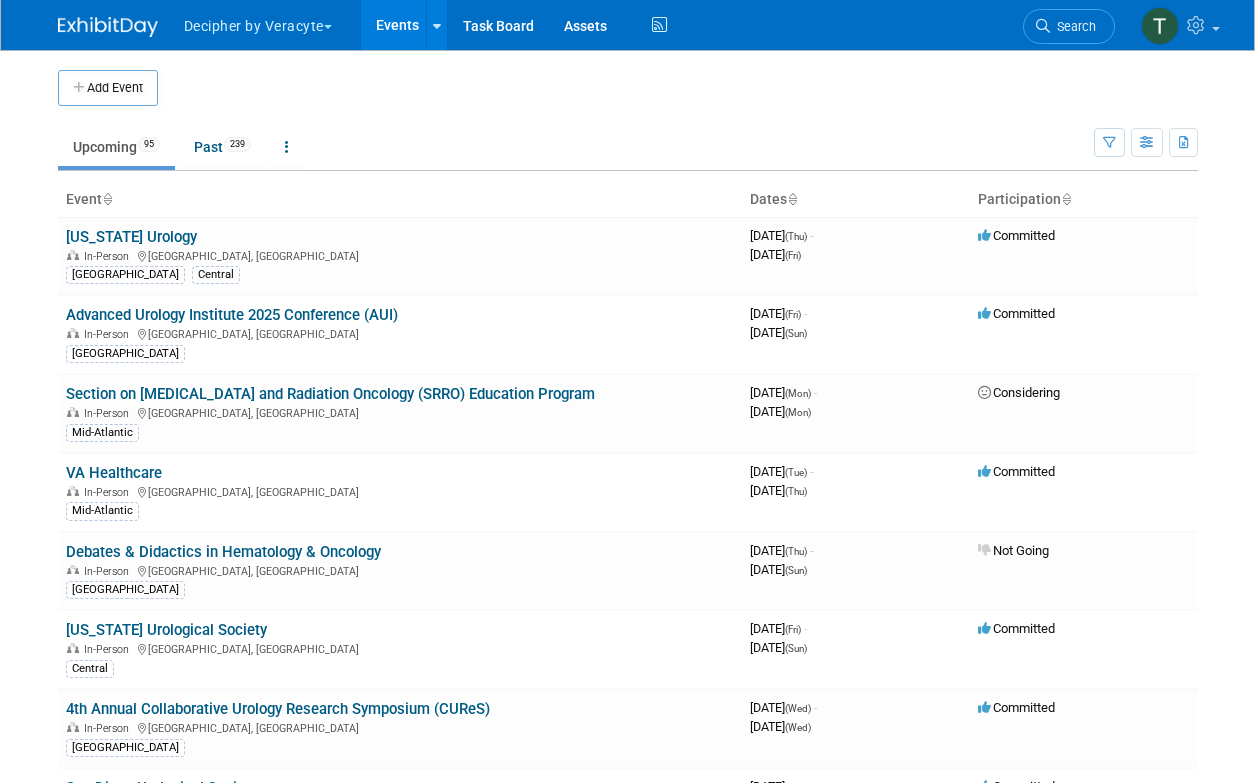 scroll, scrollTop: 0, scrollLeft: 0, axis: both 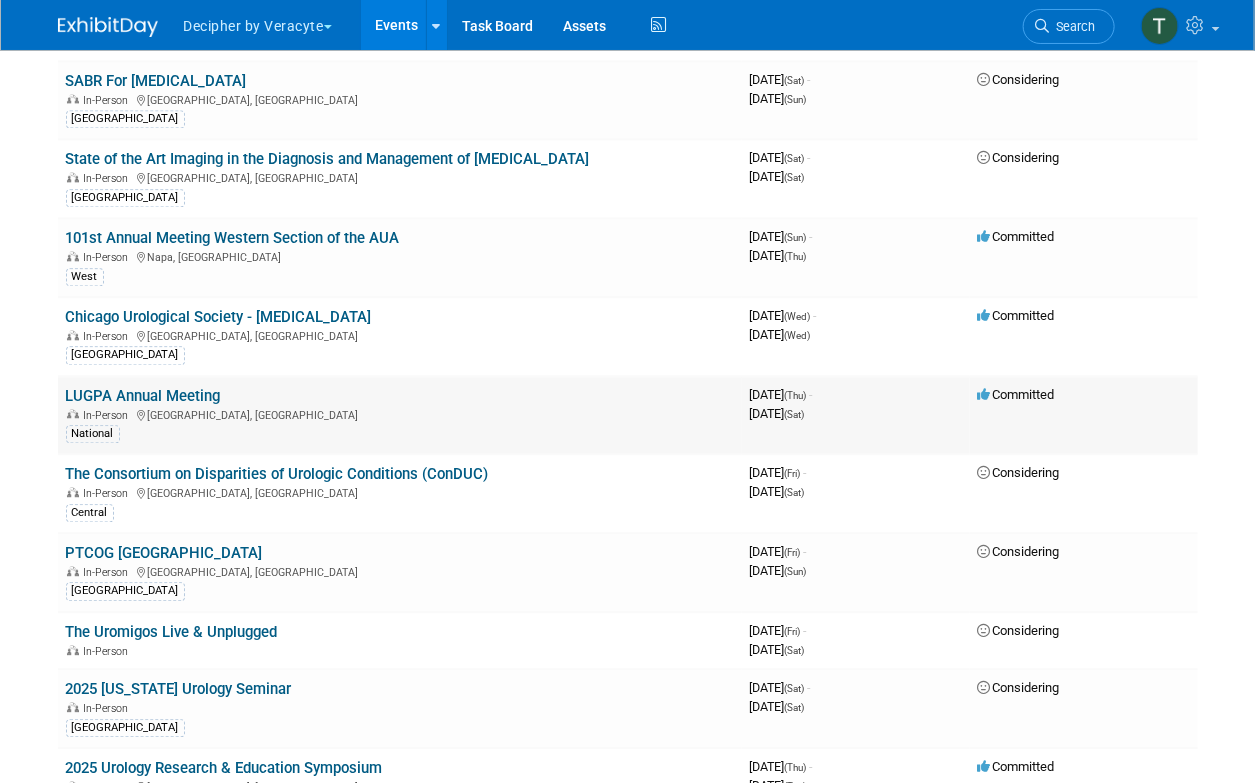 click on "LUGPA Annual Meeting" at bounding box center [143, 396] 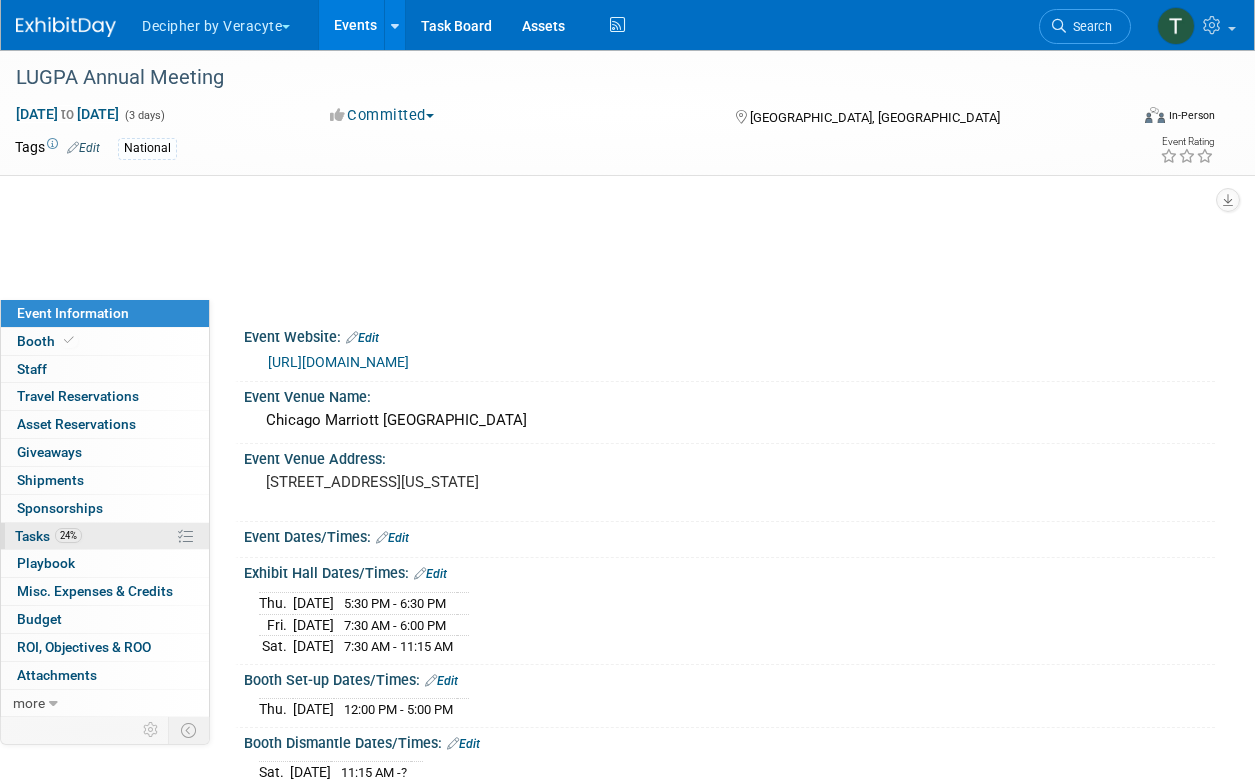 scroll, scrollTop: 0, scrollLeft: 0, axis: both 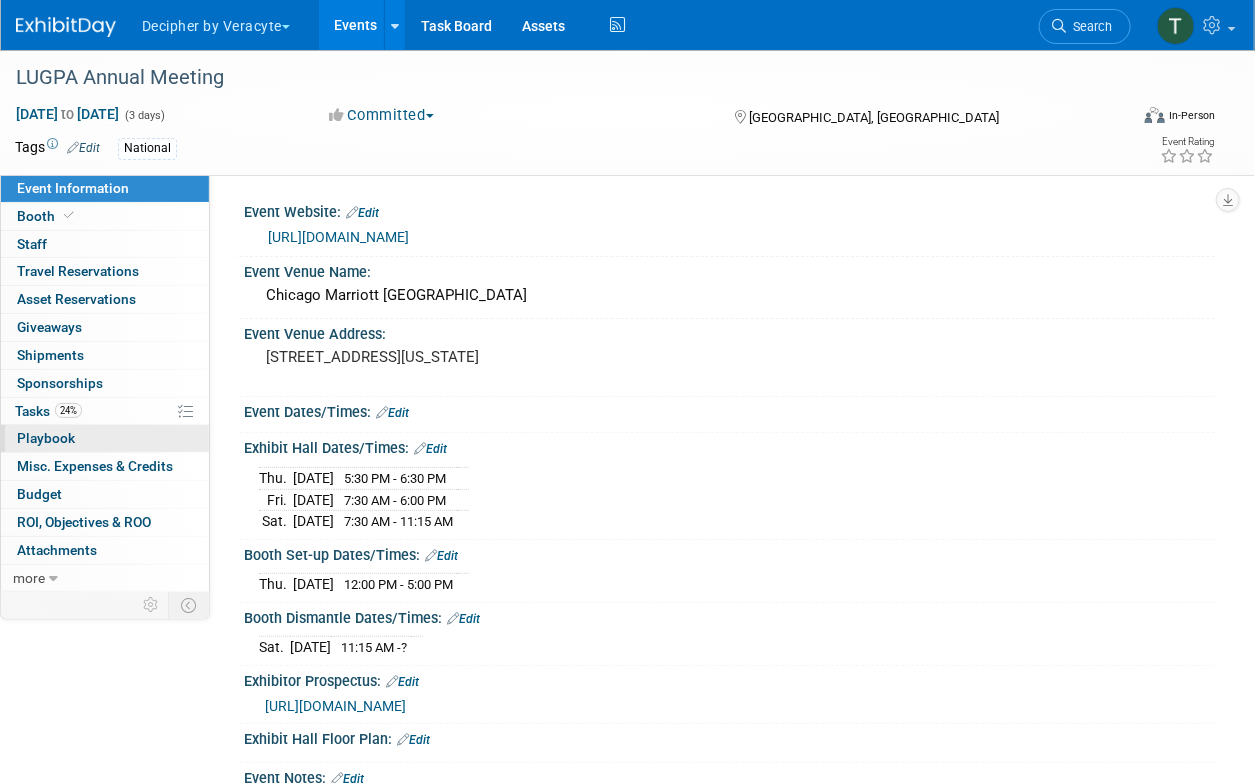 click on "0
Playbook 0" at bounding box center [105, 438] 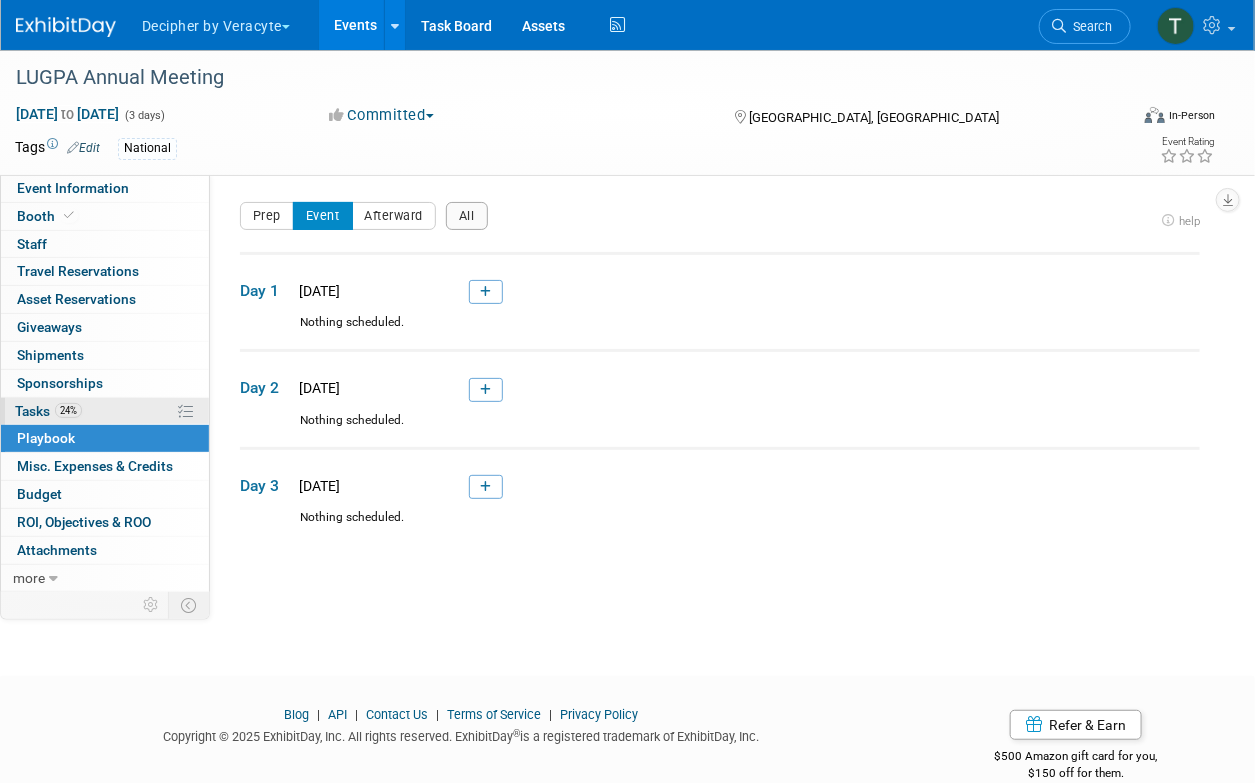 click on "24%
Tasks 24%" at bounding box center (105, 411) 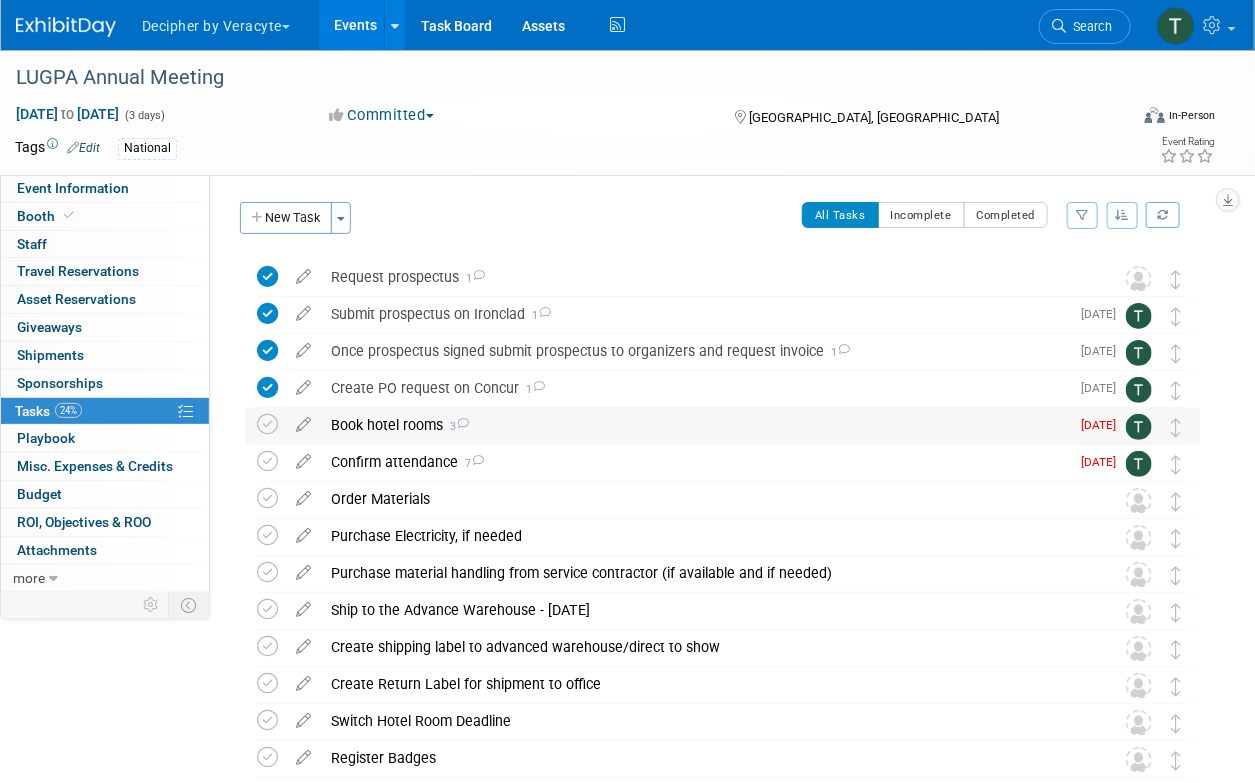 click on "Book hotel rooms
3" at bounding box center [695, 425] 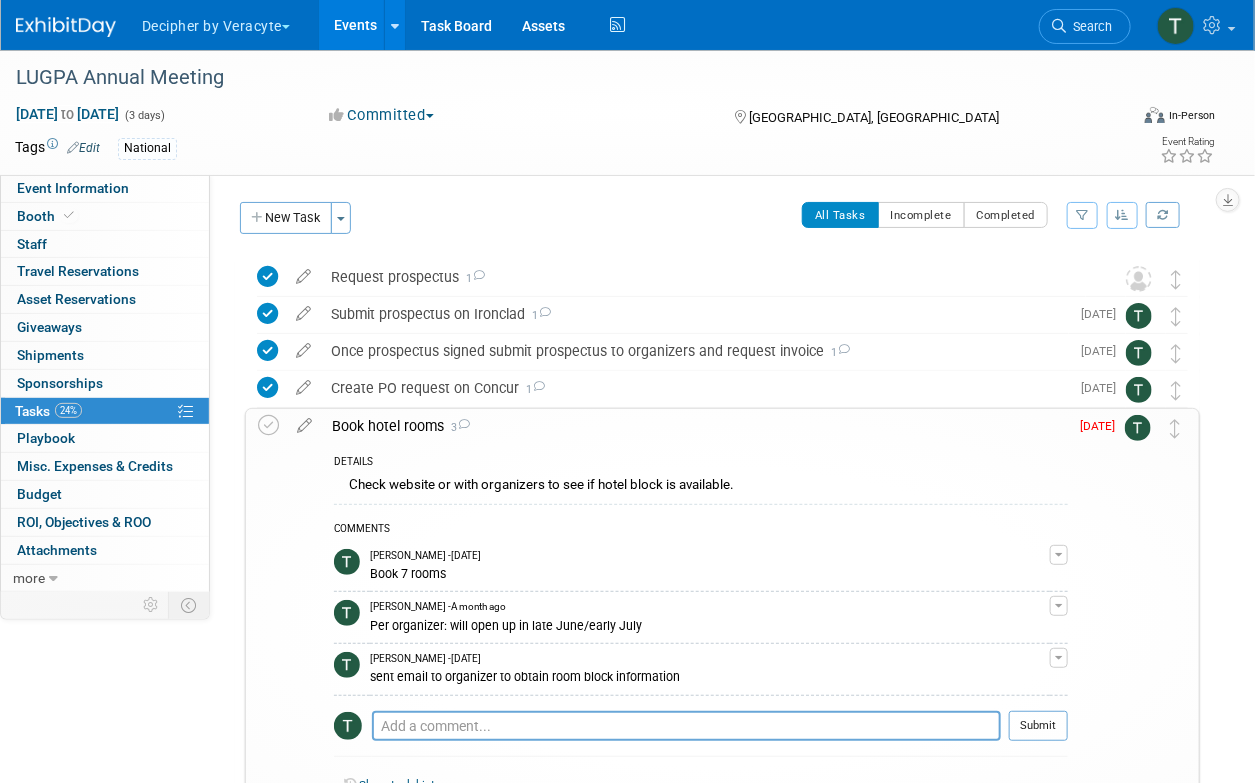 click on "Book hotel rooms
3" at bounding box center (695, 426) 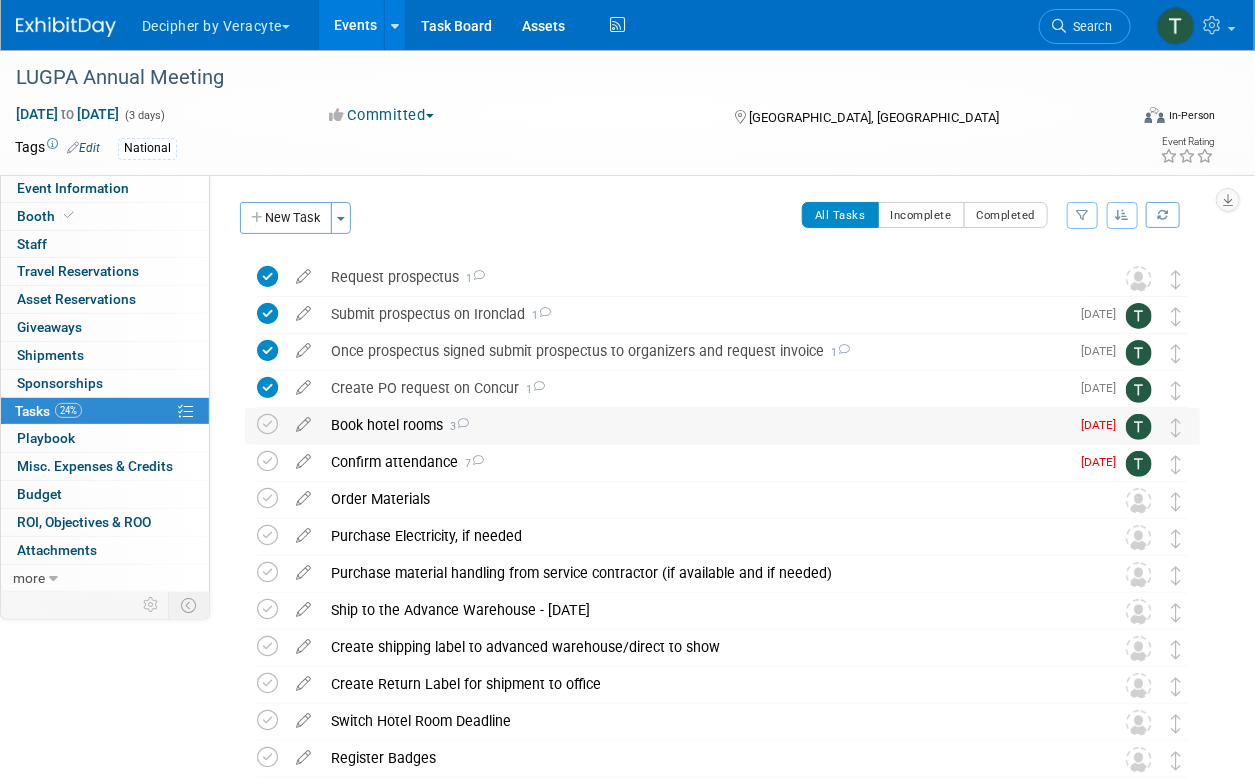 click on "Book hotel rooms
3" at bounding box center [695, 425] 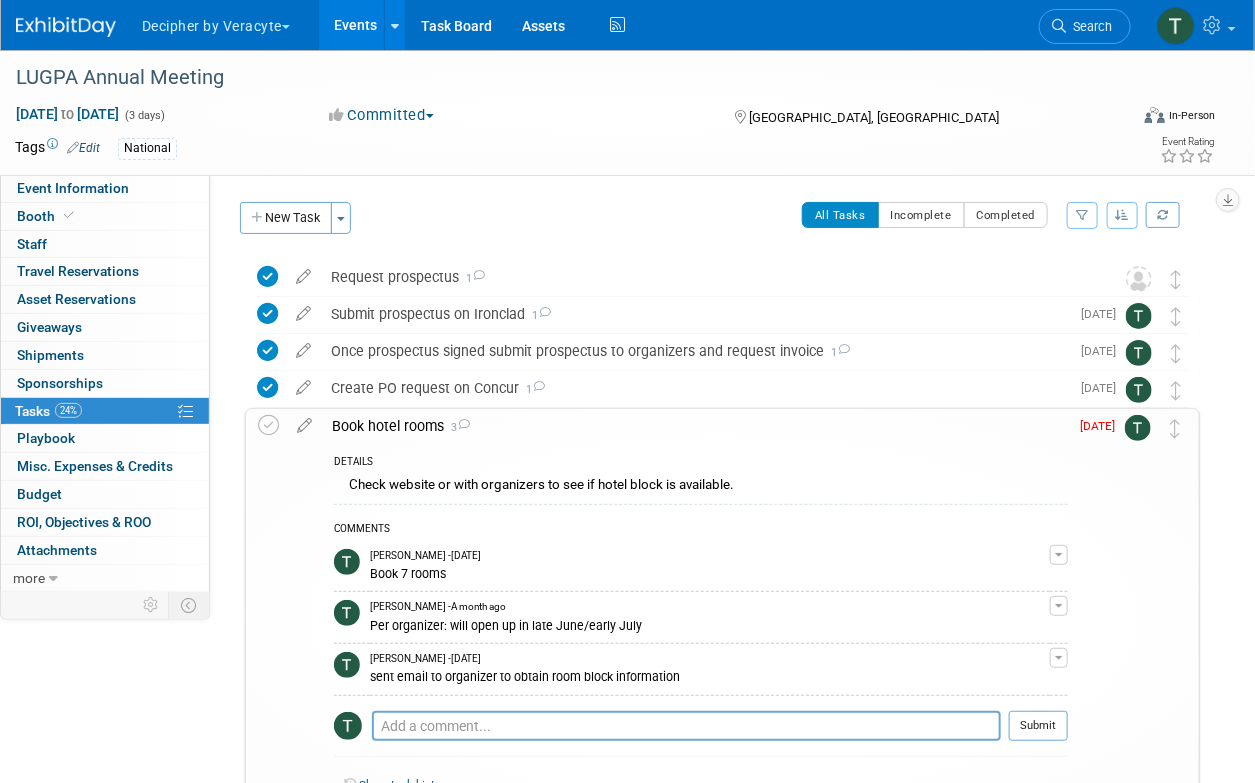 click on "DETAILS
Check website or with organizers to see if hotel block is available.
COMMENTS
Tony Alvarado -   2 months ago
Book 7 rooms
Edit Comment
Remove
Tony Alvarado -   A month ago
Per organizer: will open up in late June/early July
Edit Comment
Remove
Tony Alvarado -   2 days ago
sent email to organizer to obtain room block information
Edit Comment
Remove
Pro tip: Press Ctrl-Enter to submit comment.
Submit
Show task history" at bounding box center (695, 634) 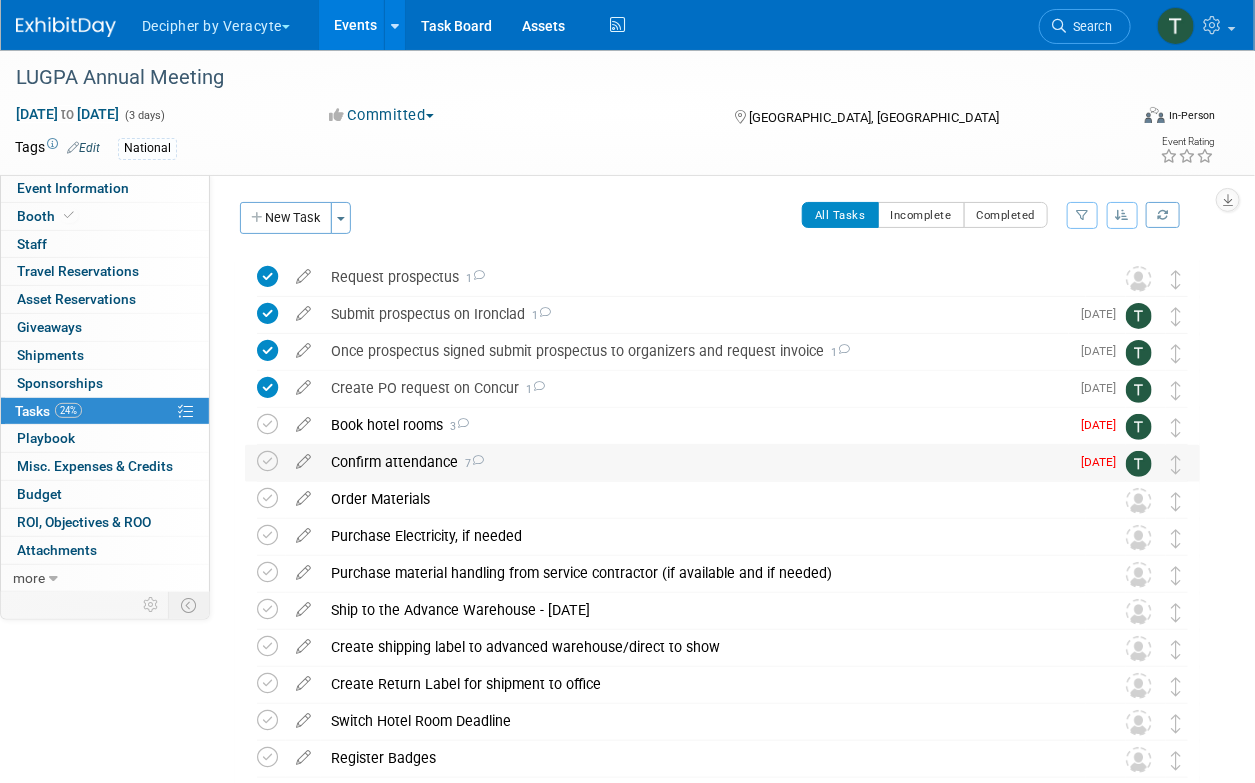 click on "Confirm attendance
7" at bounding box center [695, 462] 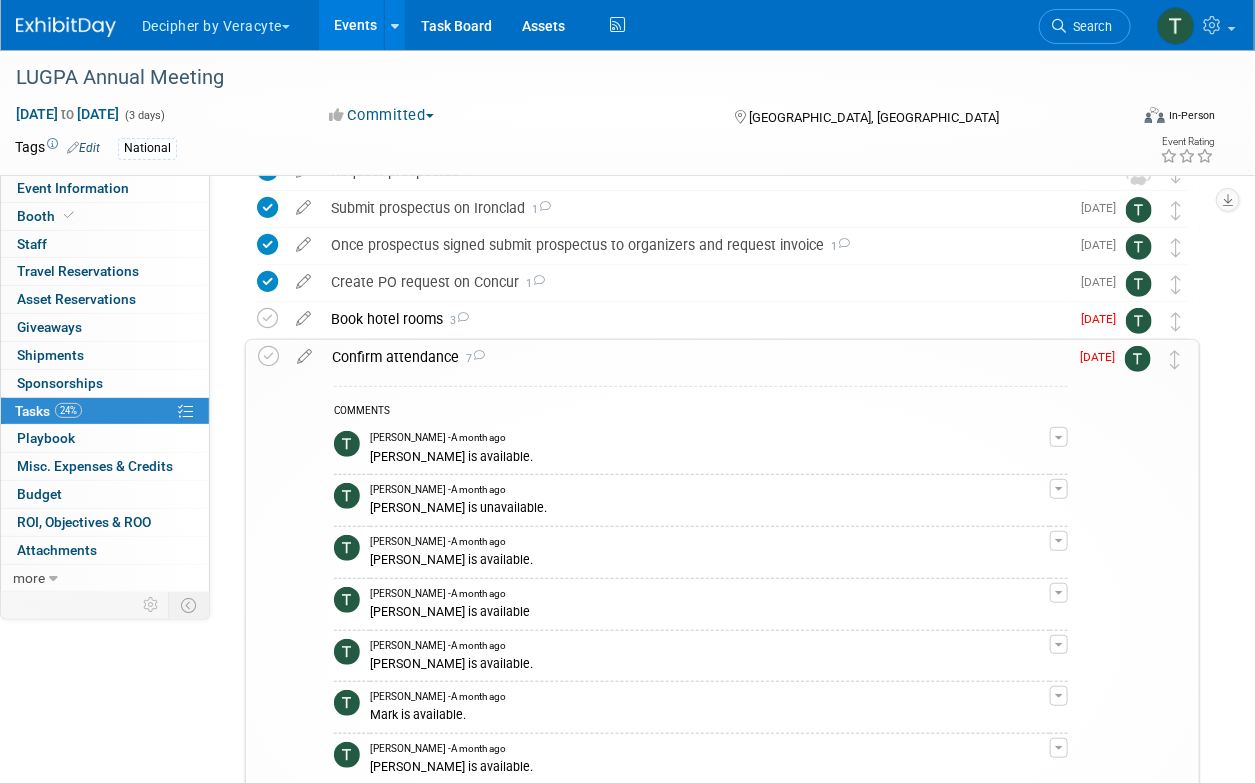 scroll, scrollTop: 107, scrollLeft: 0, axis: vertical 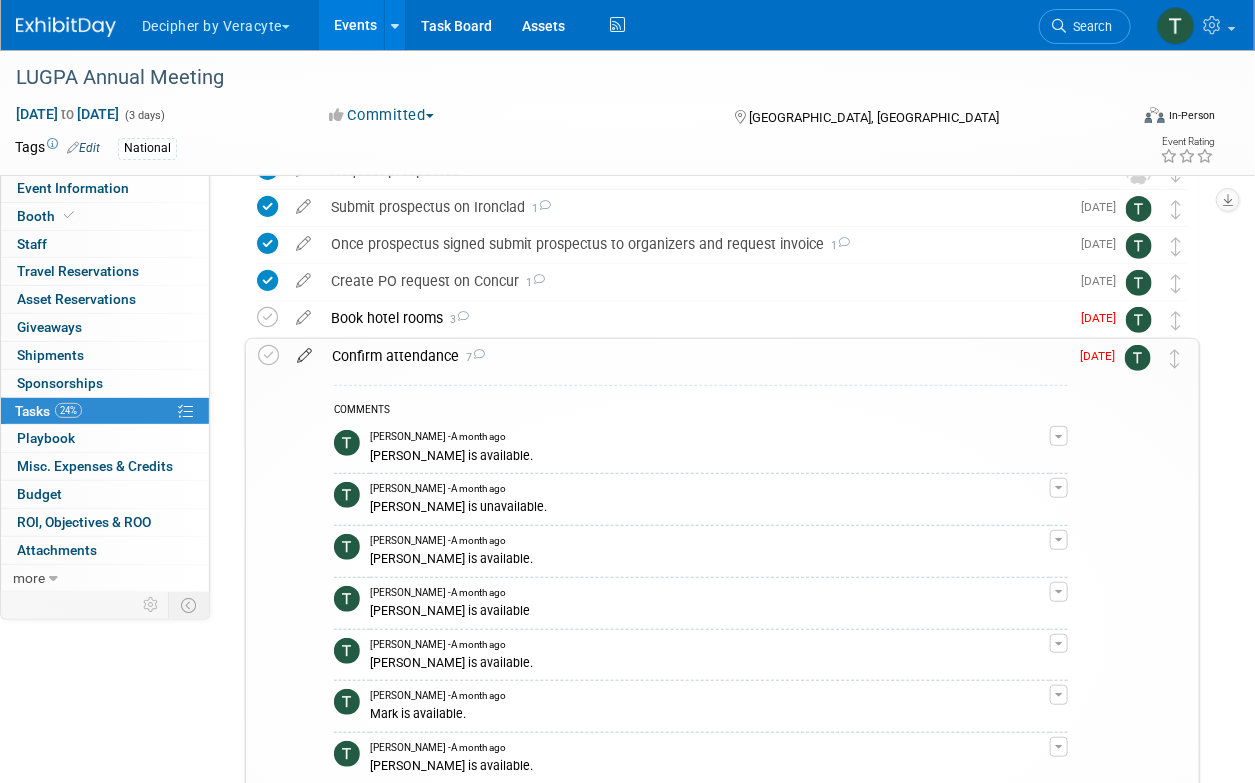 click at bounding box center [304, 351] 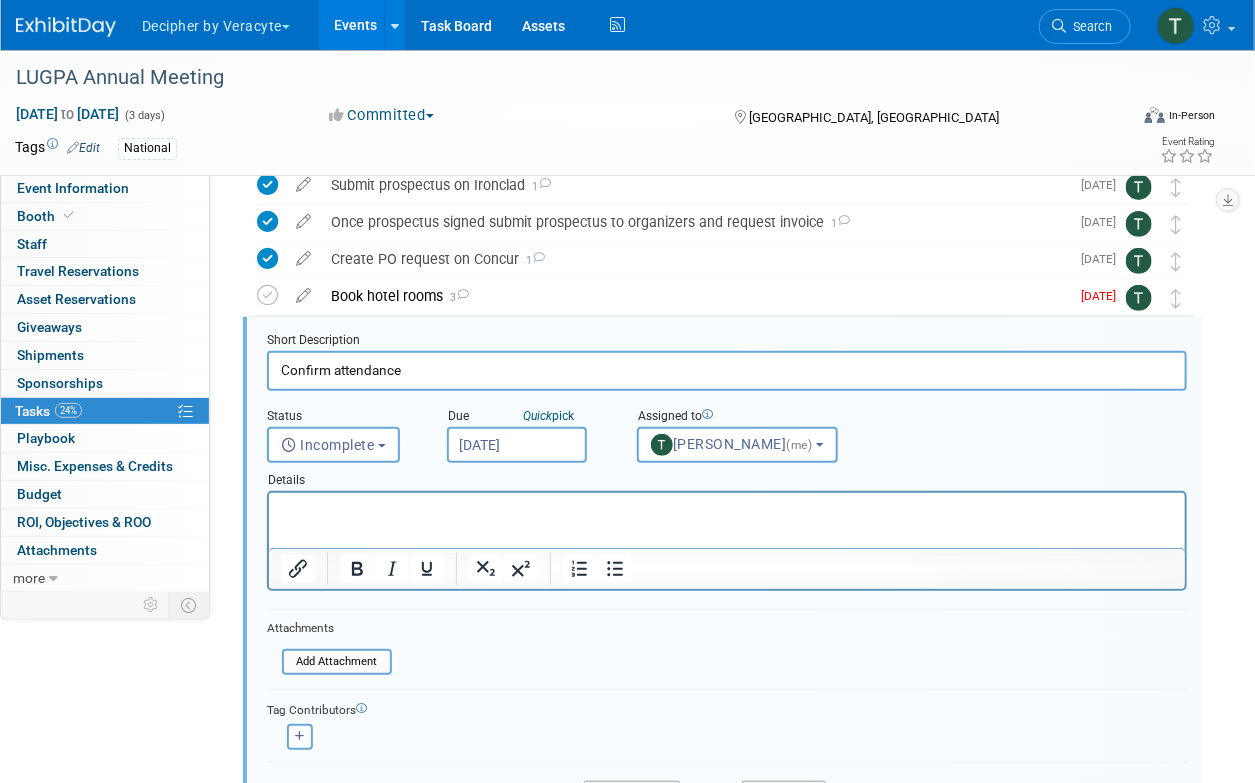 scroll, scrollTop: 152, scrollLeft: 0, axis: vertical 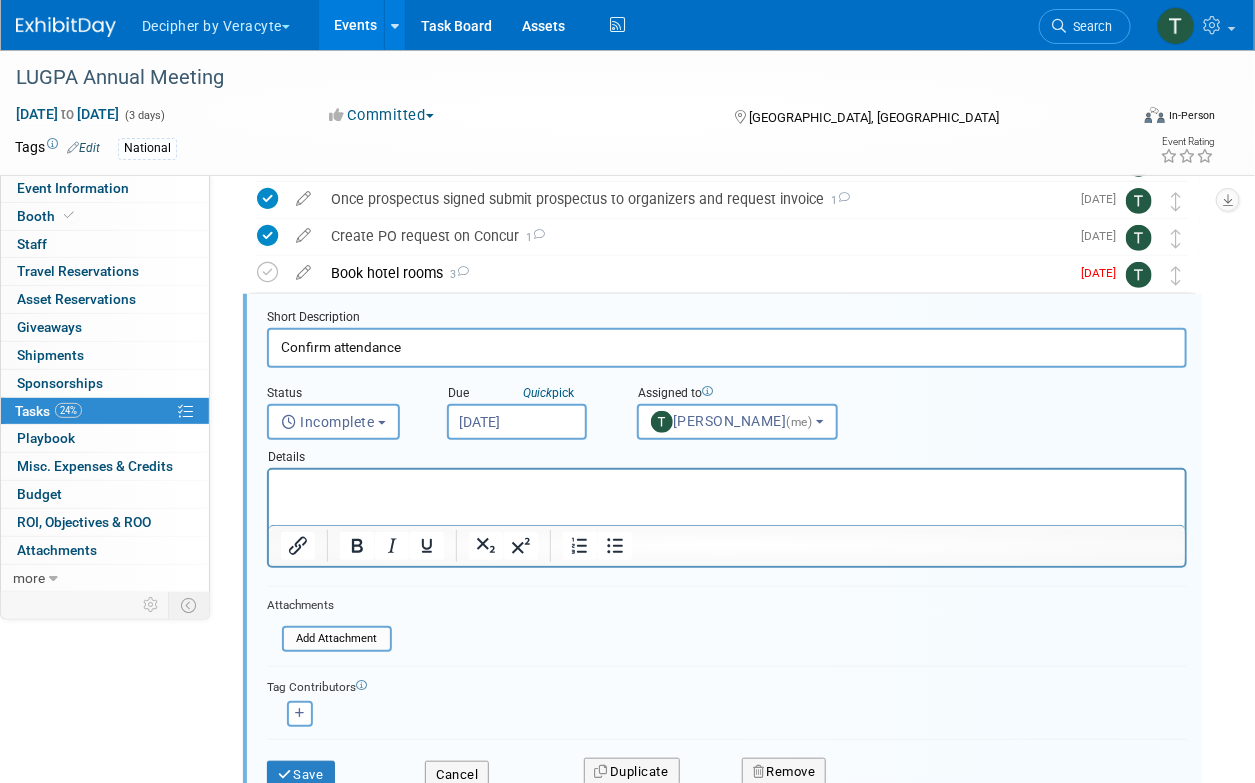 click on "Jul 16, 2025" at bounding box center [517, 422] 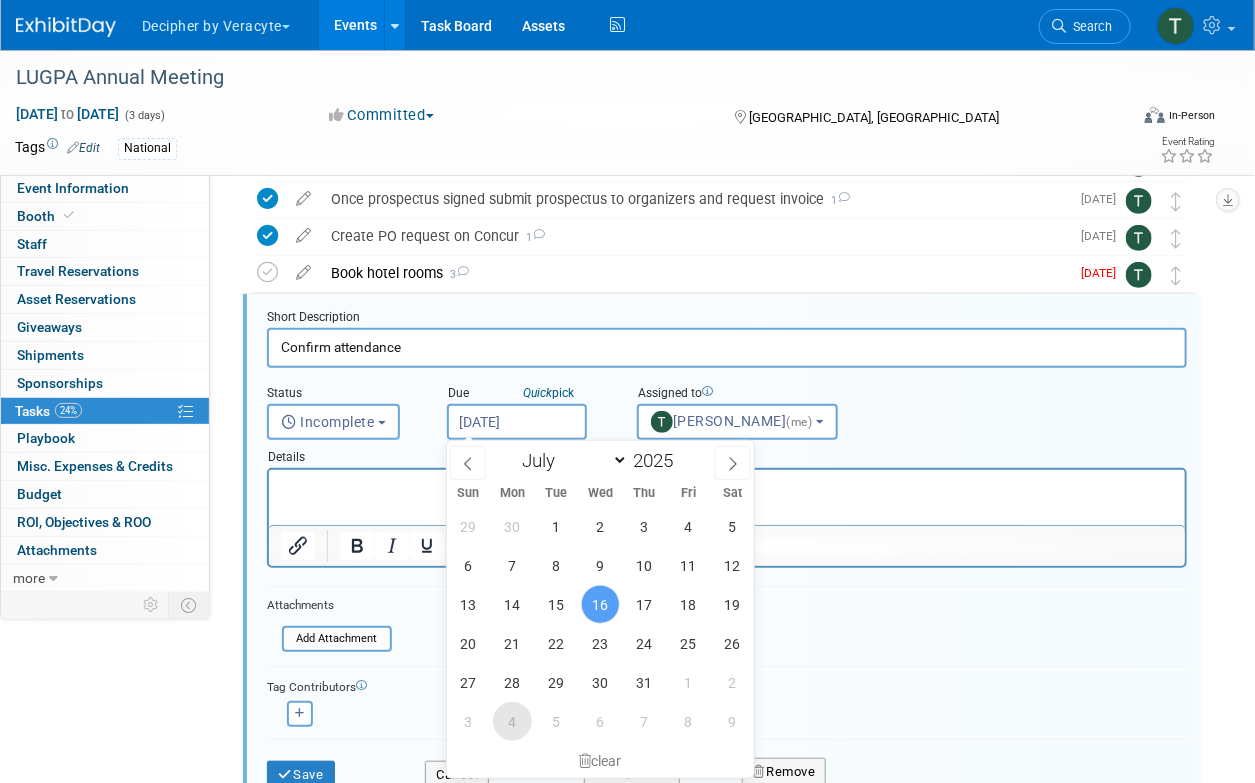 click on "4" at bounding box center (512, 721) 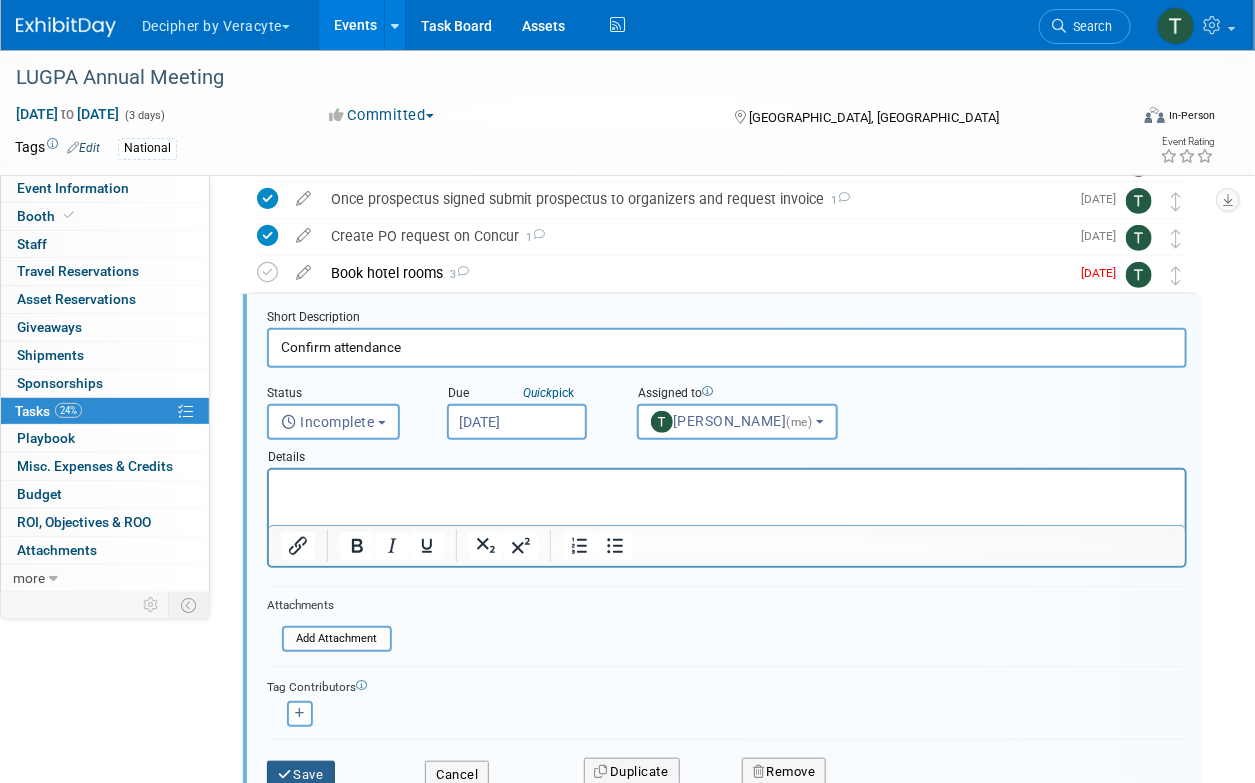 click on "Save" at bounding box center (301, 775) 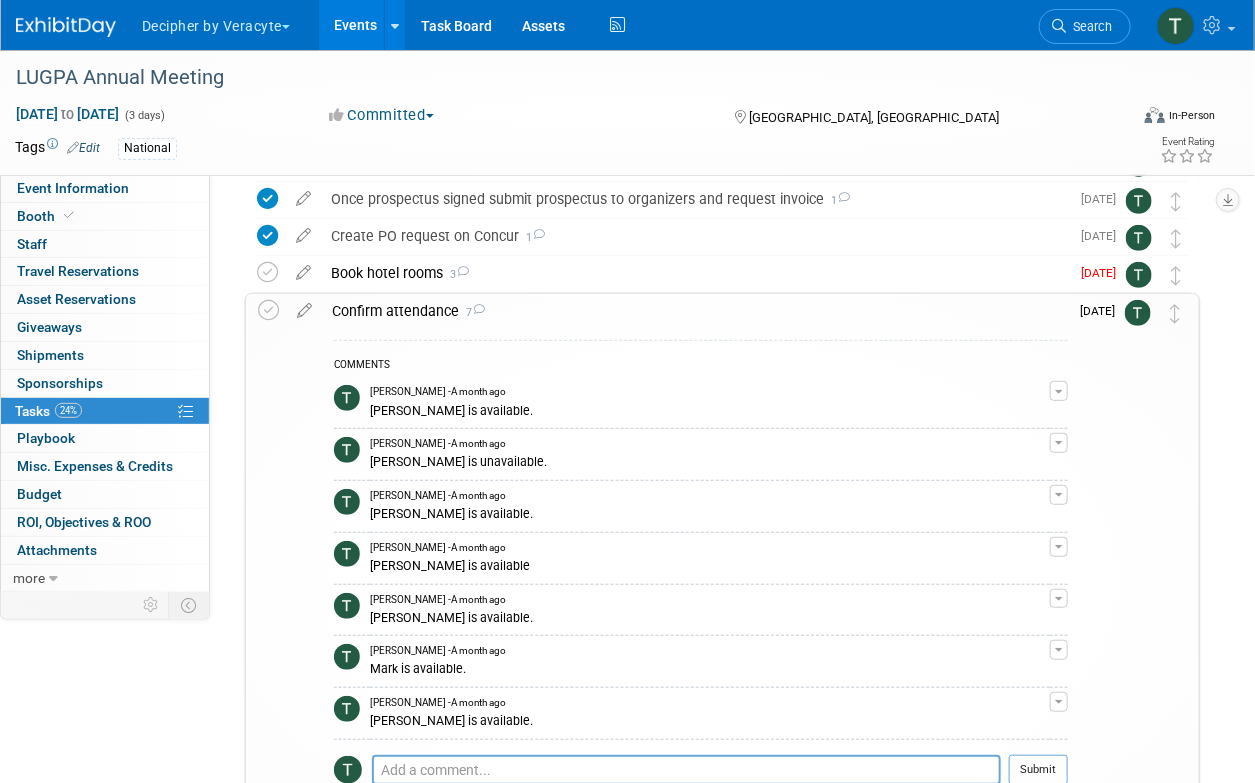 click on "Confirm attendance
7" at bounding box center (695, 311) 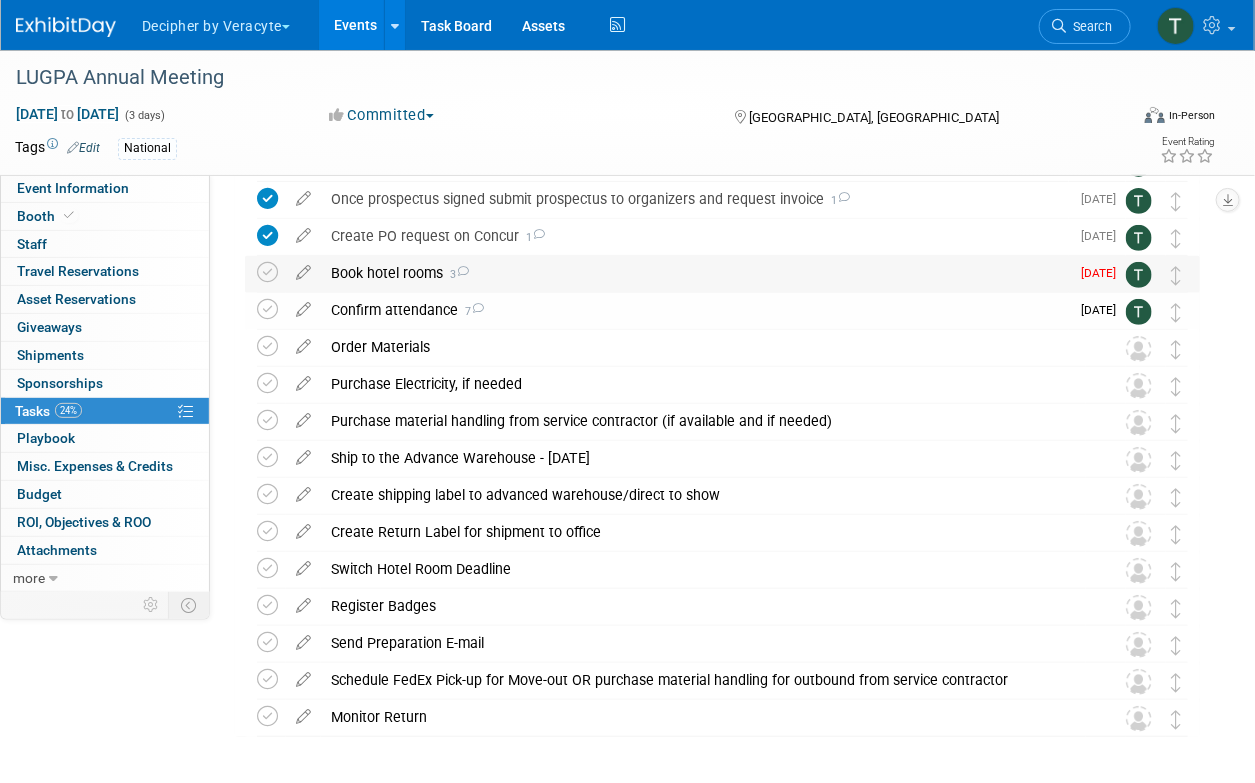 click on "Book hotel rooms
3" at bounding box center (695, 273) 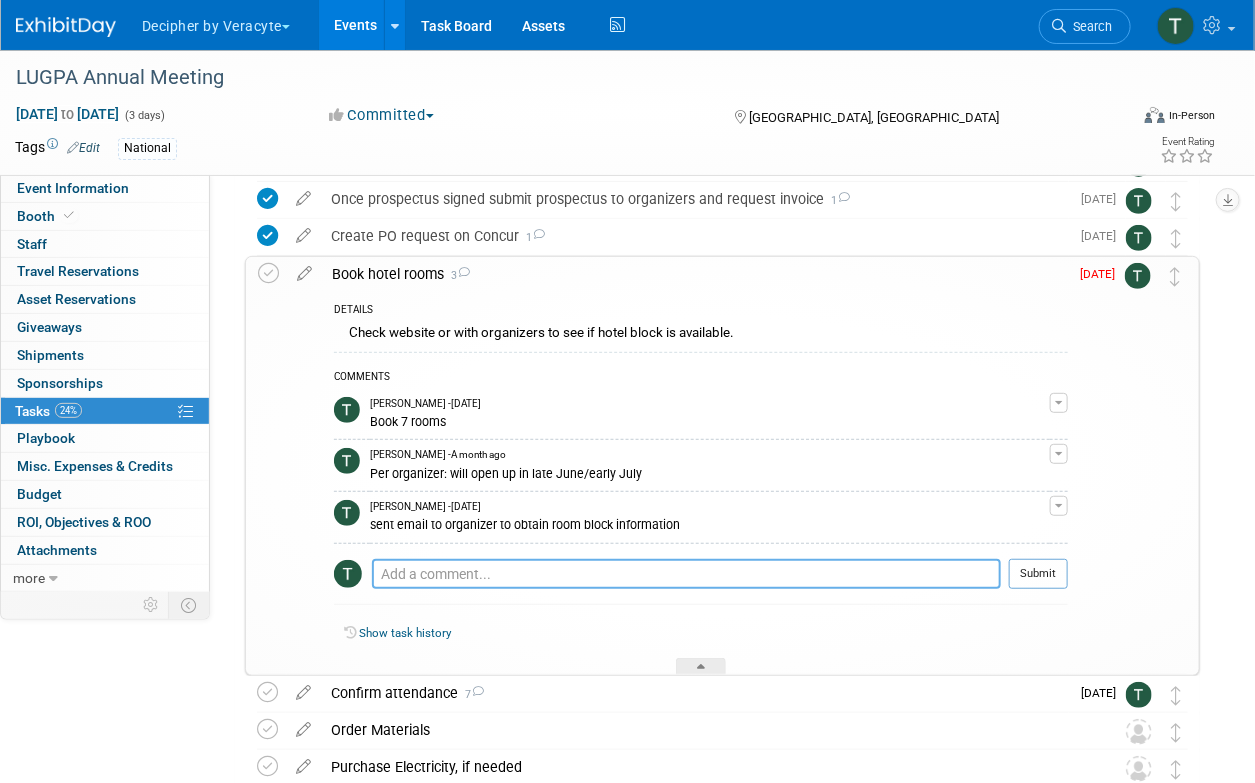 click at bounding box center (686, 574) 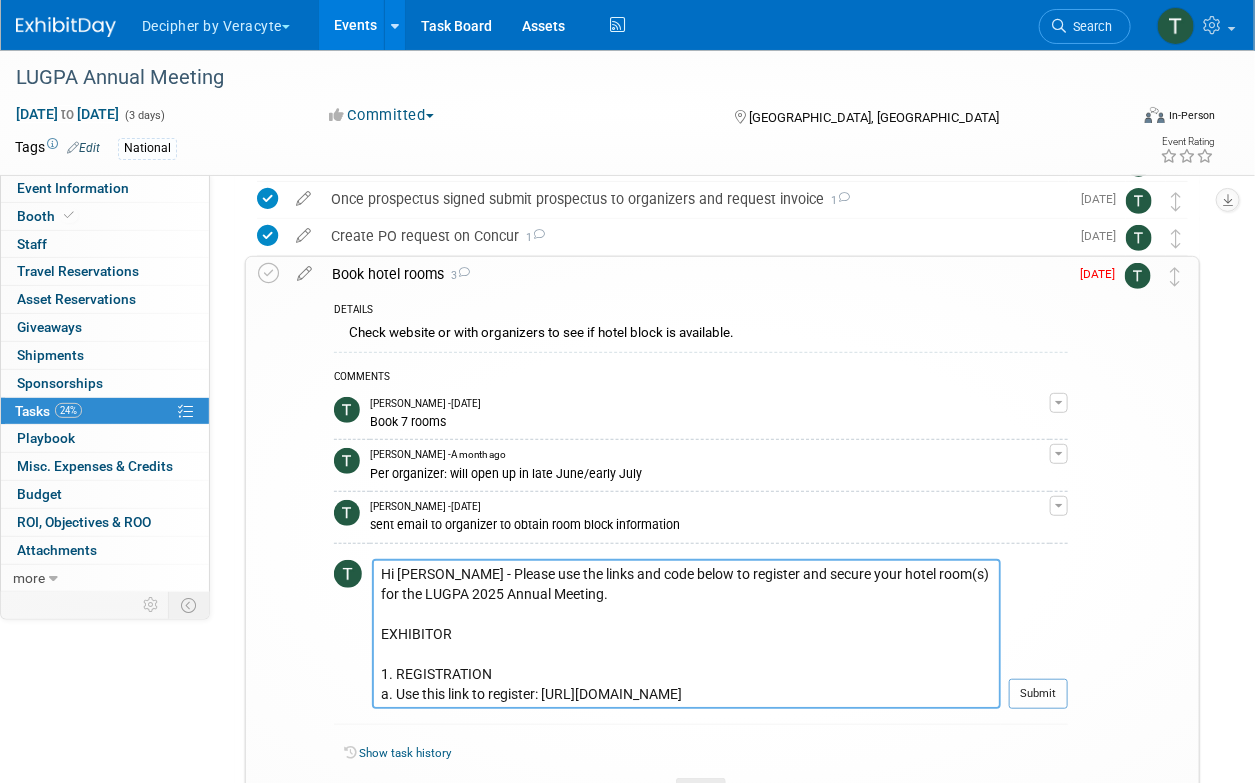 scroll, scrollTop: 455, scrollLeft: 0, axis: vertical 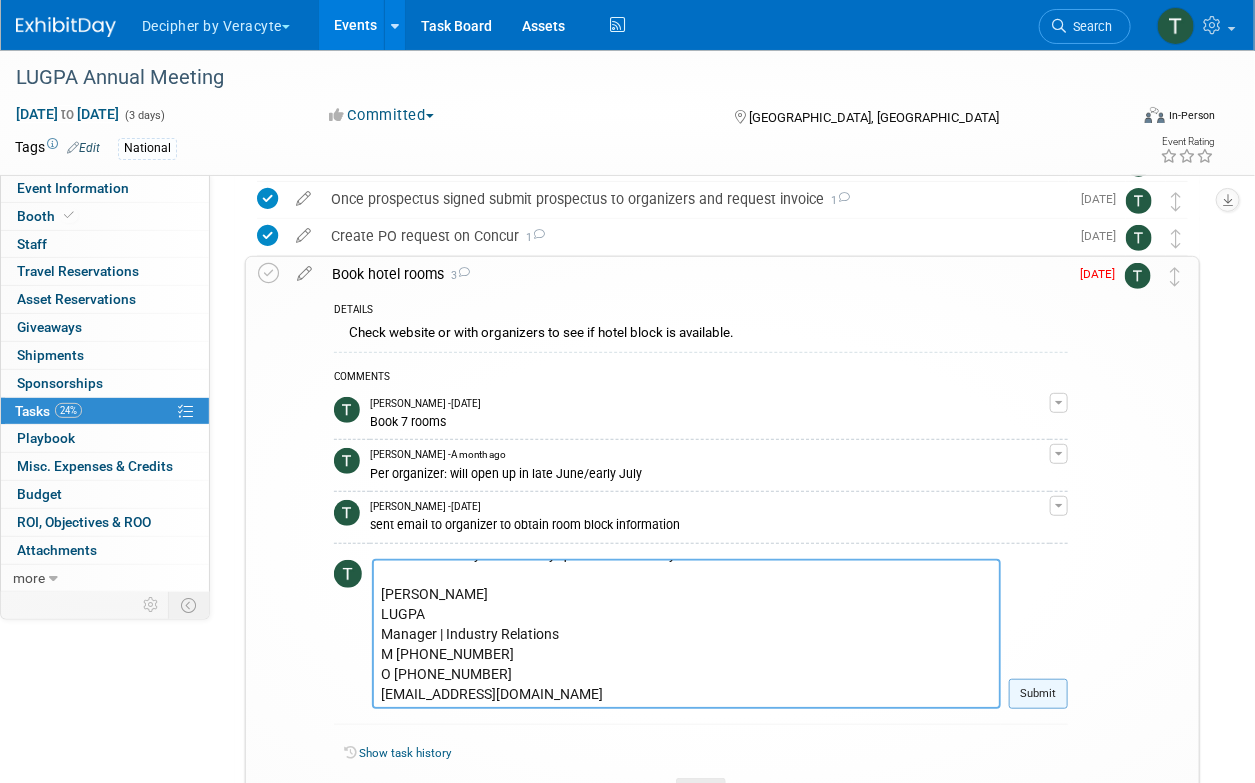 type on "Hi Tony - Please use the links and code below to register and secure your hotel room(s) for the LUGPA 2025 Annual Meeting.
EXHIBITOR
1. REGISTRATION
a. Use this link to register: https://cvent.me/rygg4P
b. Use Industry Partner as your Registration Type – Exhibitor as your Sponsorship Type. Your discount code is 2025VYE
c. Your sponsorship comes with 2 registrations. After 2, registrations are $400/each.
2. HOTEL BLOCK LINK – https://book.passkey.com/e/51046229
3. INSURANCE – All exhibitors must provide proof of Comprehensive General Liability Insurance coverage with LUGPA as a named additional insured on the policy. Please send proof of coverage to me by September 30.
4. MEETING AGENDA - https://lugpa.memberclicks.net/assets/docs/2025-docs/AM2025-Main-Agenda.pdf
5. FLOOR PLAN AND SERVICE KIT – will be sent in early August.
Let me know if you have any questions! Thank you!
Rachel Rusch
LUGPA
Manager | Industry Relations
M (312) 890.3167
O (312) 794.7788
rrusch@lugpa.org" 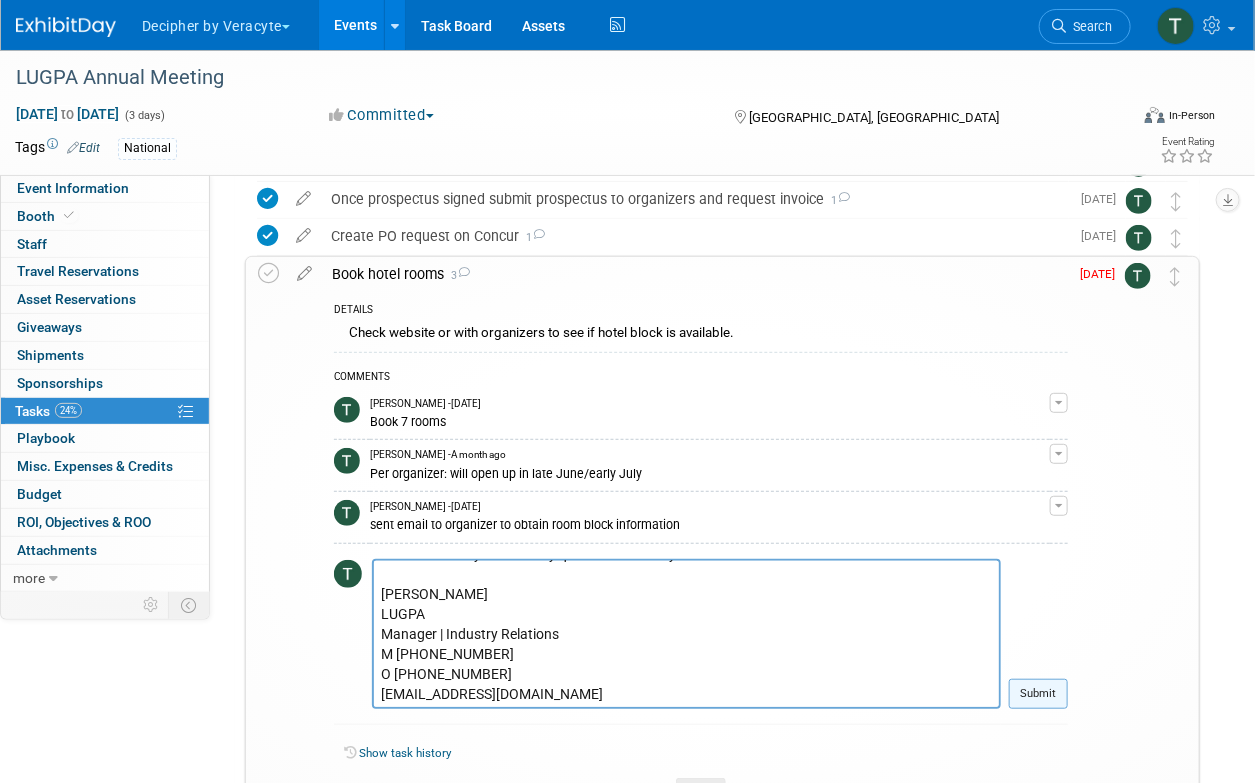 click on "Submit" at bounding box center [1038, 694] 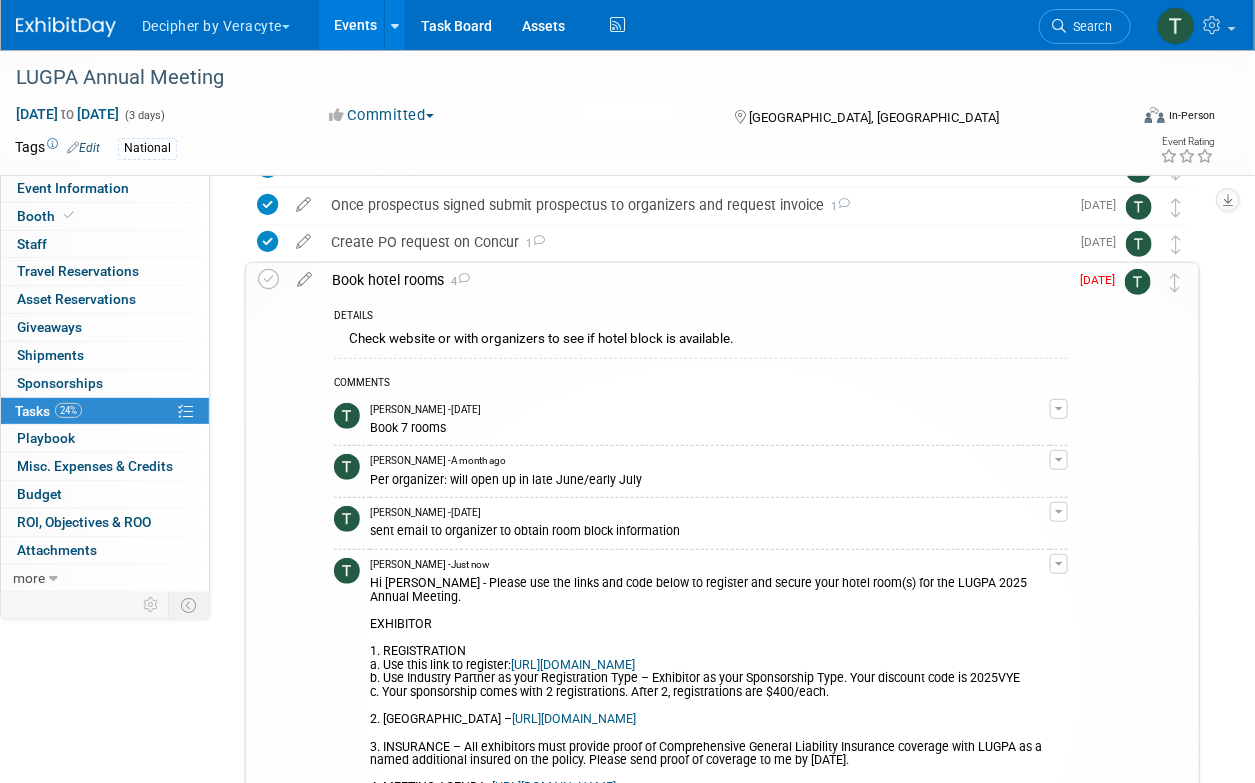 scroll, scrollTop: 0, scrollLeft: 0, axis: both 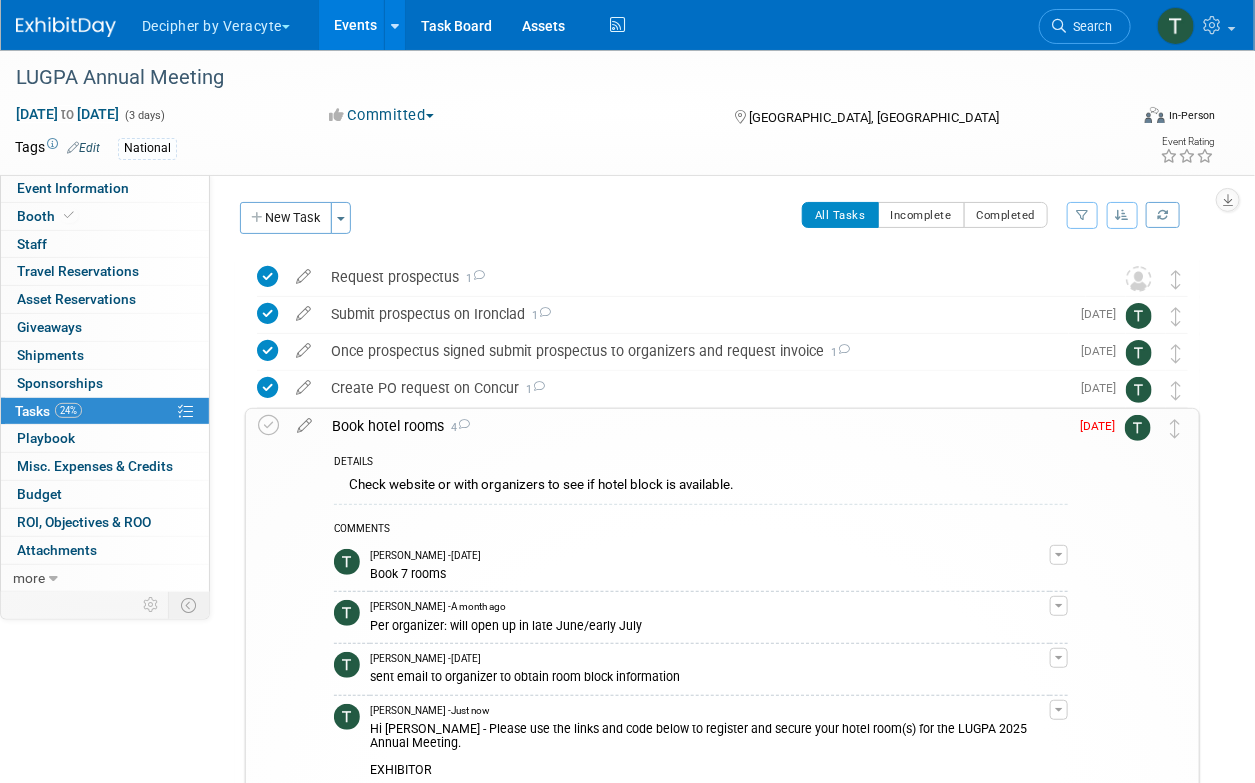 click on "Book hotel rooms
4" at bounding box center [695, 426] 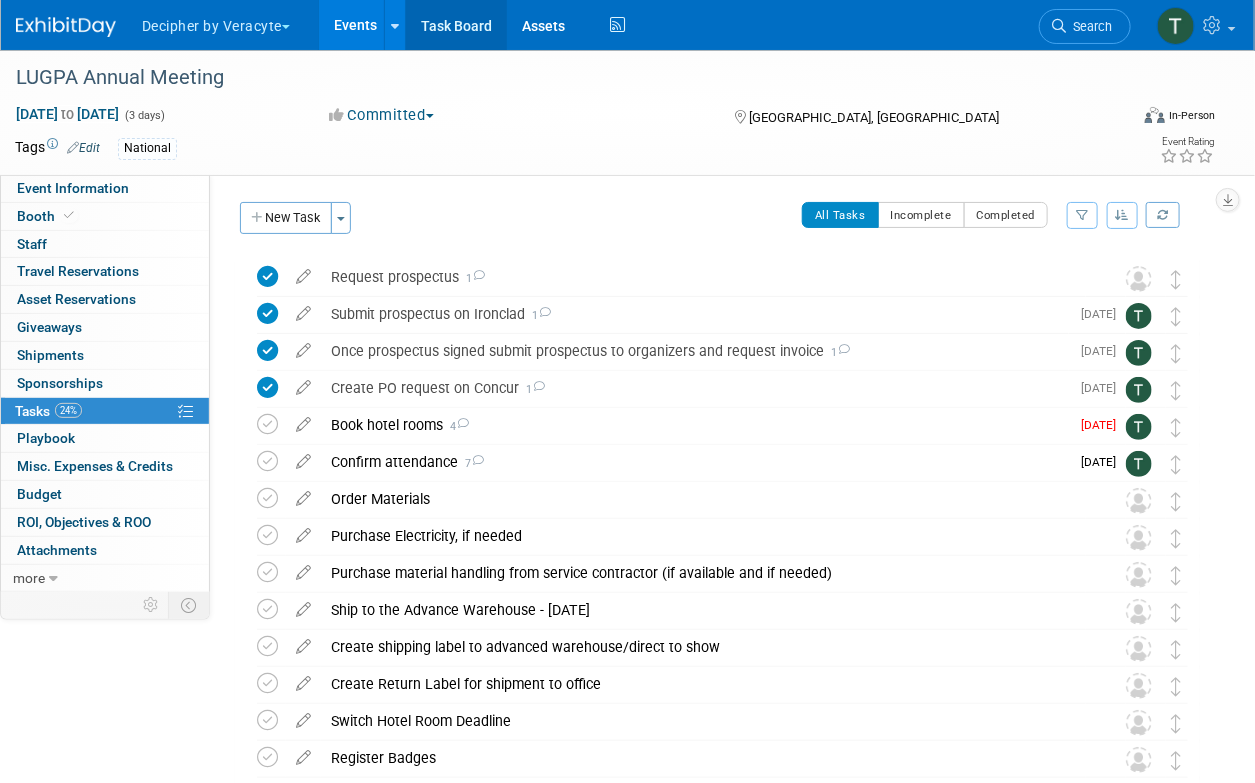 click on "Task Board" at bounding box center (456, 25) 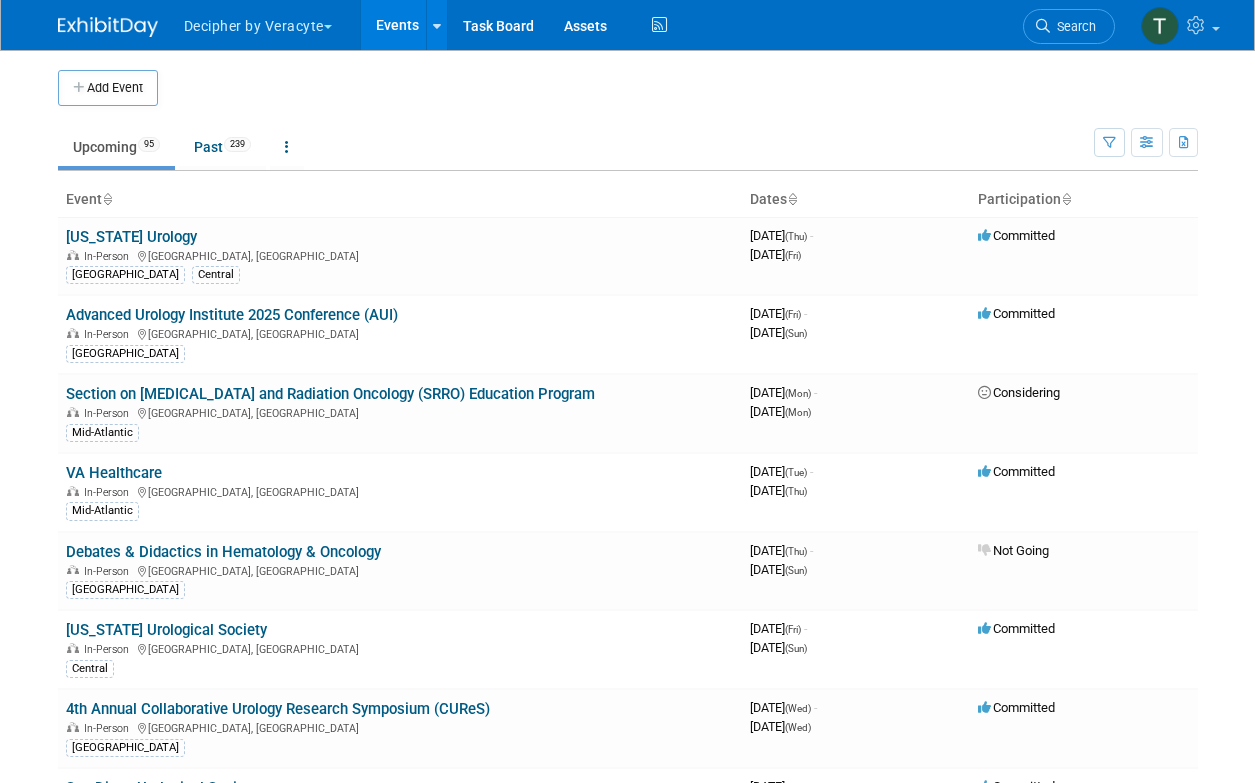 scroll, scrollTop: 0, scrollLeft: 0, axis: both 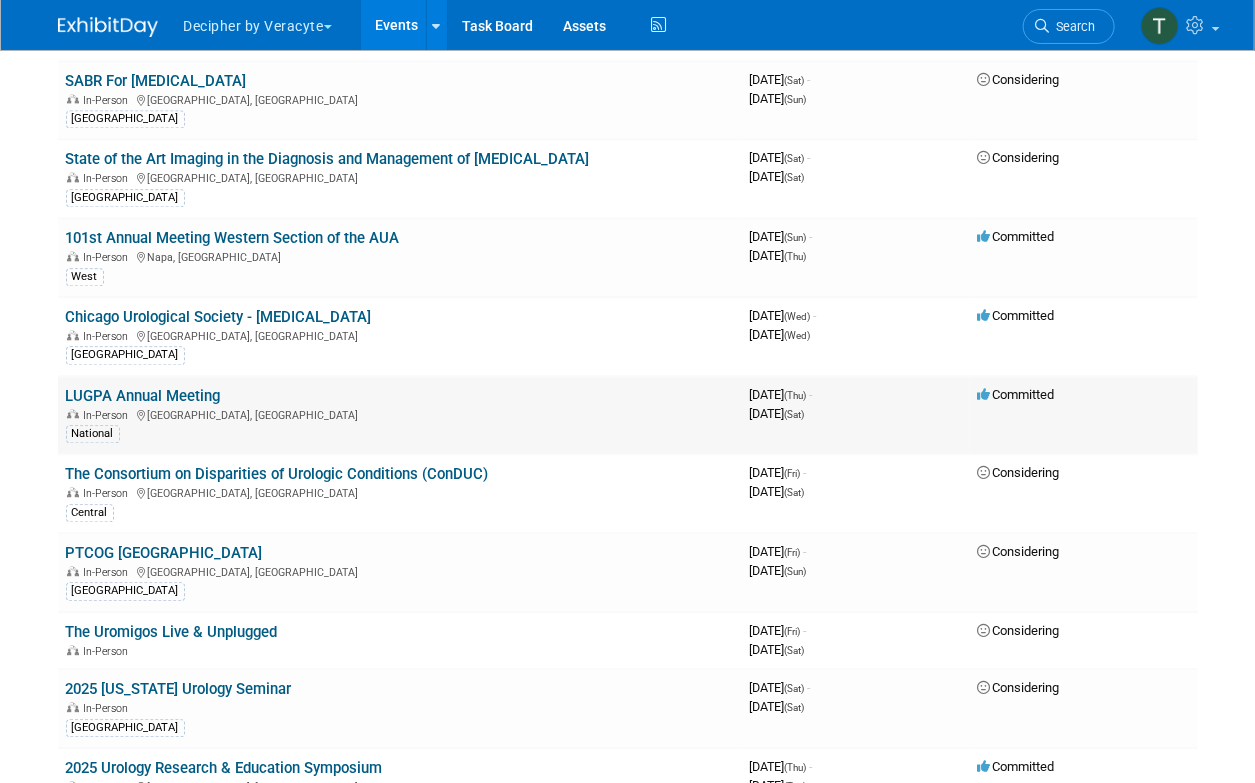 click on "LUGPA Annual Meeting
In-Person
Chicago, IL
National" at bounding box center (400, 415) 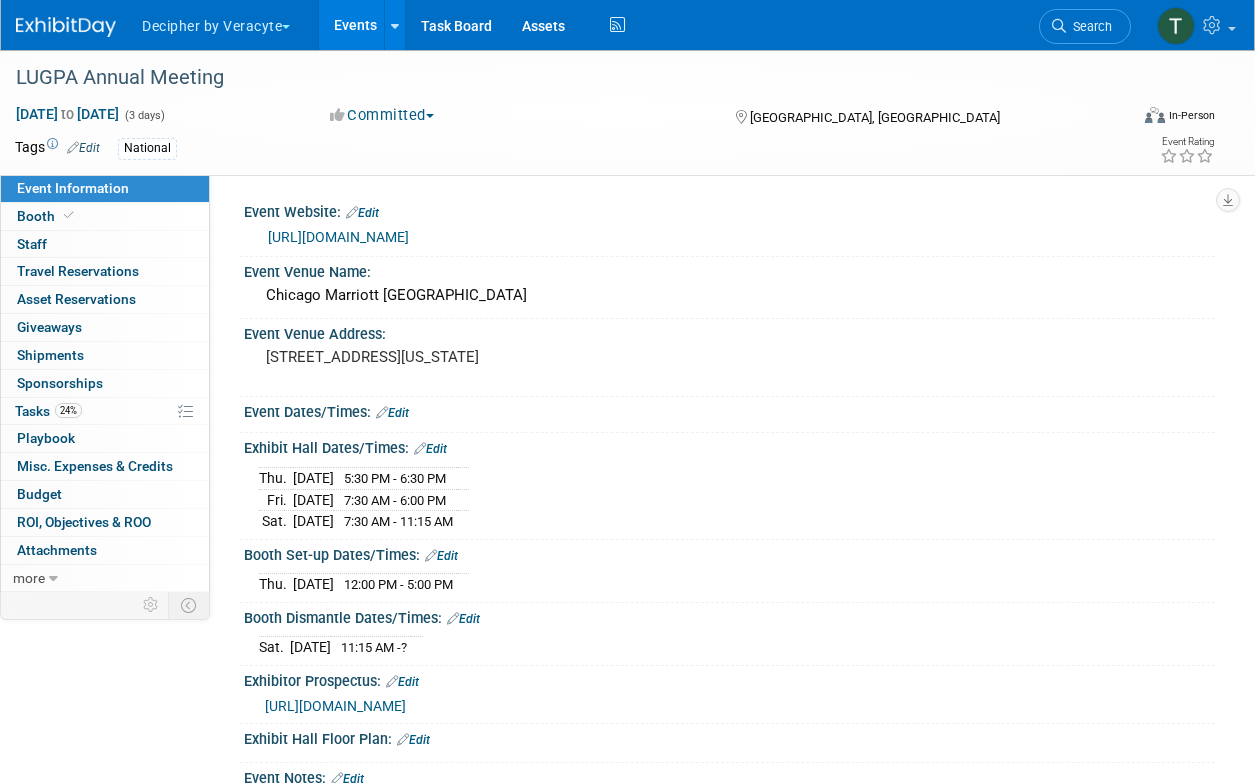 scroll, scrollTop: 0, scrollLeft: 0, axis: both 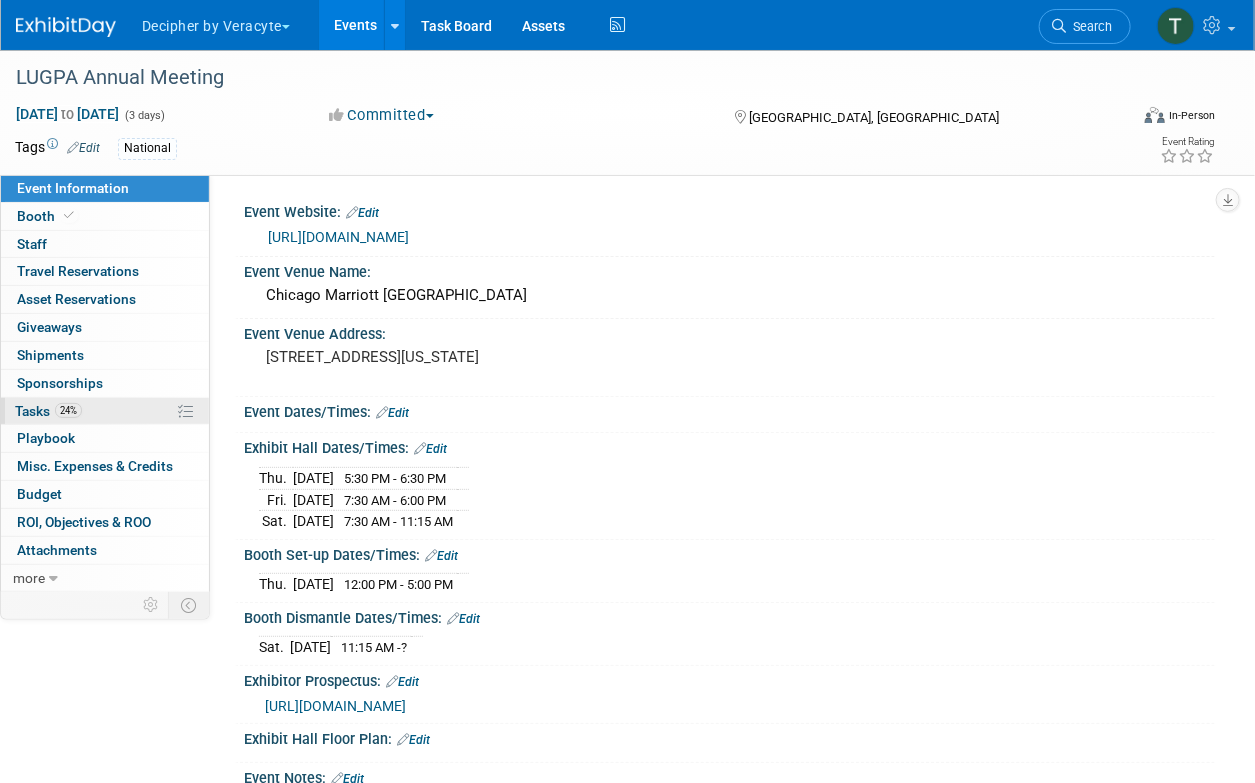 click on "24%
Tasks 24%" at bounding box center [105, 411] 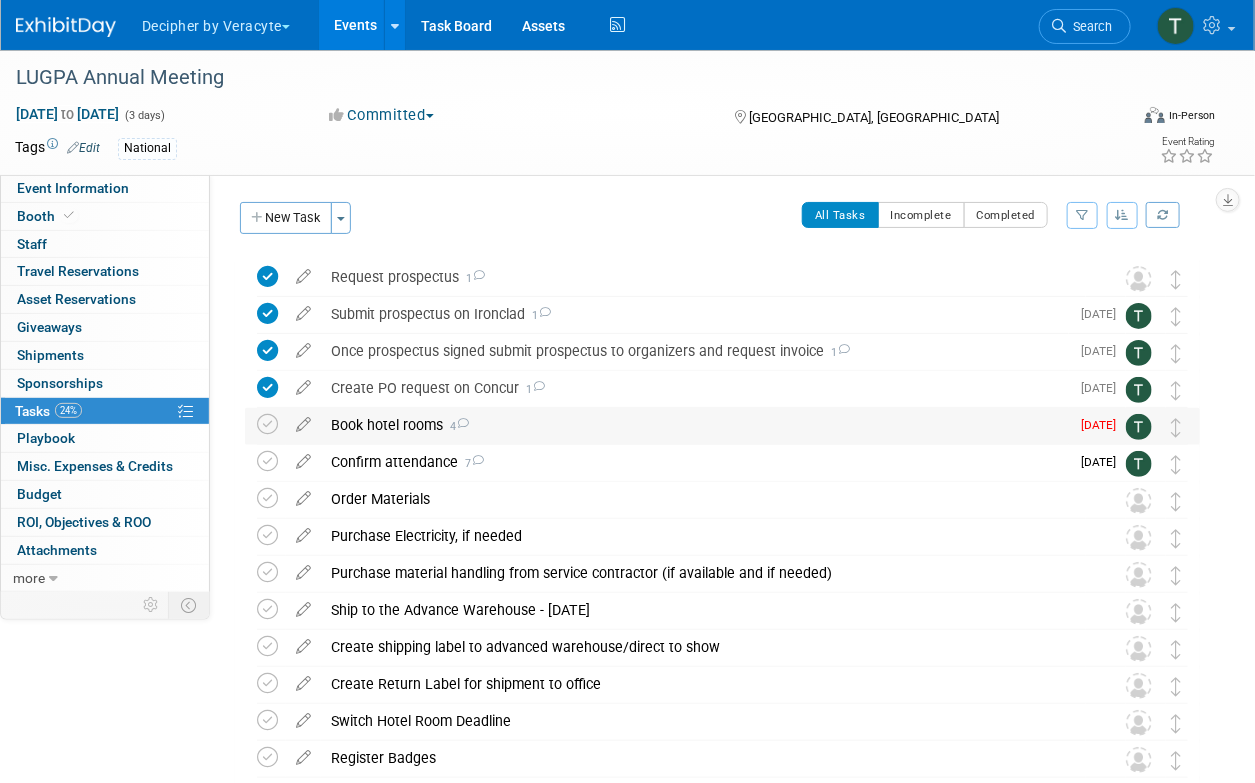 click on "Book hotel rooms
4" at bounding box center (695, 425) 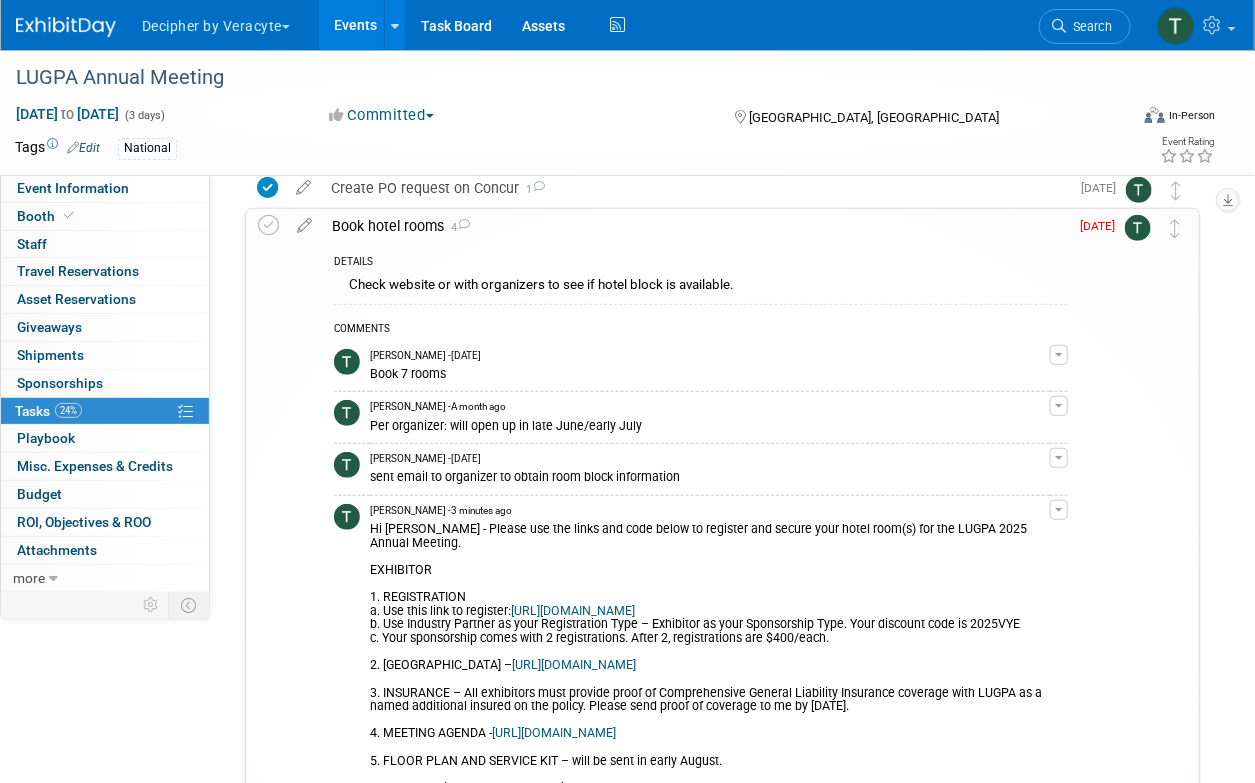 scroll, scrollTop: 202, scrollLeft: 0, axis: vertical 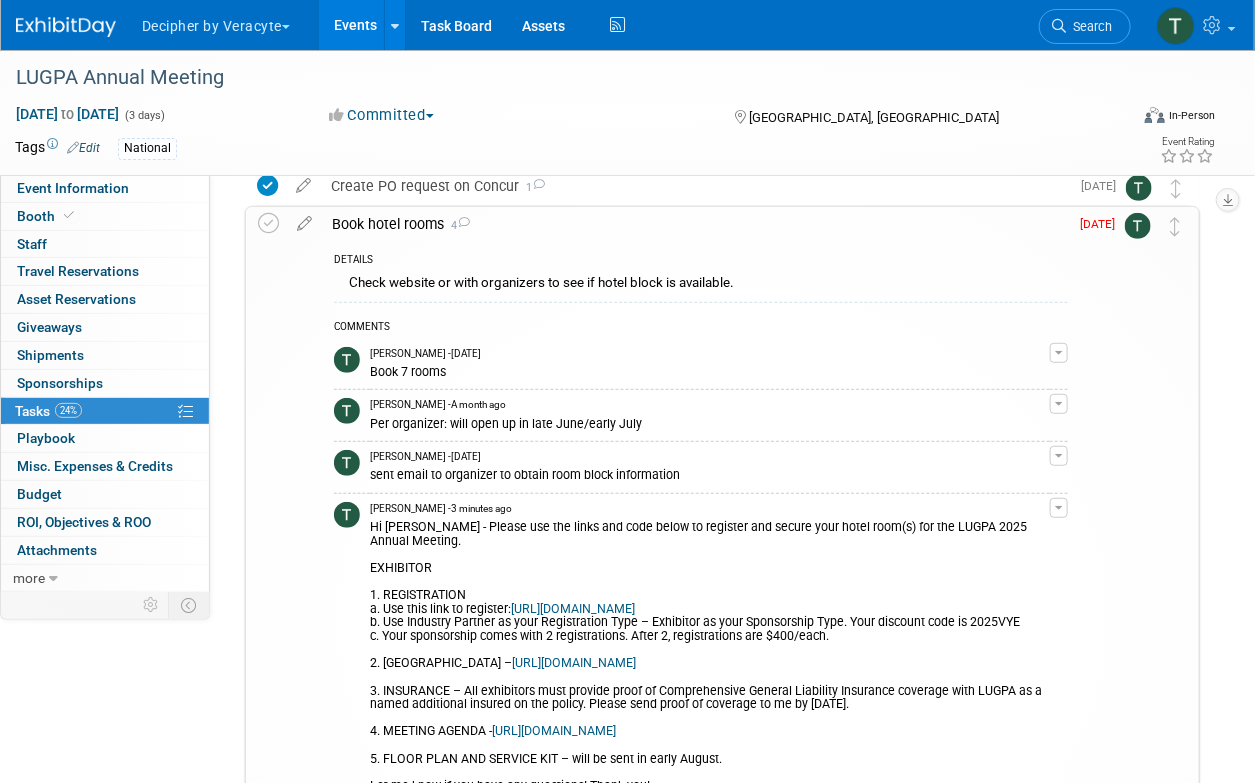 click on "Hi Tony - Please use the links and code below to register and secure your hotel room(s) for the LUGPA 2025 Annual Meeting.   EXHIBITOR   1. REGISTRATION a. Use this link to register:  https://cvent.me/rygg4P b. Use Industry Partner as your Registration Type – Exhibitor as your Sponsorship Type. Your discount code is 2025VYE c. Your sponsorship comes with 2 registrations. After 2, registrations are $400/each.   2. HOTEL BLOCK LINK –  https://book.passkey.com/e/51046229   3. INSURANCE – All exhibitors must provide proof of Comprehensive General Liability Insurance coverage with LUGPA as a named additional insured on the policy. Please send proof of coverage to me by September 30.   4. MEETING AGENDA -  https://lugpa.memberclicks.net/assets/docs/2025-docs/AM2025-Main-Agenda.pdf   5. FLOOR PLAN AND SERVICE KIT – will be sent in early August.   Let me know if you have any questions! Thank you!   Rachel Rusch LUGPA Manager | Industry Relations M (312) 890.3167 O (312) 794.7788 rrusch@lugpa.org" at bounding box center (710, 702) 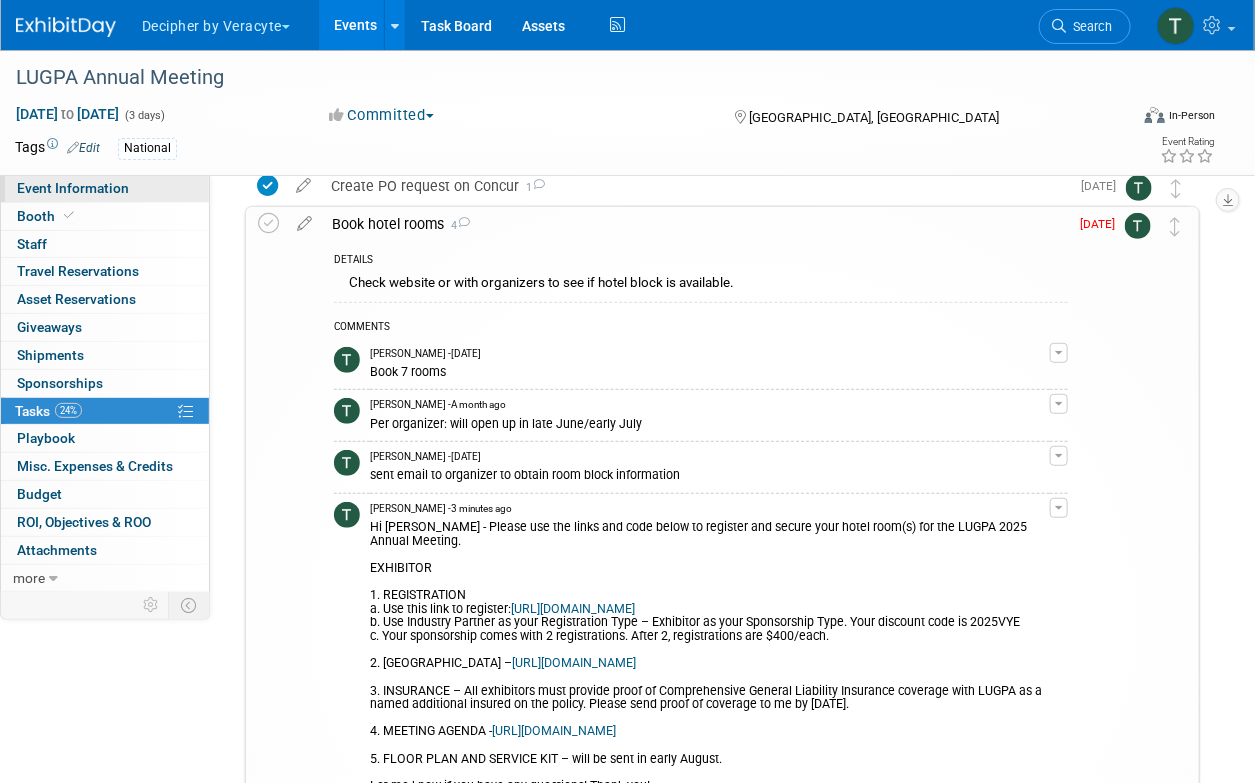 click on "Event Information" at bounding box center [105, 188] 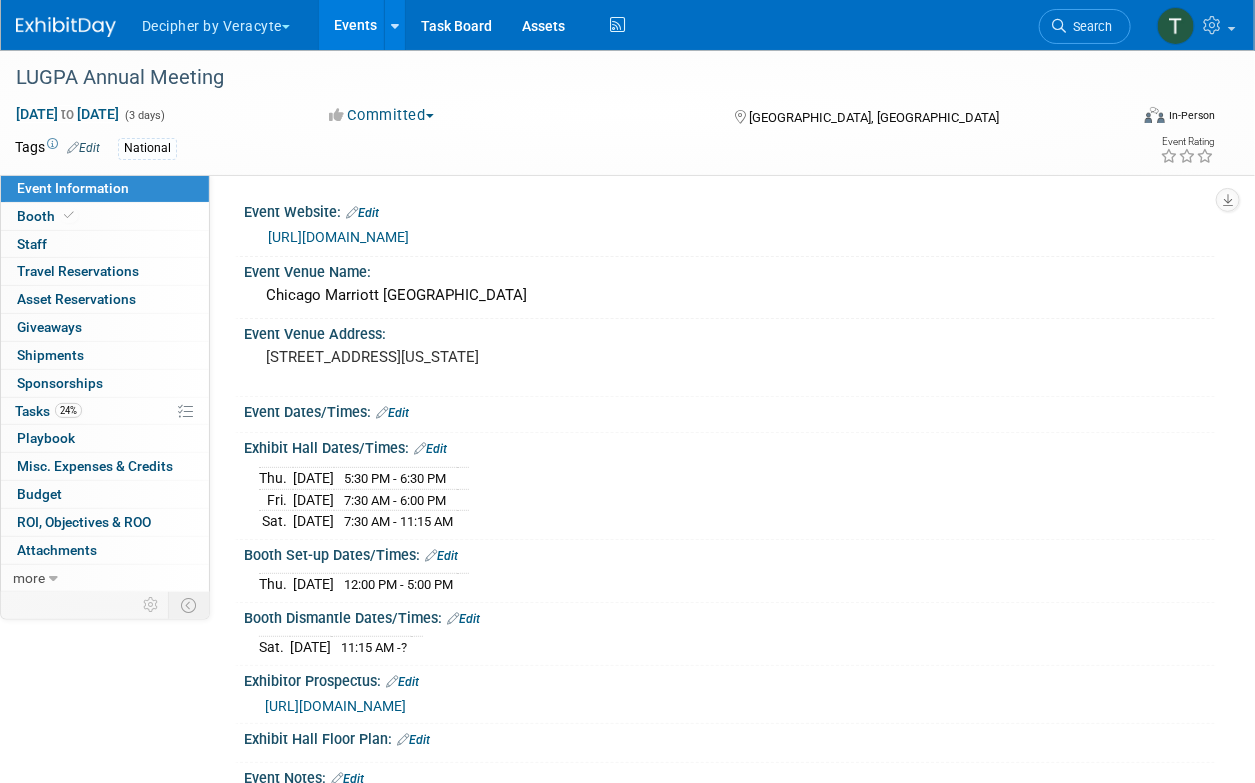 click on "Events" at bounding box center (355, 25) 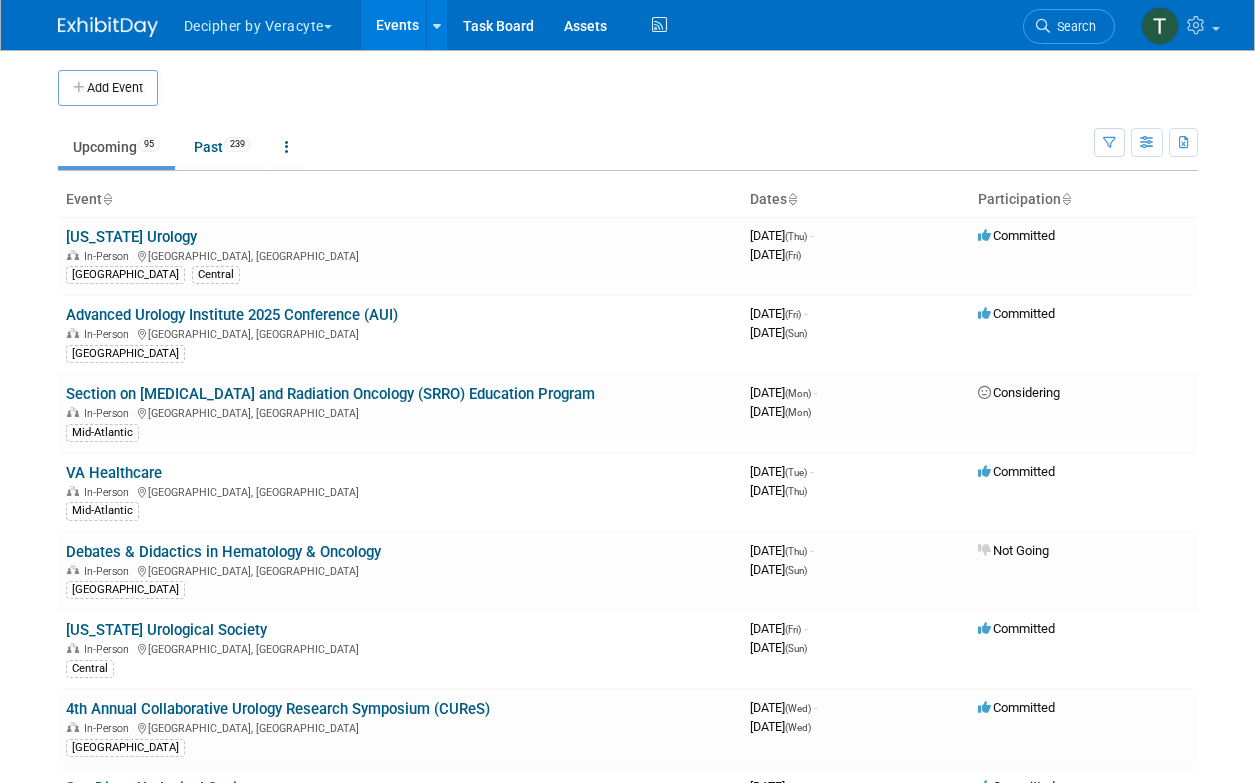scroll, scrollTop: 0, scrollLeft: 0, axis: both 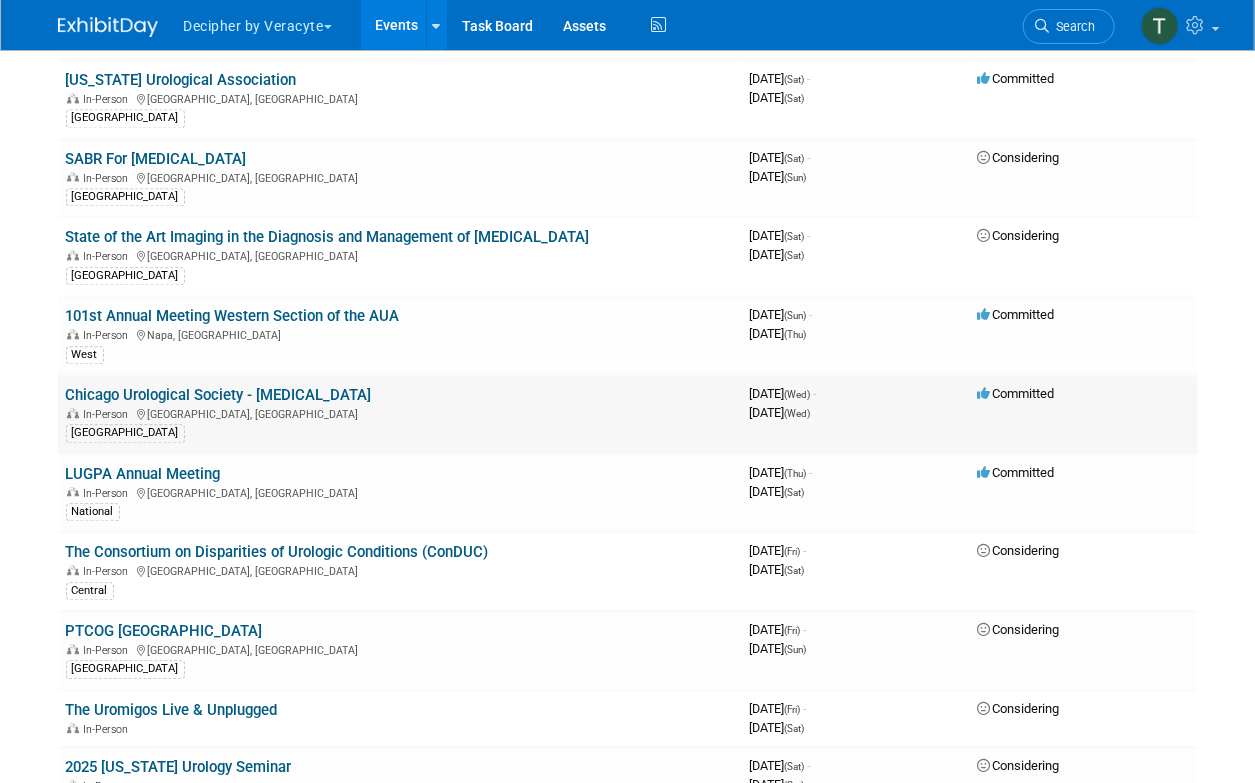 click on "Chicago Urological Society - [MEDICAL_DATA]" at bounding box center (219, 395) 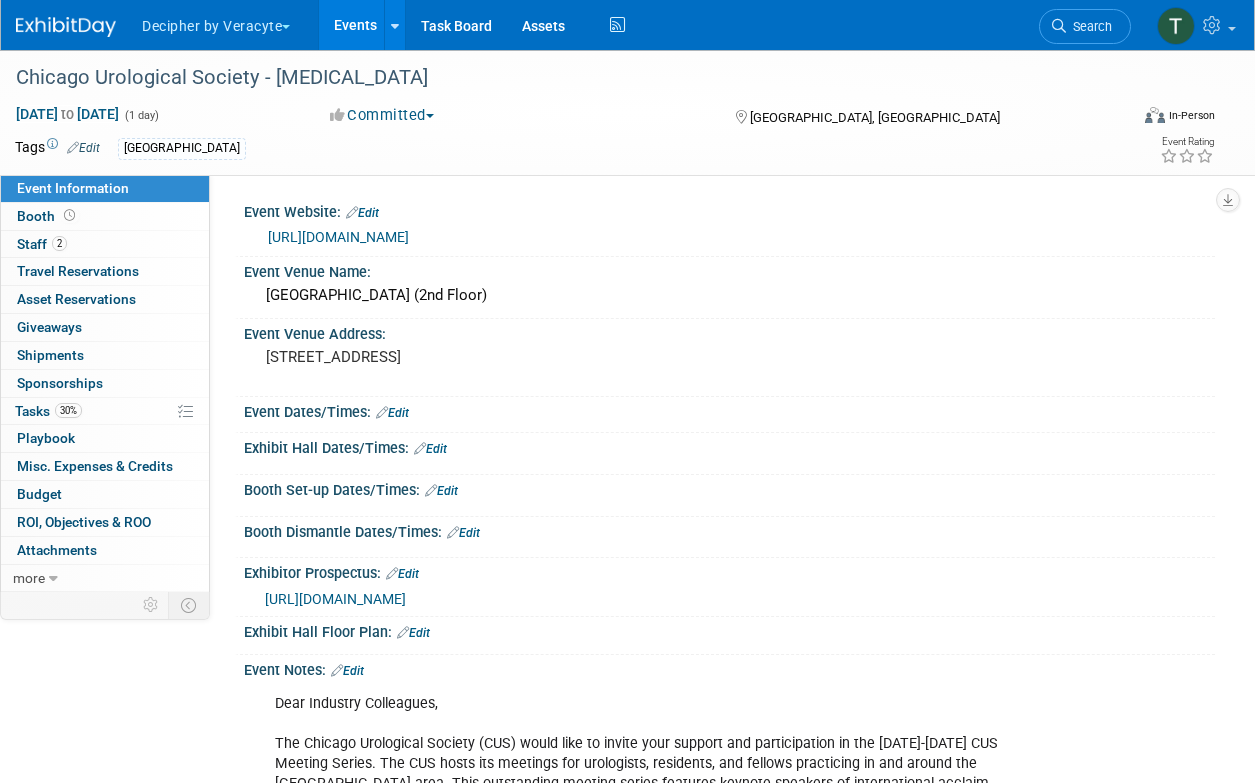 scroll, scrollTop: 0, scrollLeft: 0, axis: both 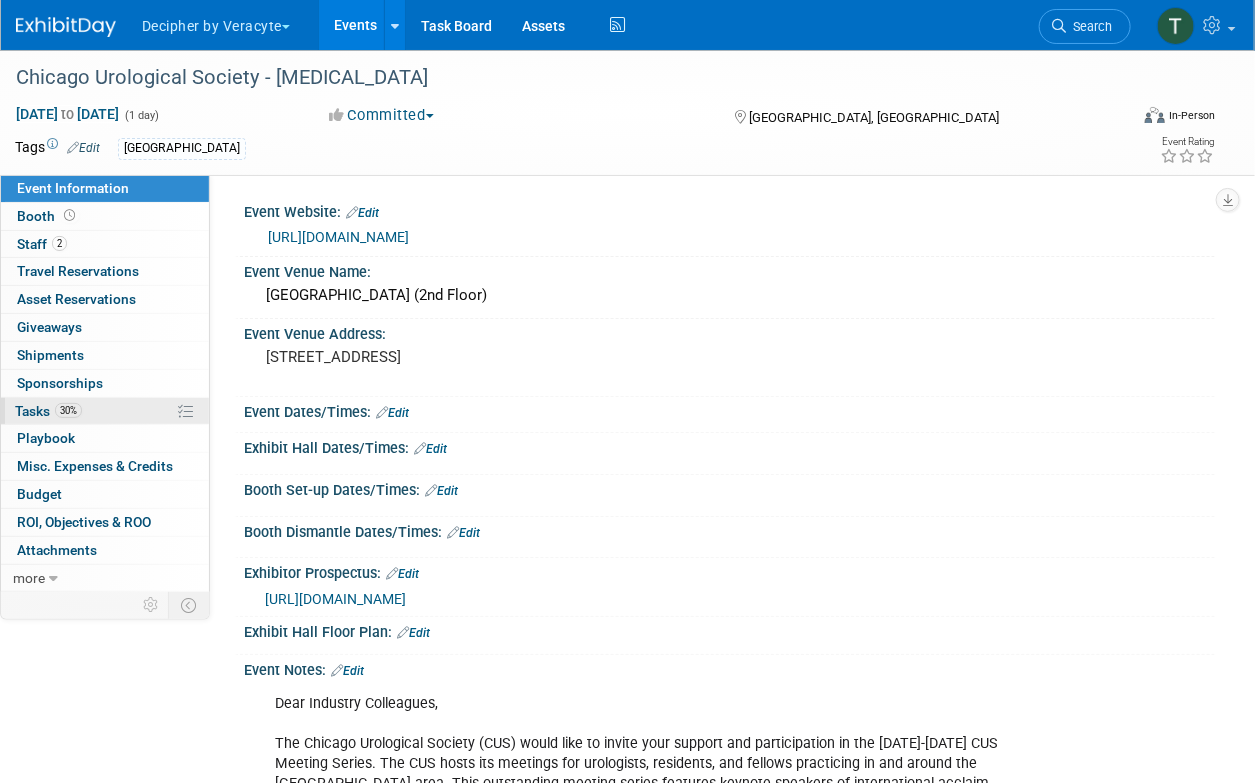 click on "30%
Tasks 30%" at bounding box center (105, 411) 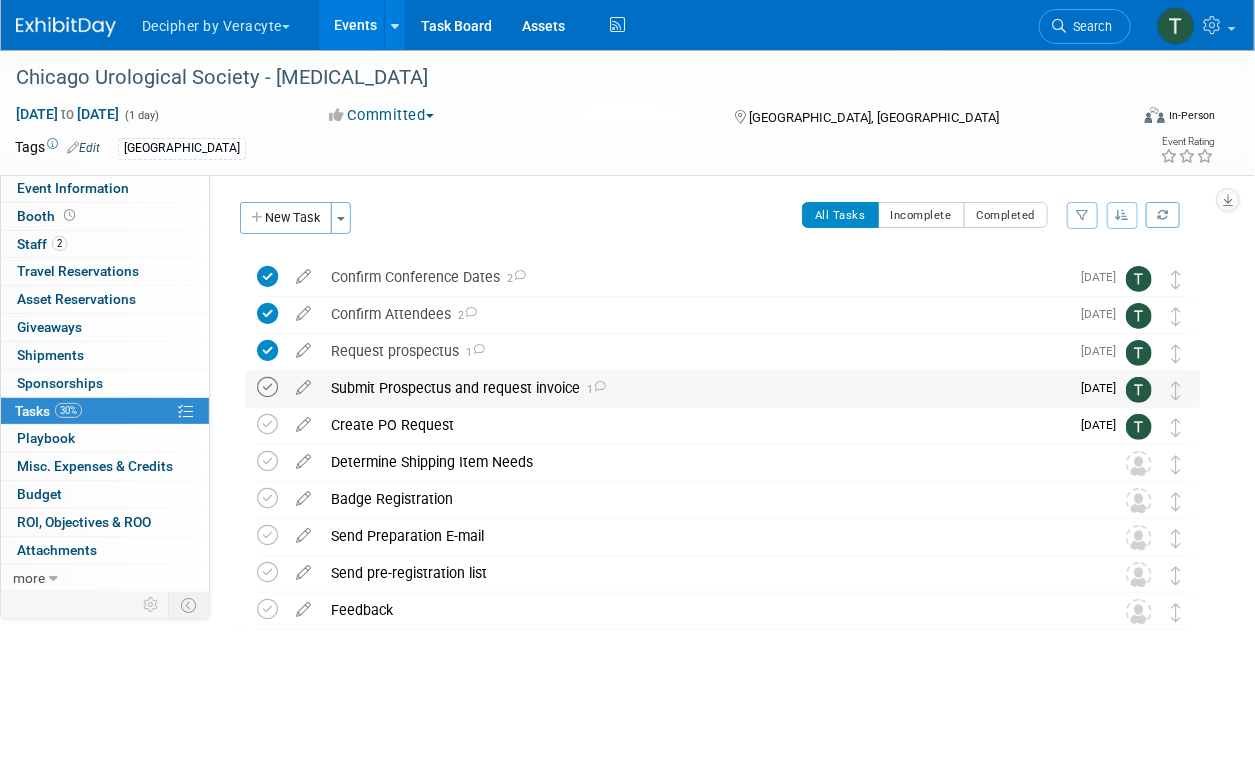 click at bounding box center (267, 387) 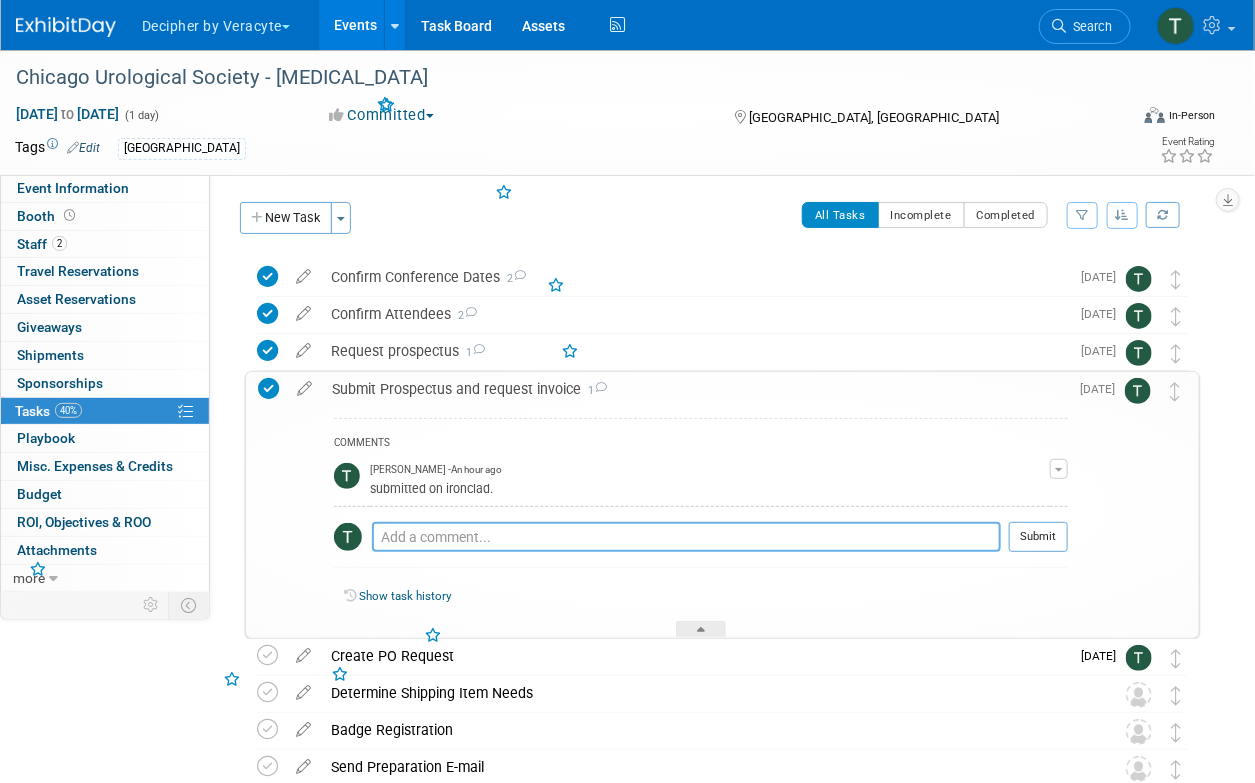 click at bounding box center (686, 537) 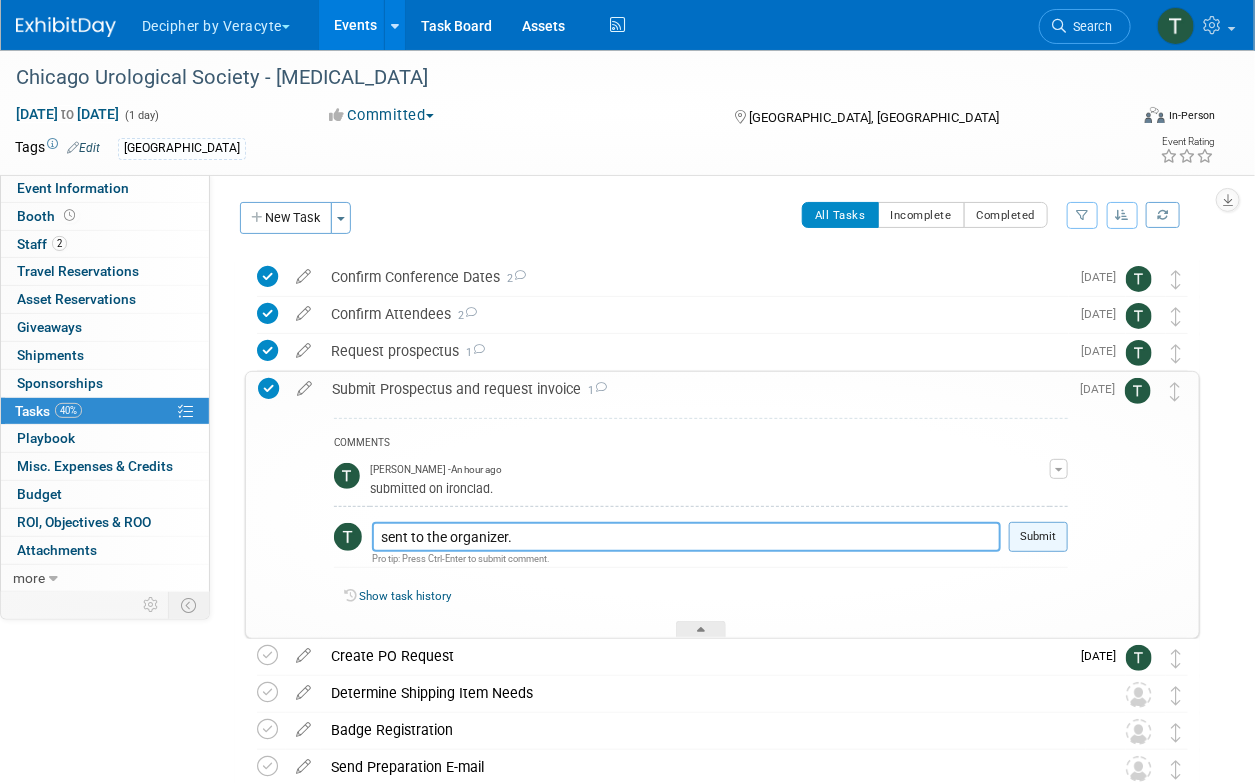 type on "sent to the organizer." 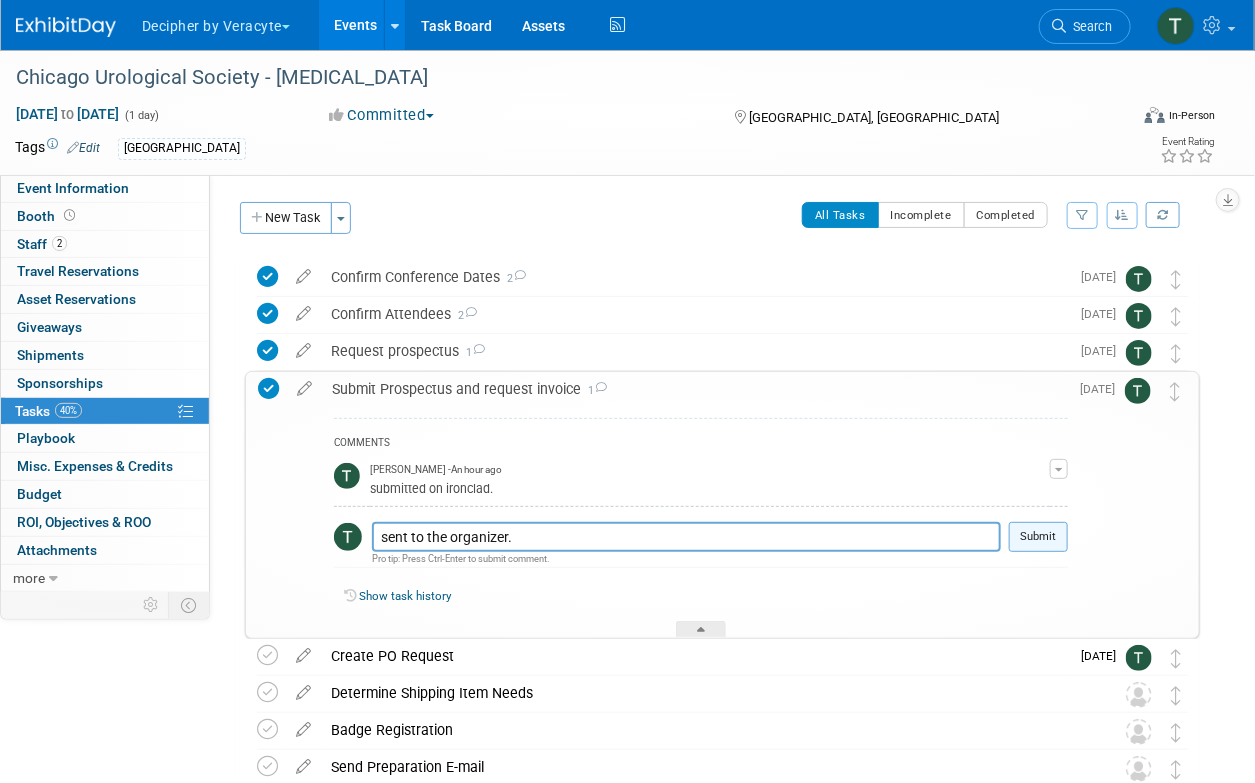 click on "Submit" at bounding box center (1038, 537) 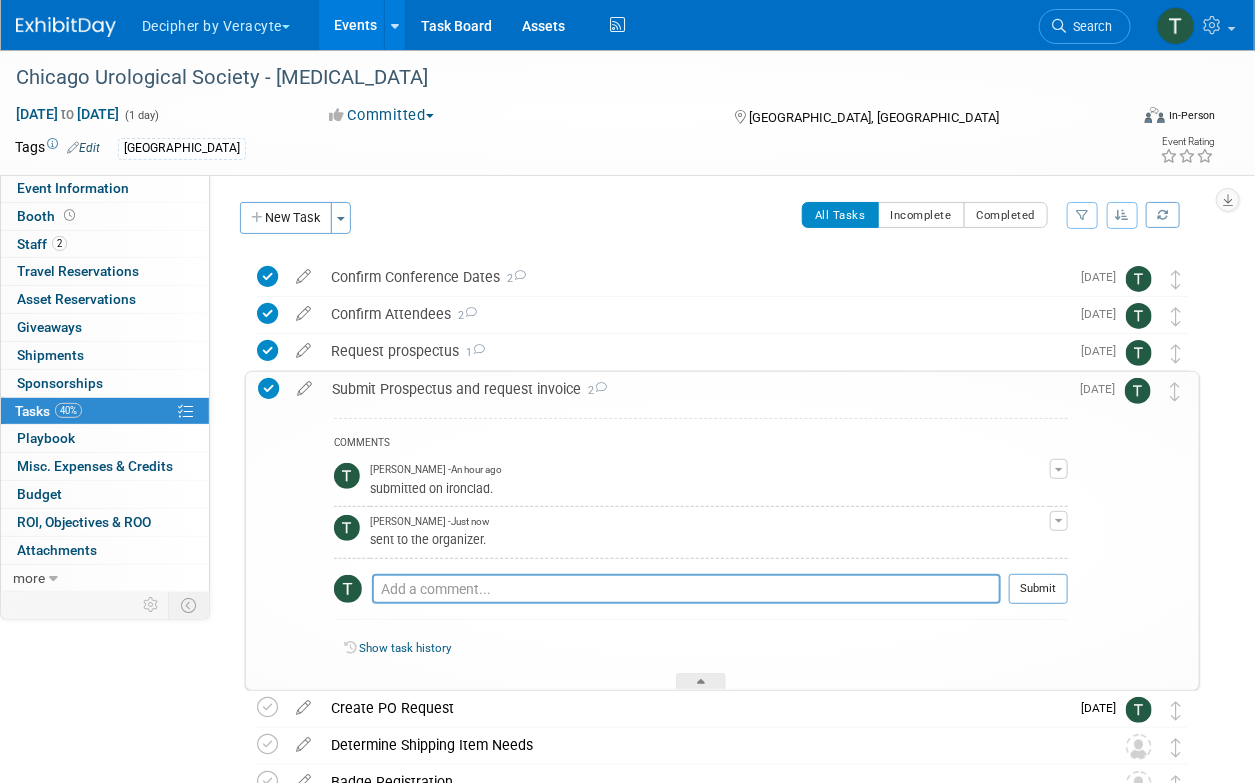 click on "COMMENTS
[PERSON_NAME] -   An hour ago
submitted on ironclad.
Edit Comment
Remove
[PERSON_NAME] -   Just now
sent to the organizer.
Edit Comment
Remove" at bounding box center (695, 547) 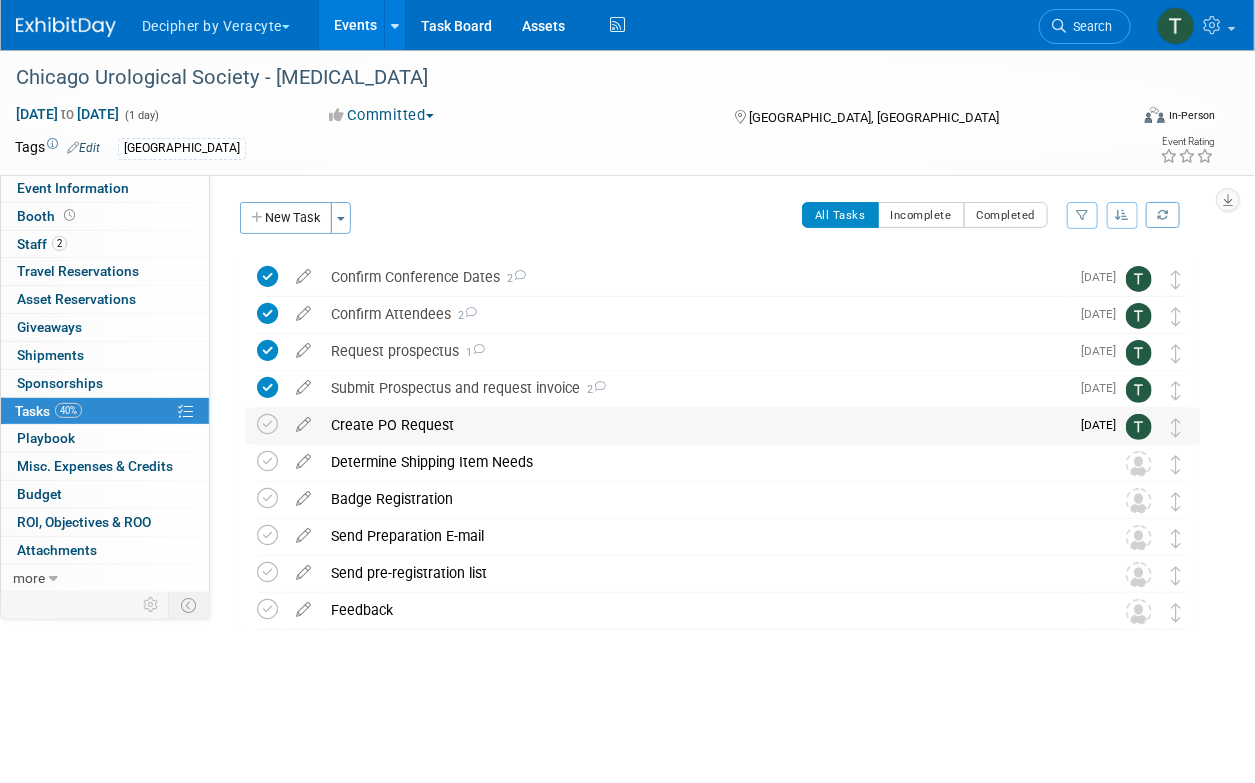click on "Create PO Request" at bounding box center (695, 425) 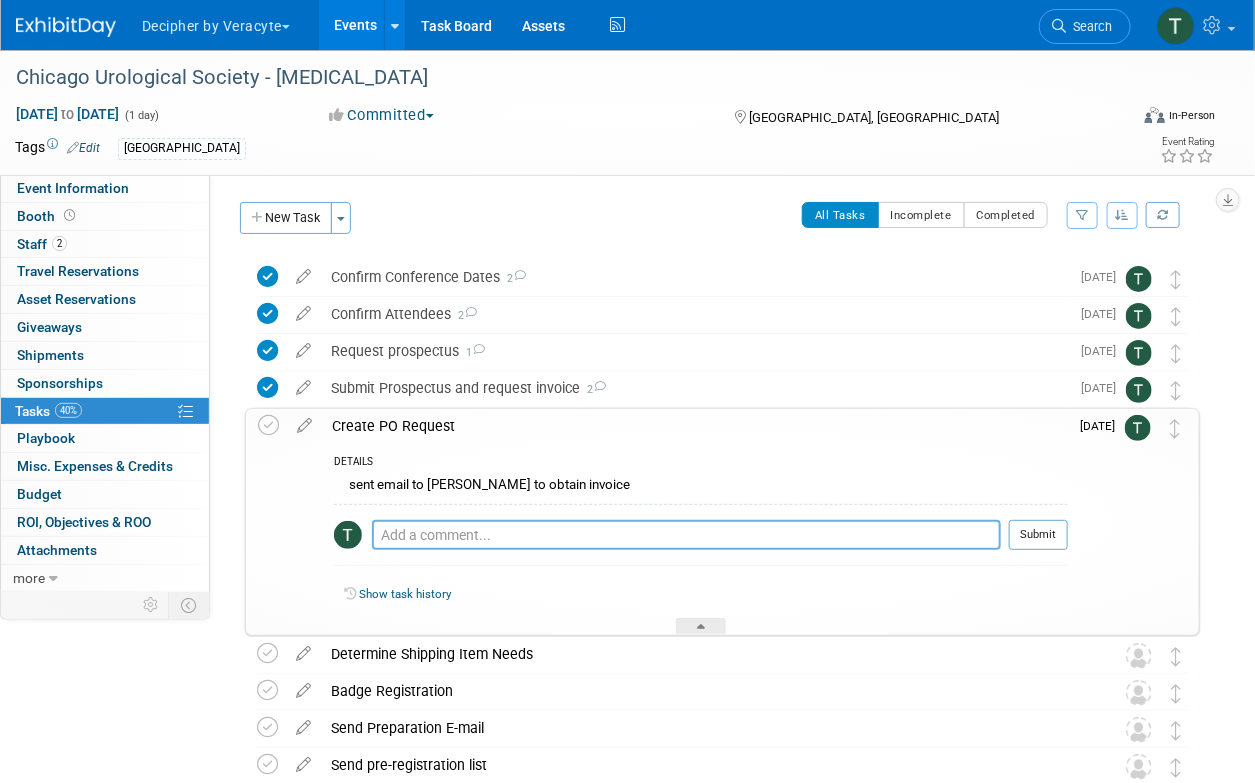click at bounding box center (686, 535) 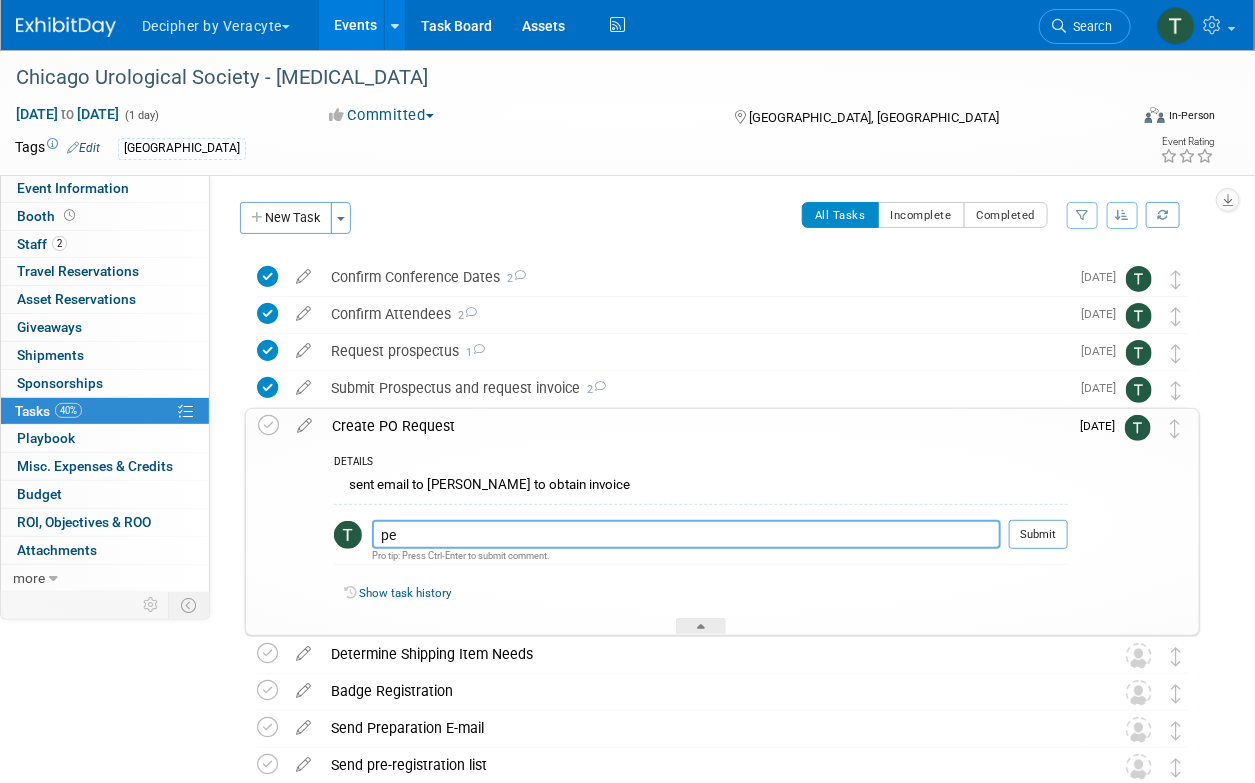 type on "p" 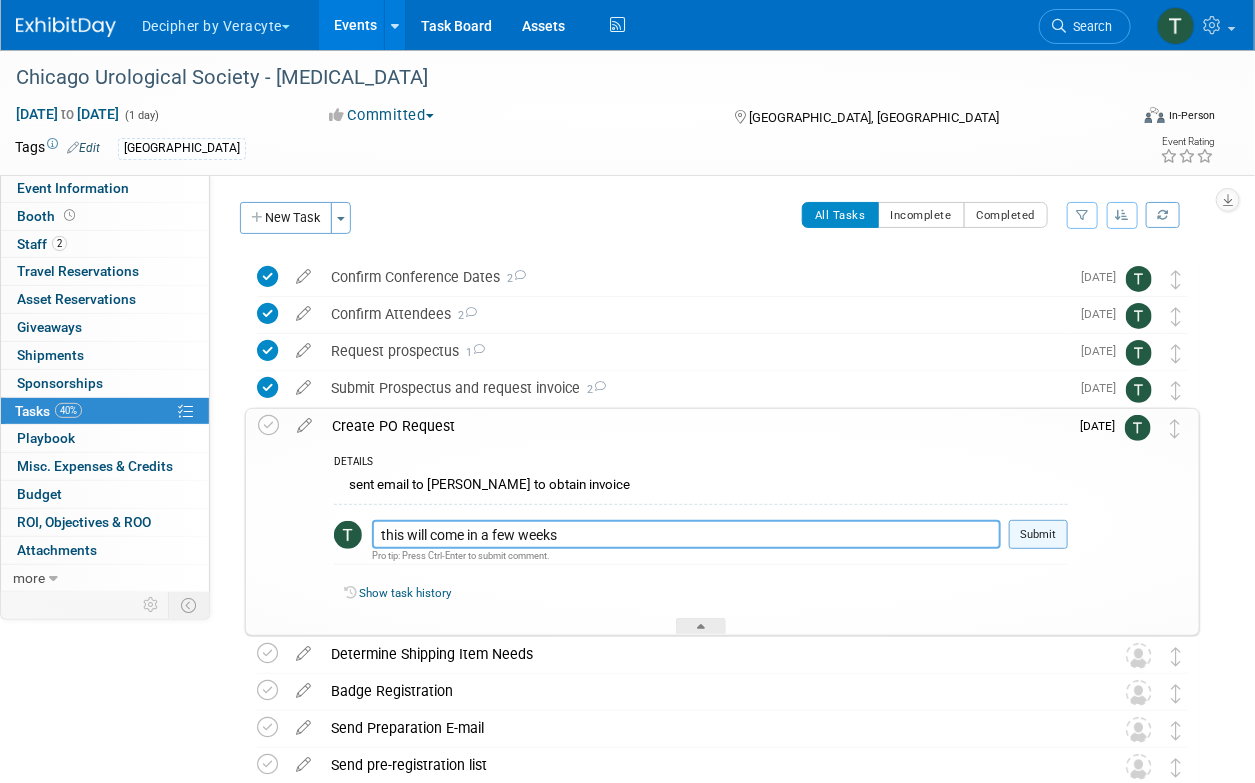 type on "this will come in a few weeks" 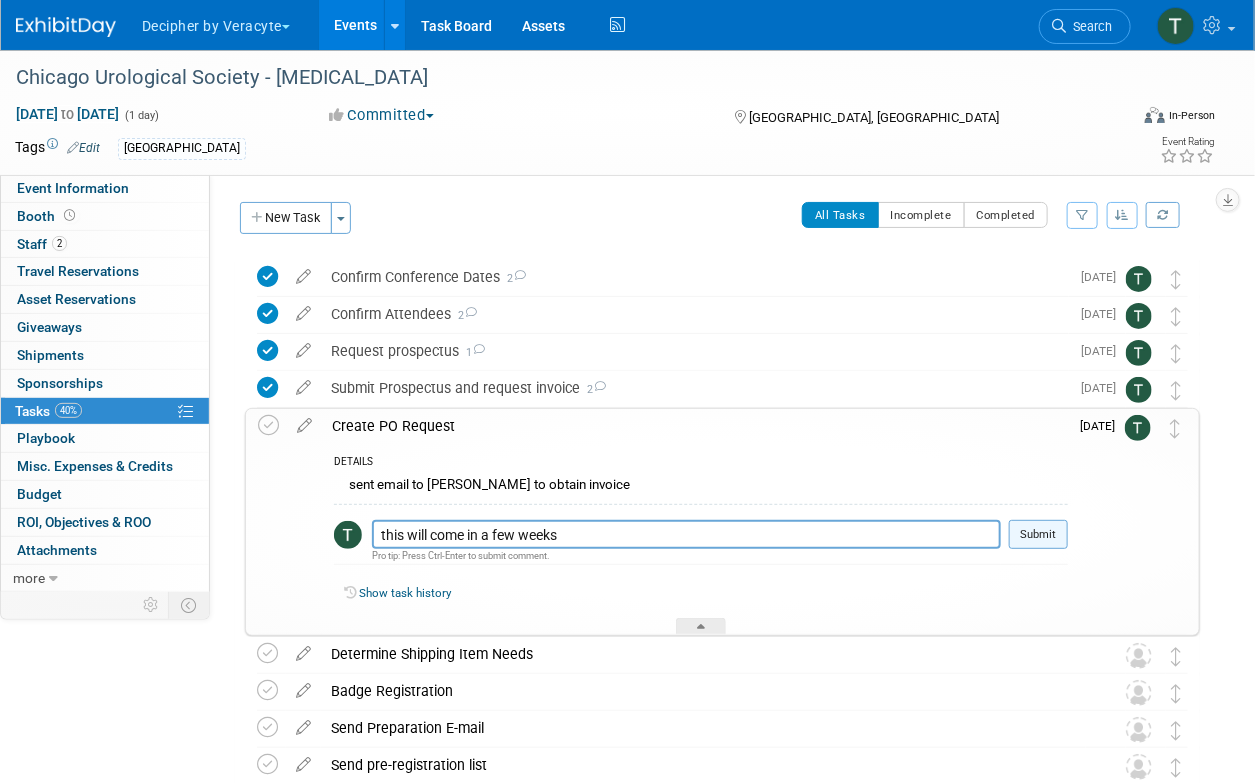 click on "Submit" at bounding box center (1038, 535) 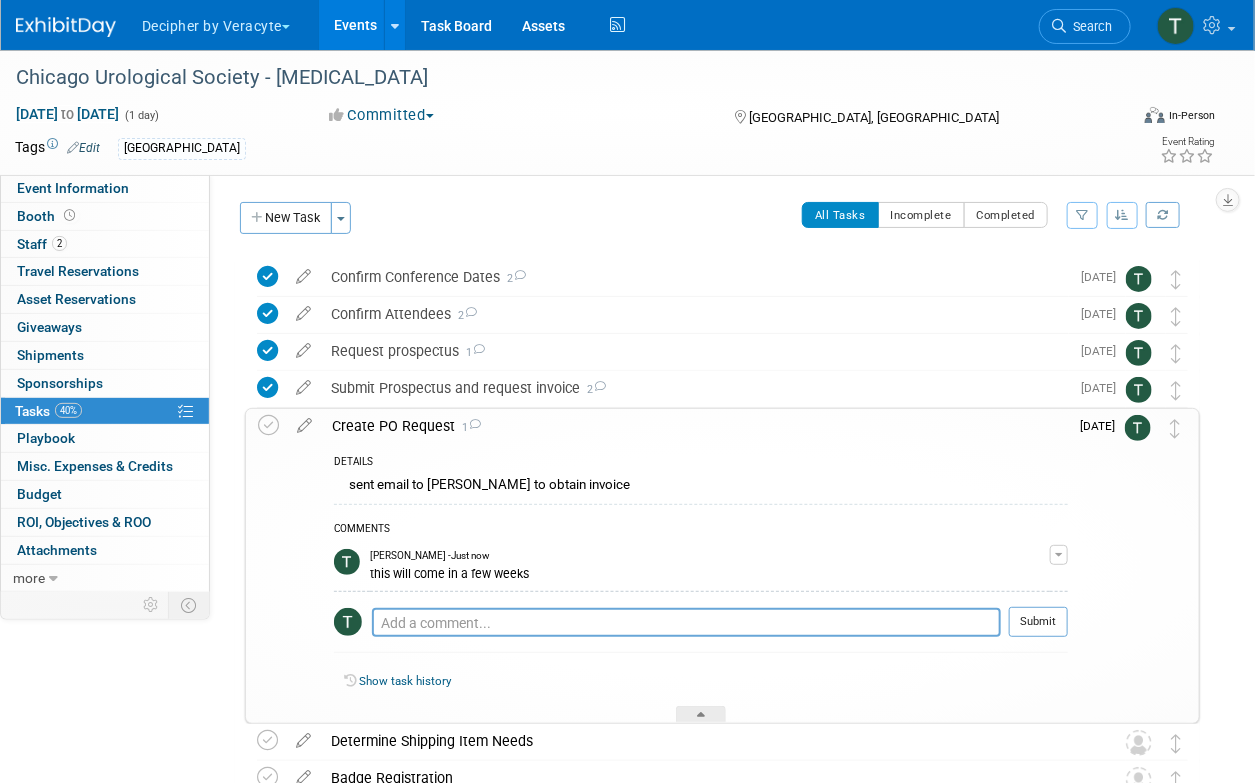 click on "Create PO Request
1" at bounding box center (695, 426) 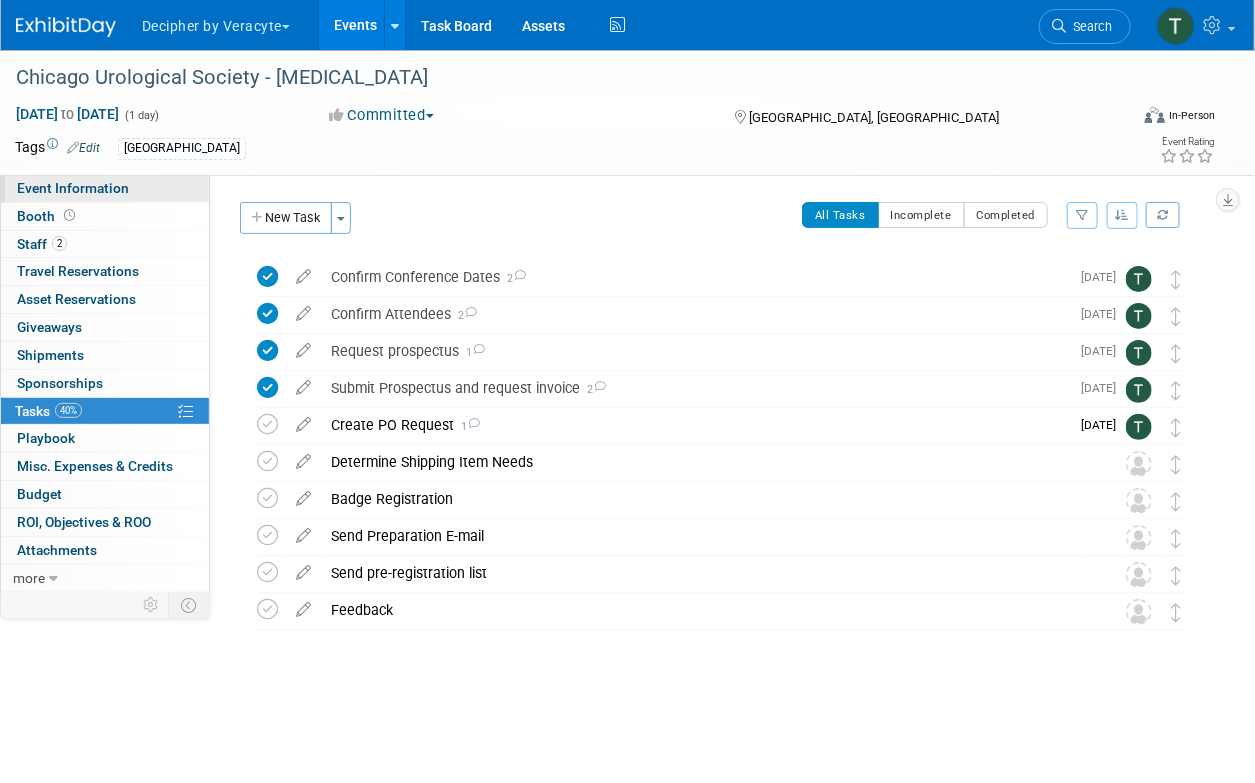 click on "Event Information" at bounding box center [105, 188] 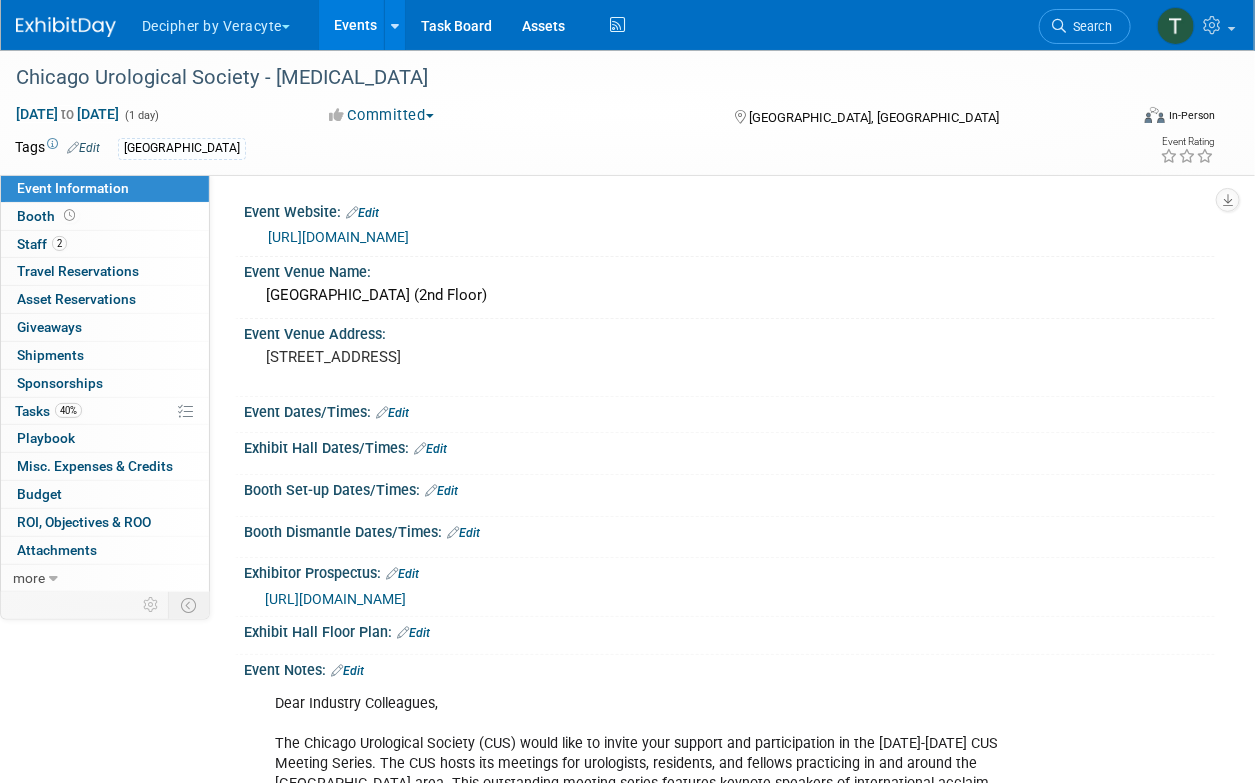 click on "Exhibitor Prospectus:
Edit" at bounding box center [729, 571] 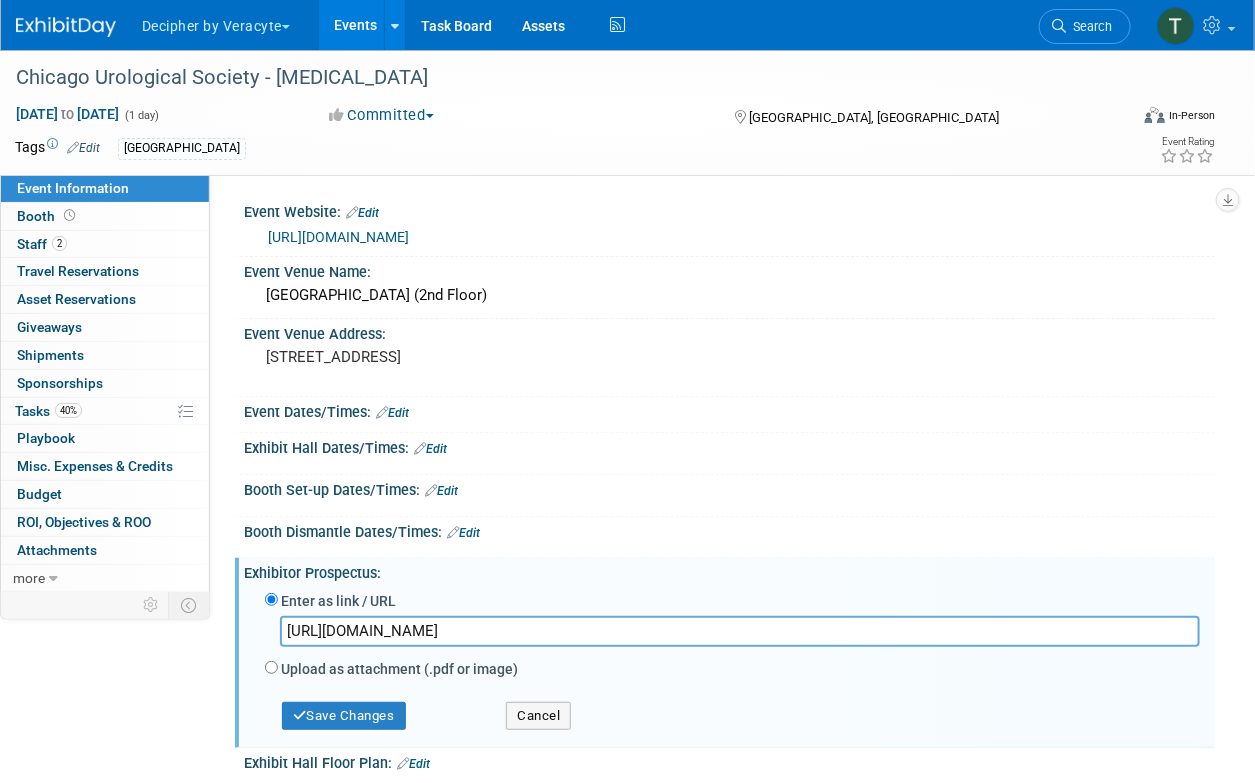 click on "Enter as link / URL" at bounding box center (732, 602) 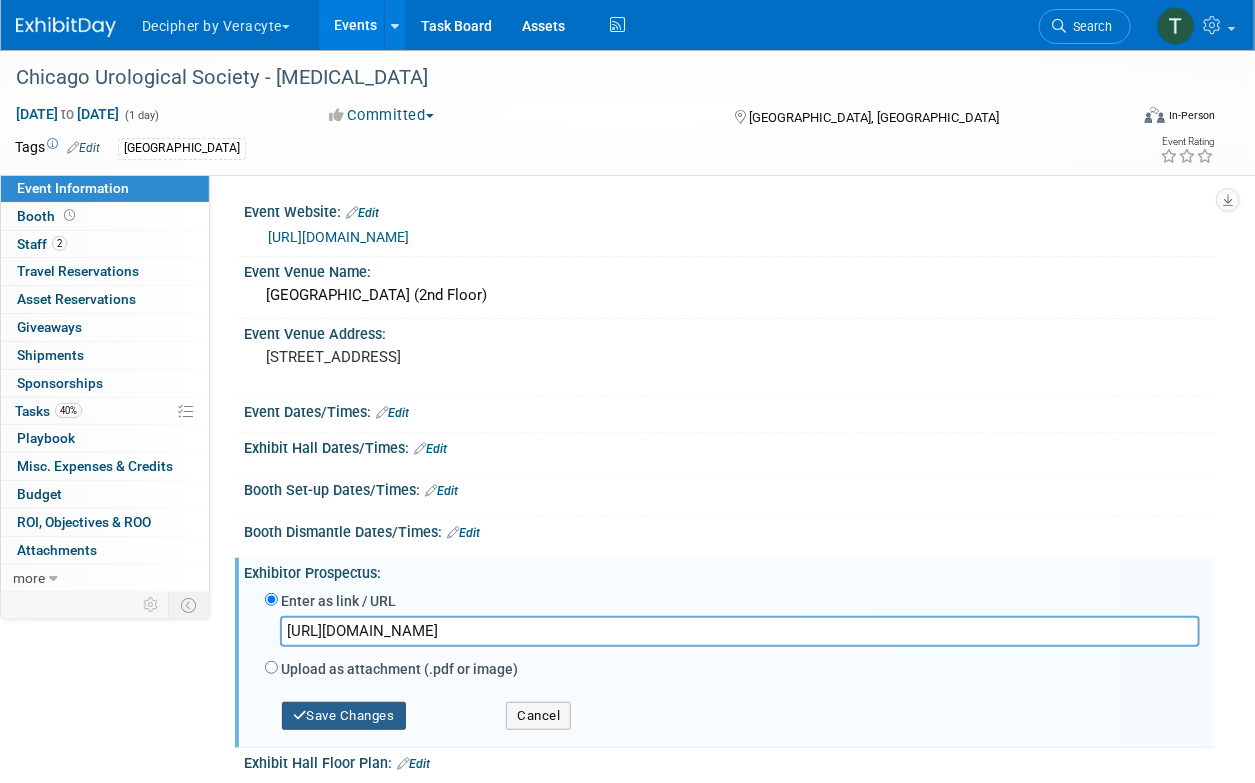 click on "Save Changes" at bounding box center (344, 716) 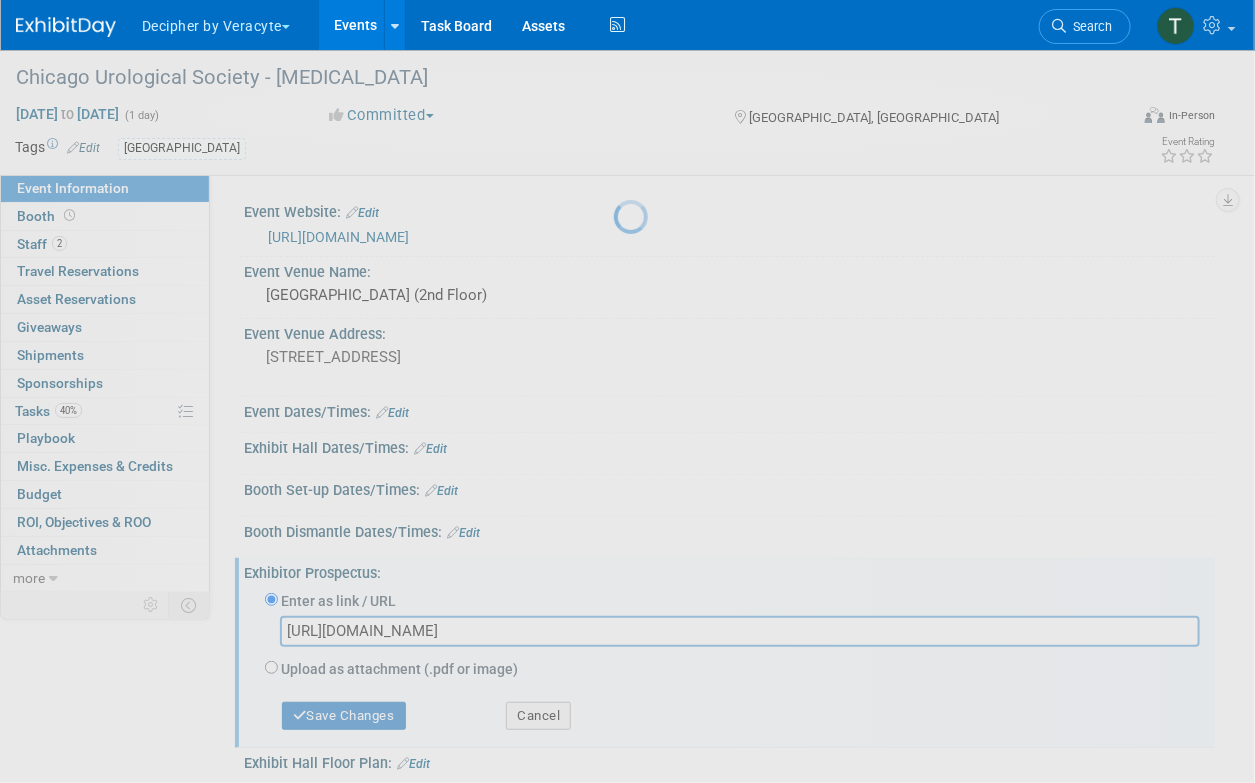 click at bounding box center [628, 391] 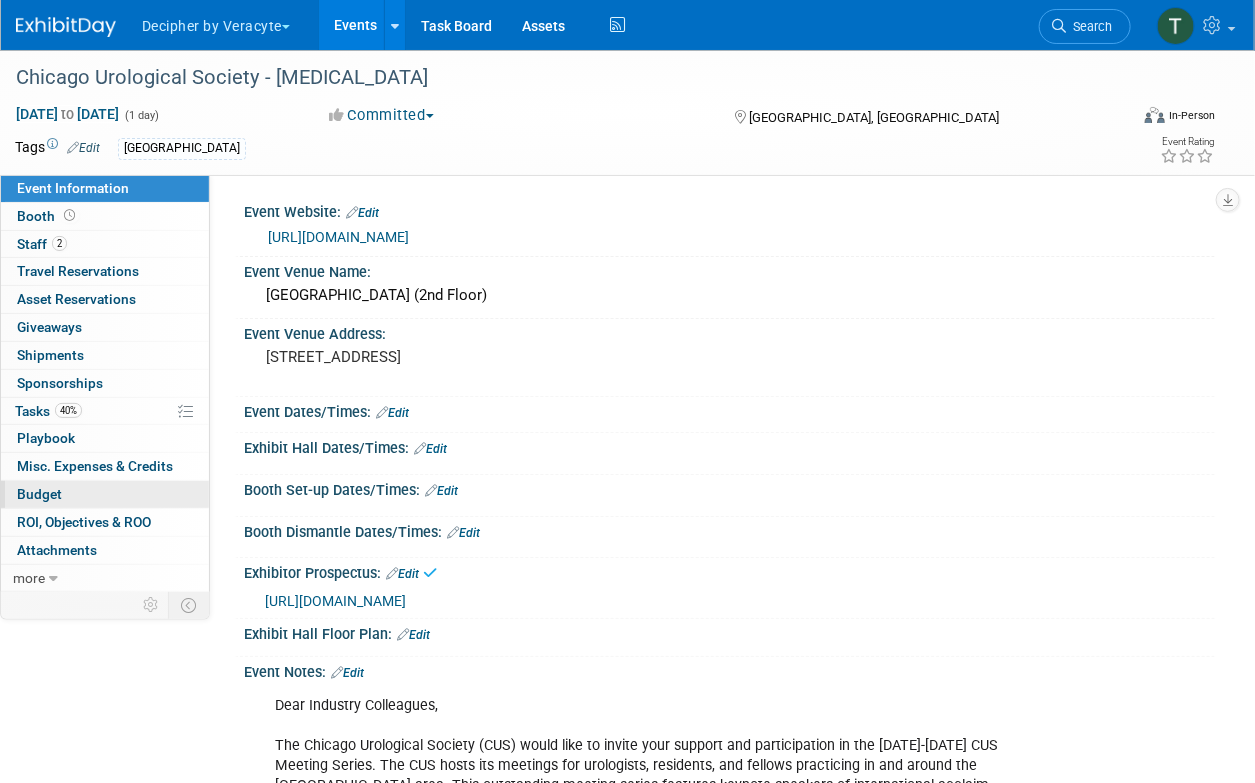 click on "Budget" at bounding box center [105, 494] 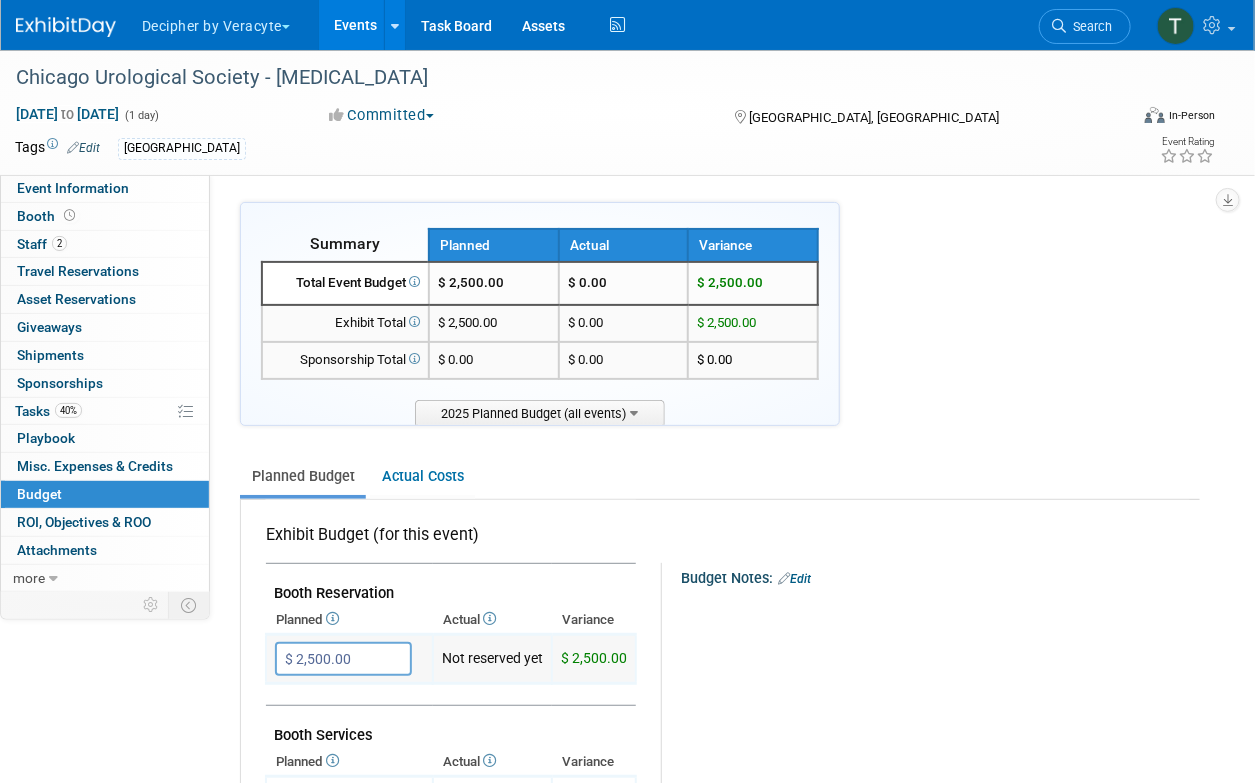 click on "$ 2,500.00" at bounding box center [343, 659] 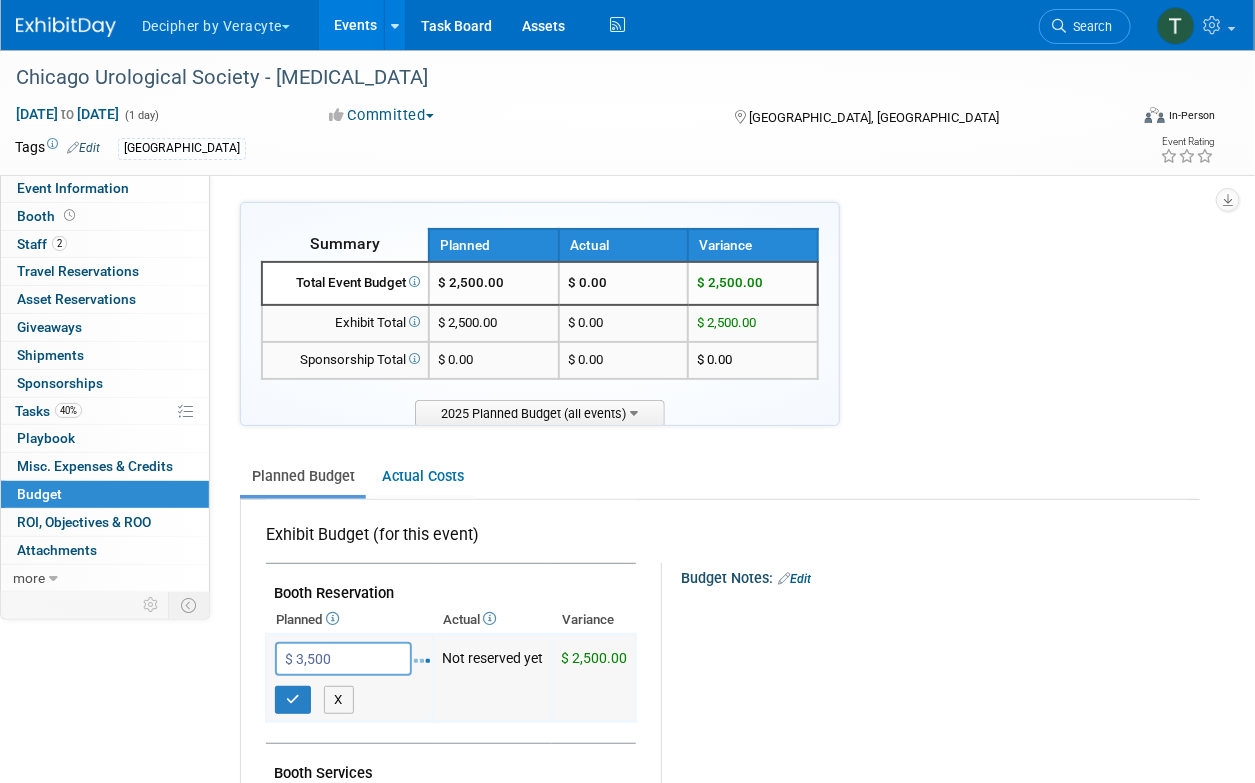 type on "$ 3,500.00" 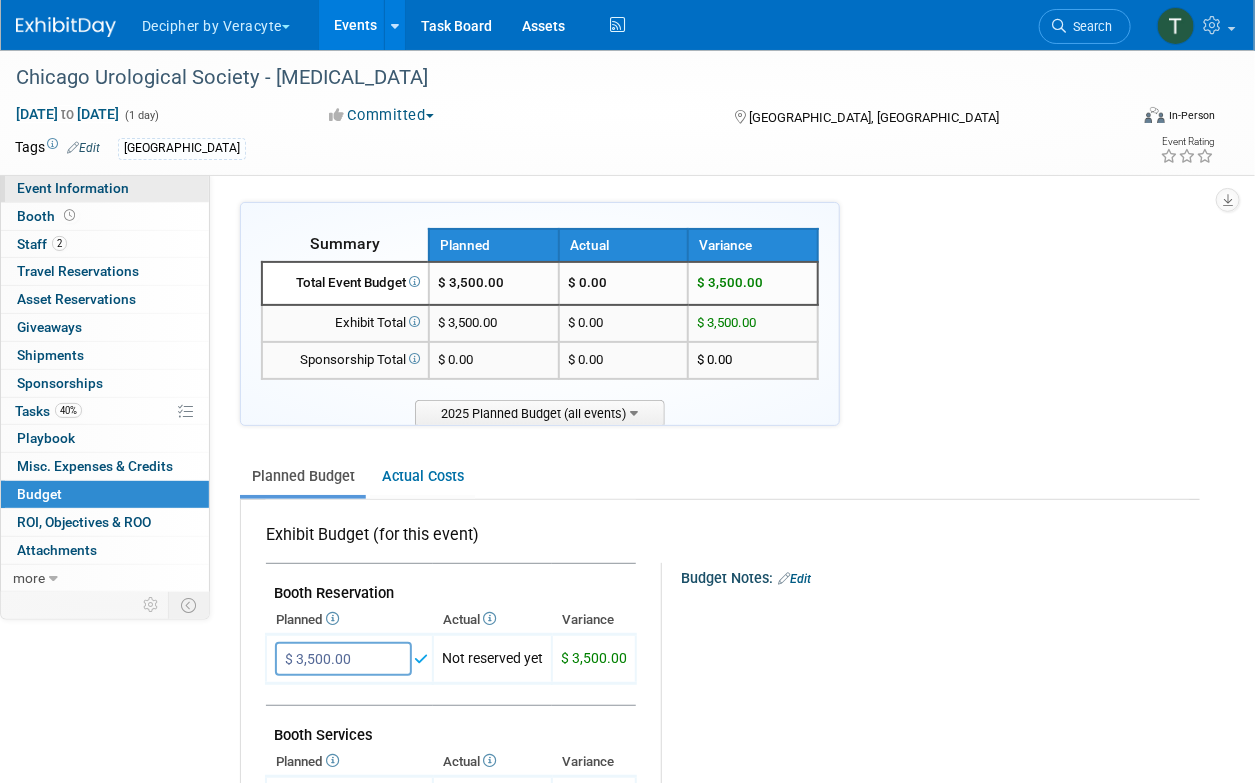 click on "Event Information" at bounding box center (105, 188) 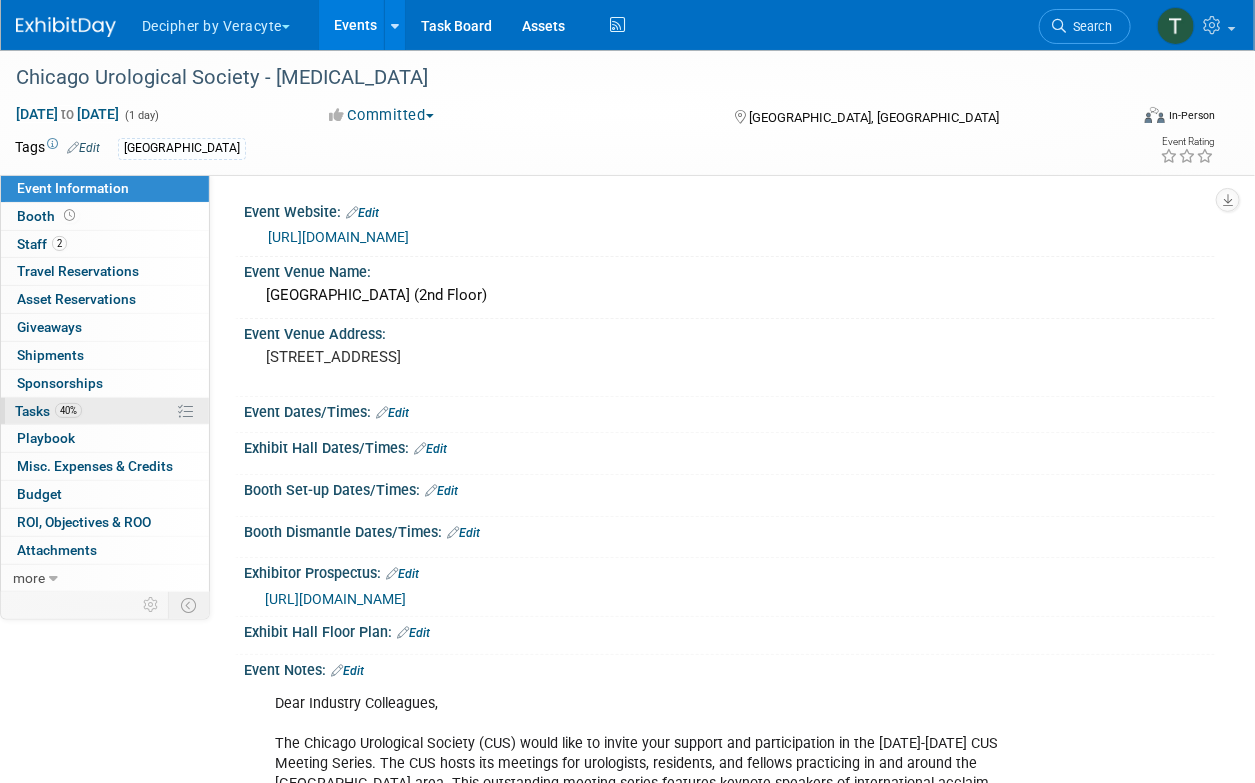 click on "40%
Tasks 40%" at bounding box center (105, 411) 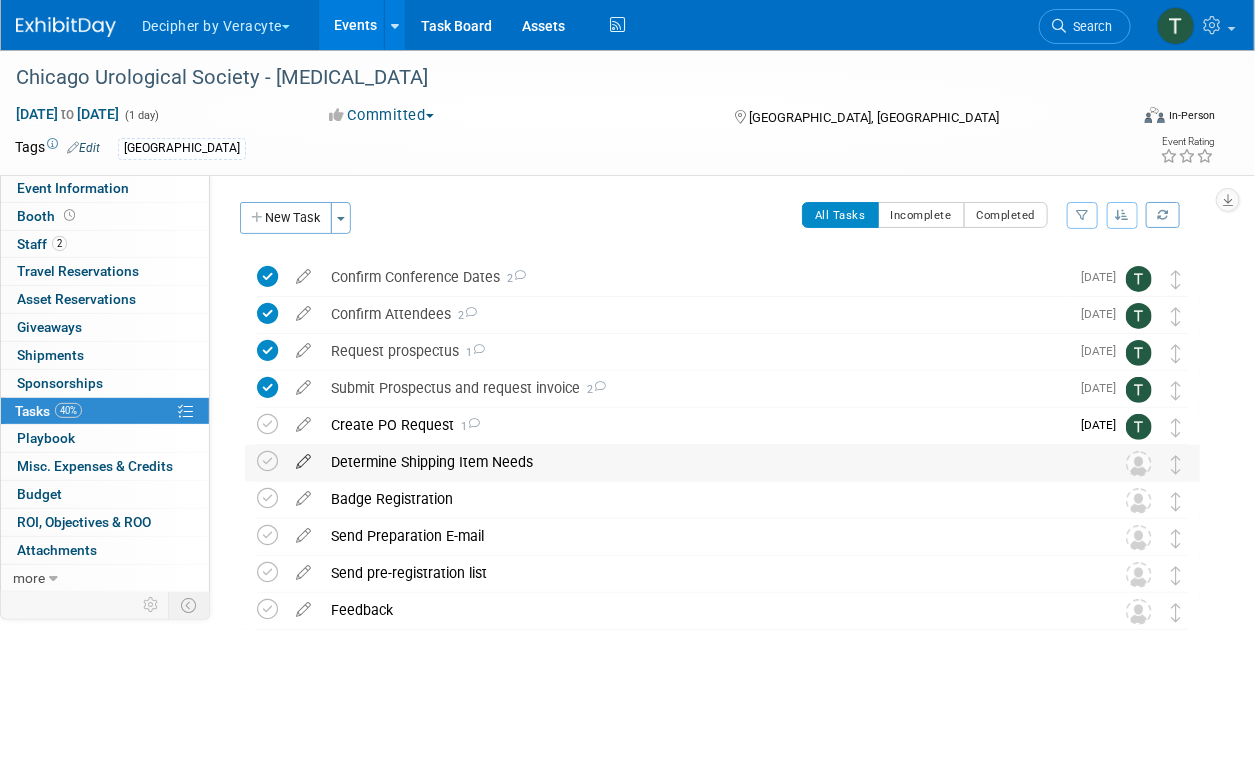 click at bounding box center (303, 457) 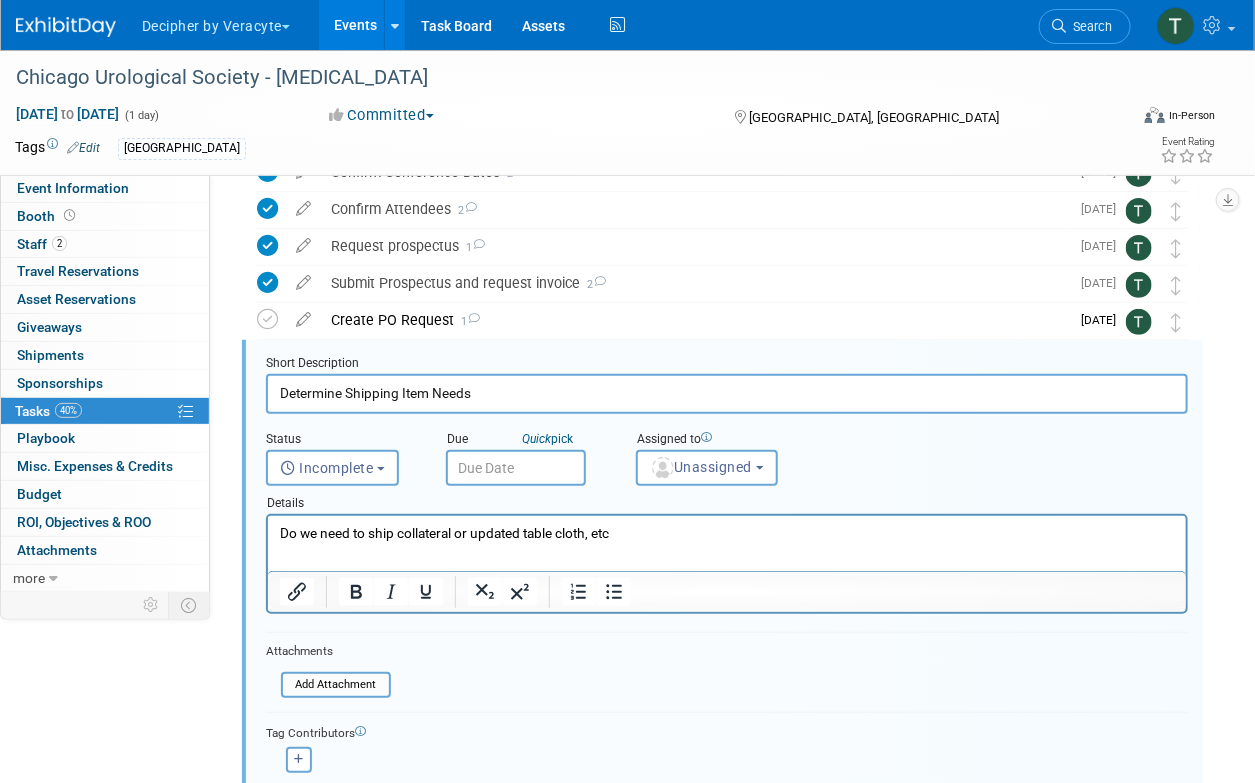 scroll, scrollTop: 151, scrollLeft: 0, axis: vertical 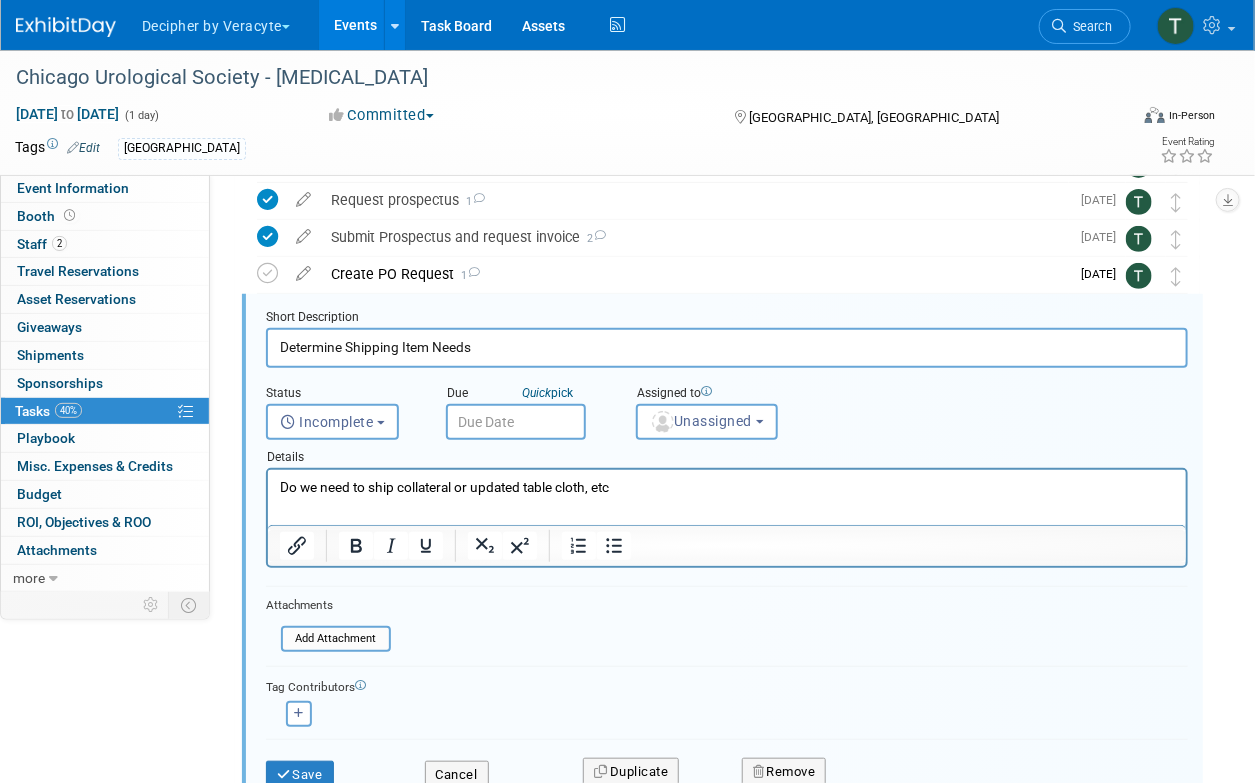 click at bounding box center [516, 422] 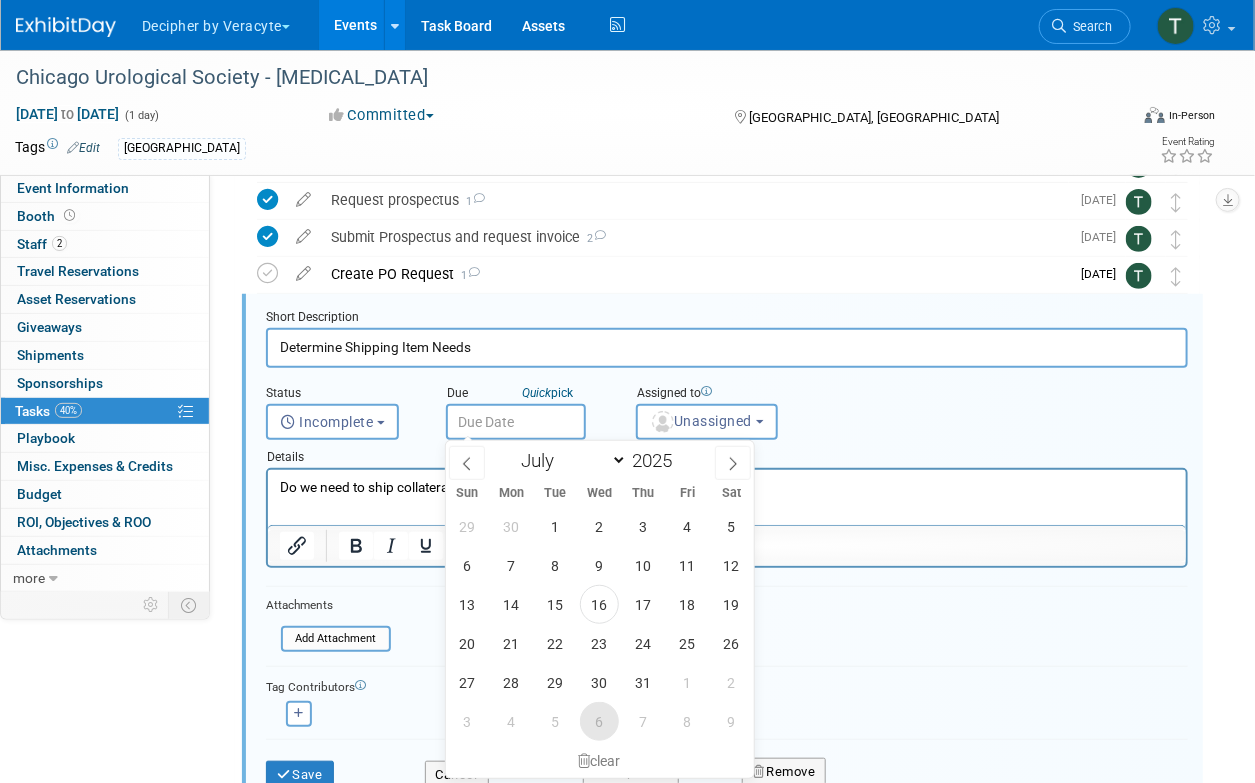 click on "6" at bounding box center (599, 721) 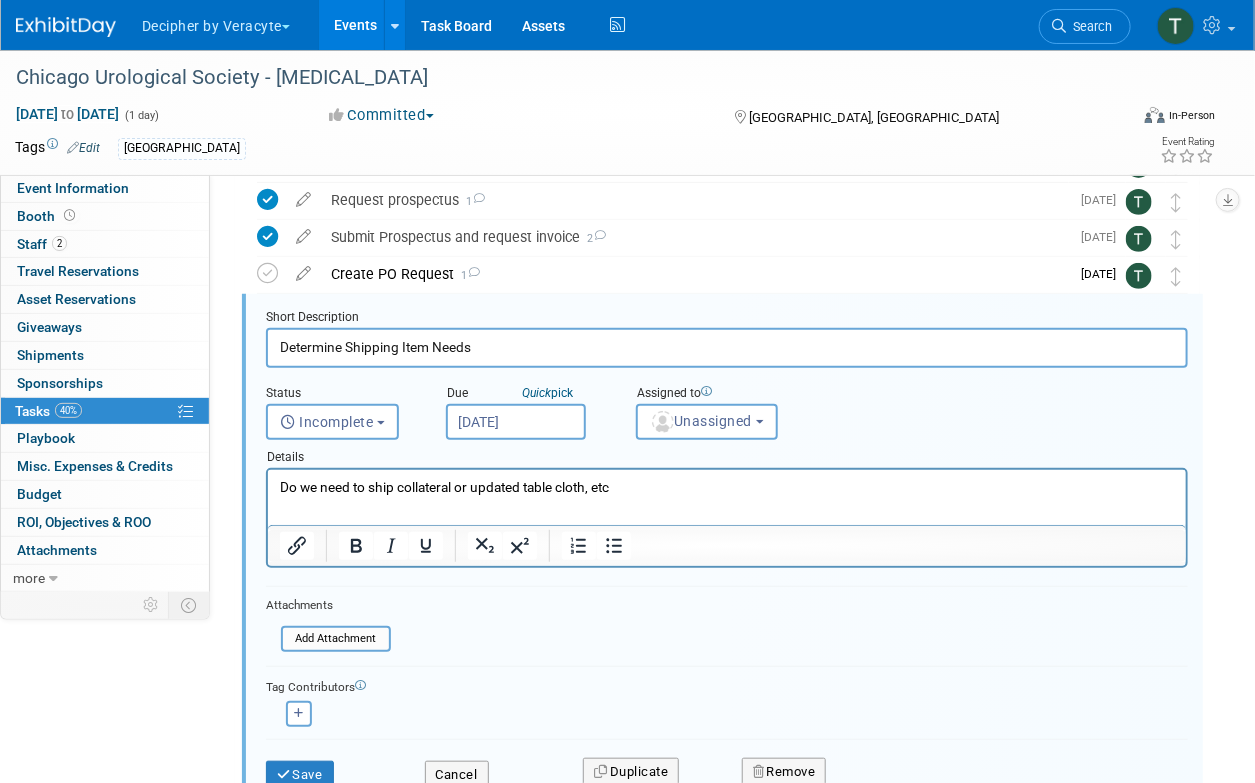 click on "Assigned to" at bounding box center [740, 394] 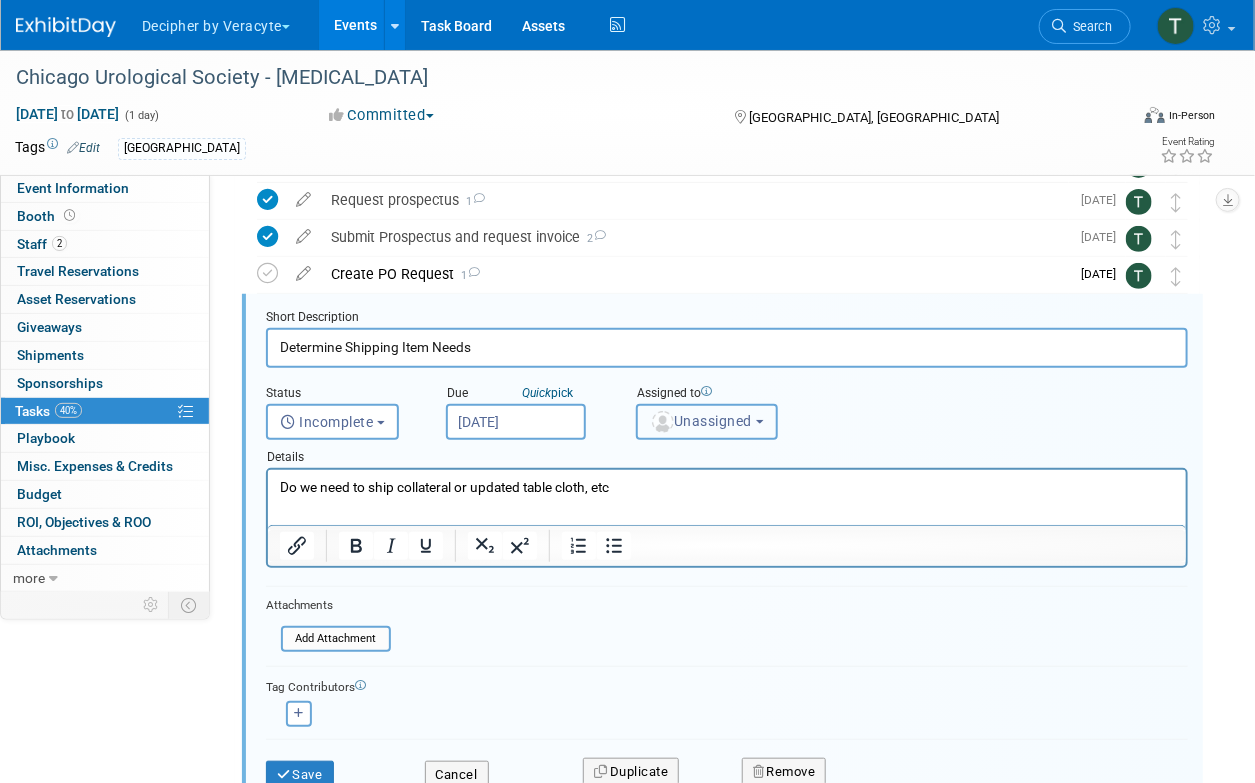 click on "Unassigned" at bounding box center (707, 422) 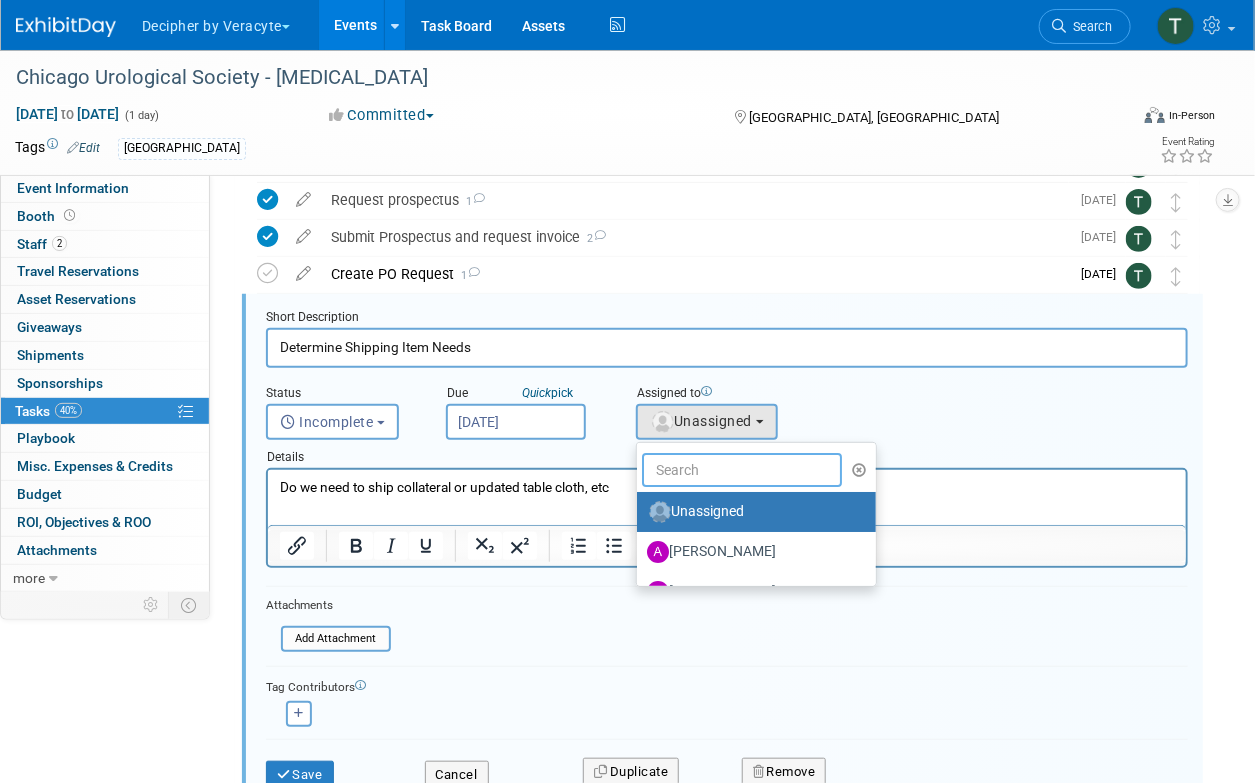 click at bounding box center [742, 470] 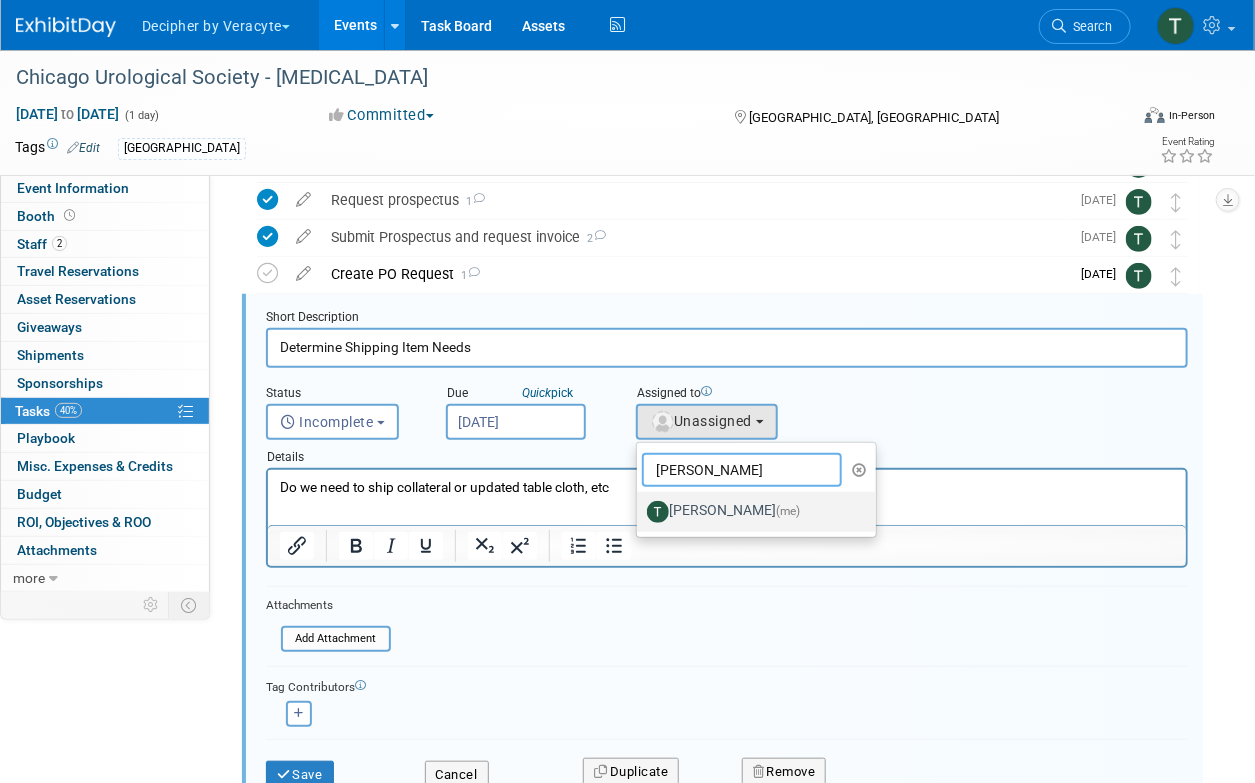 type on "[PERSON_NAME]" 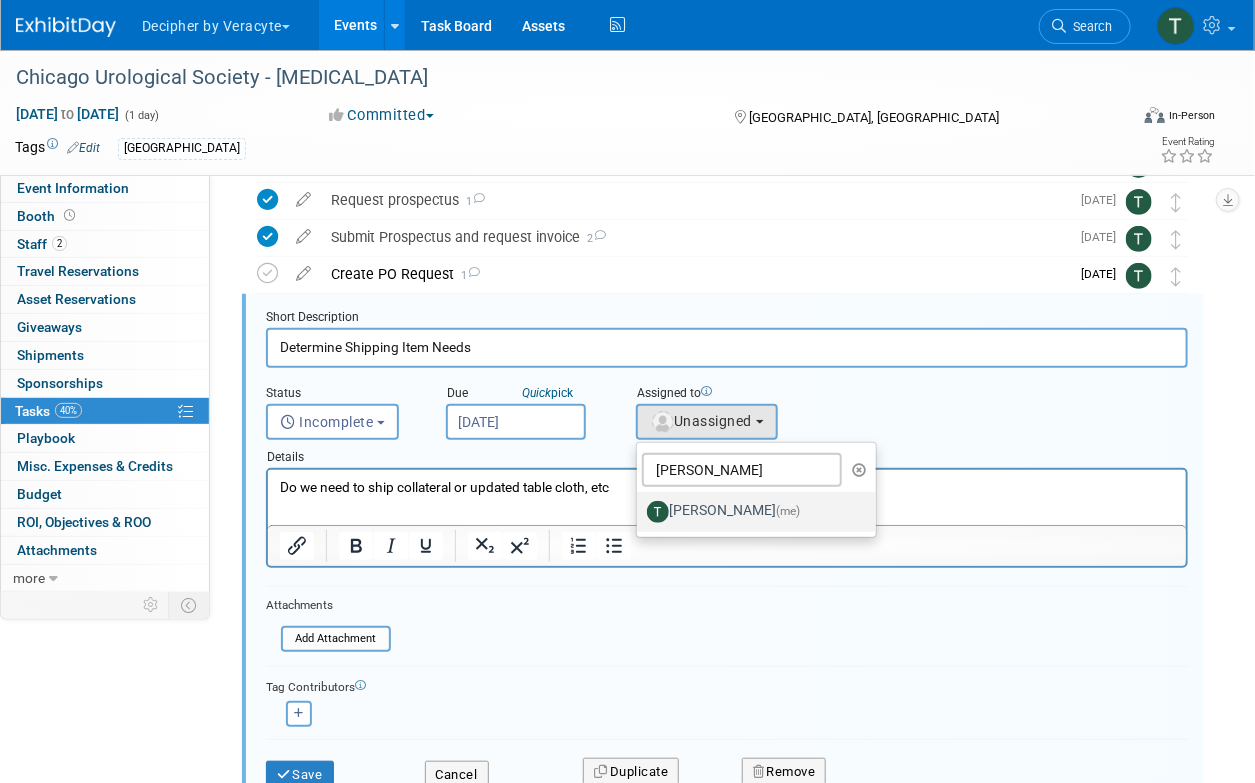 click on "[PERSON_NAME]
(me)" at bounding box center [751, 512] 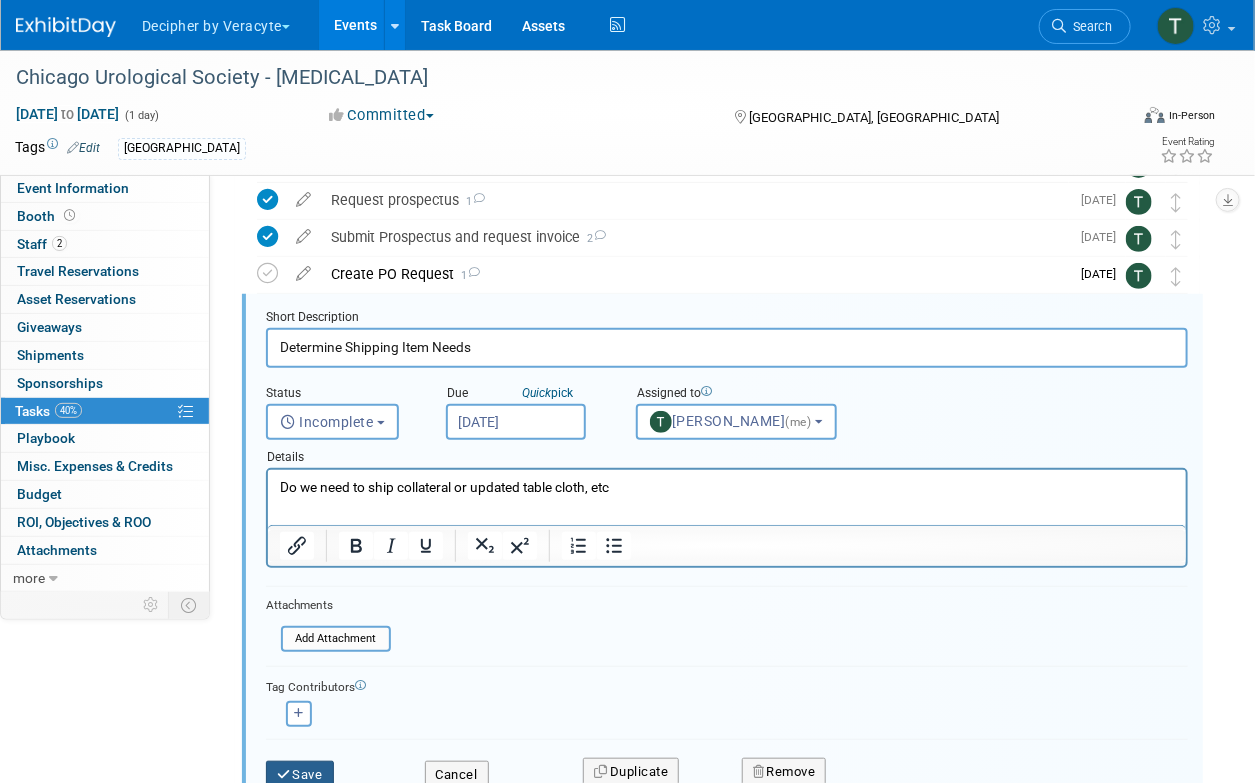 click on "Save" at bounding box center (300, 775) 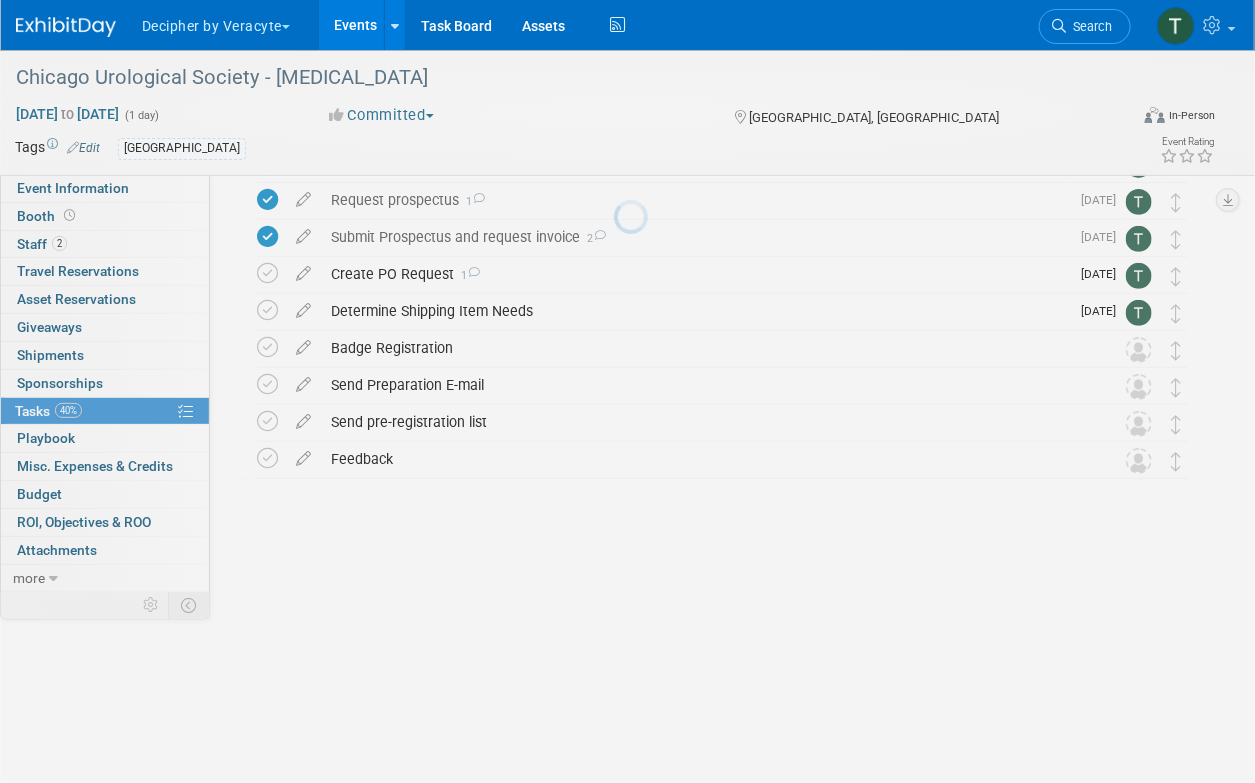 scroll, scrollTop: 0, scrollLeft: 0, axis: both 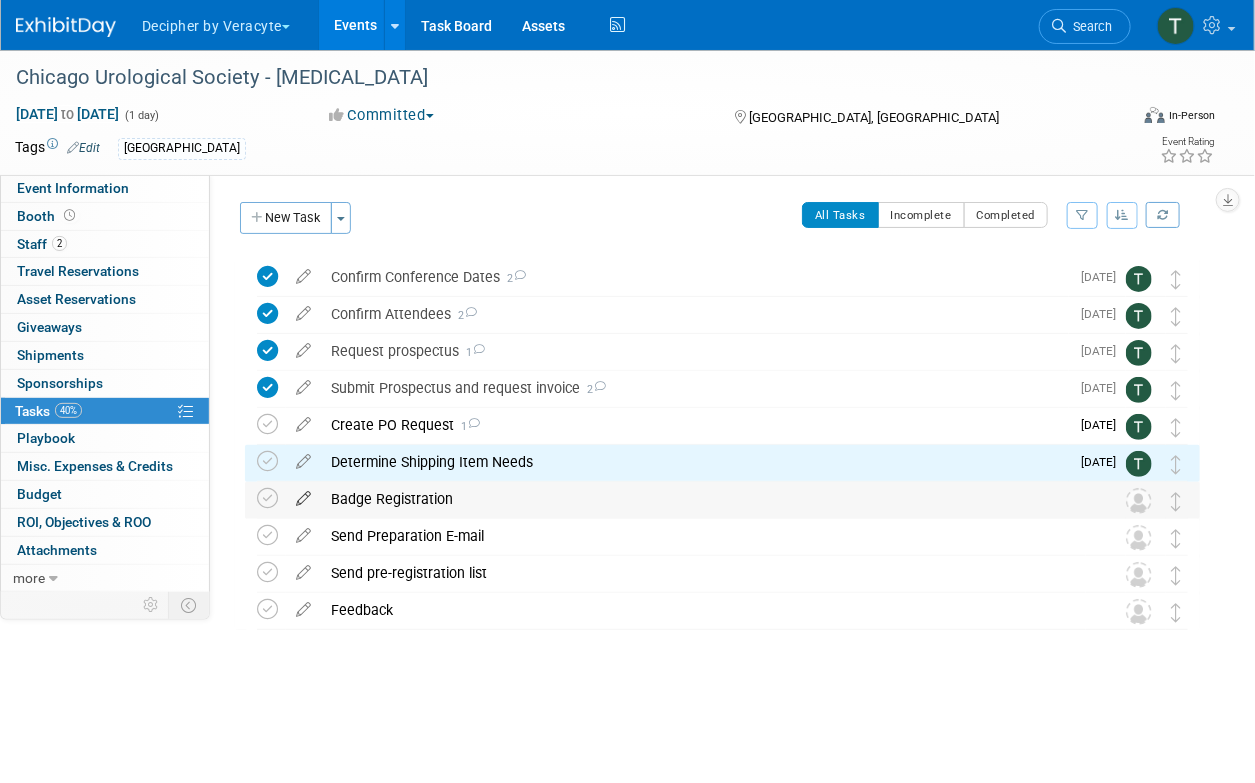 click at bounding box center (303, 494) 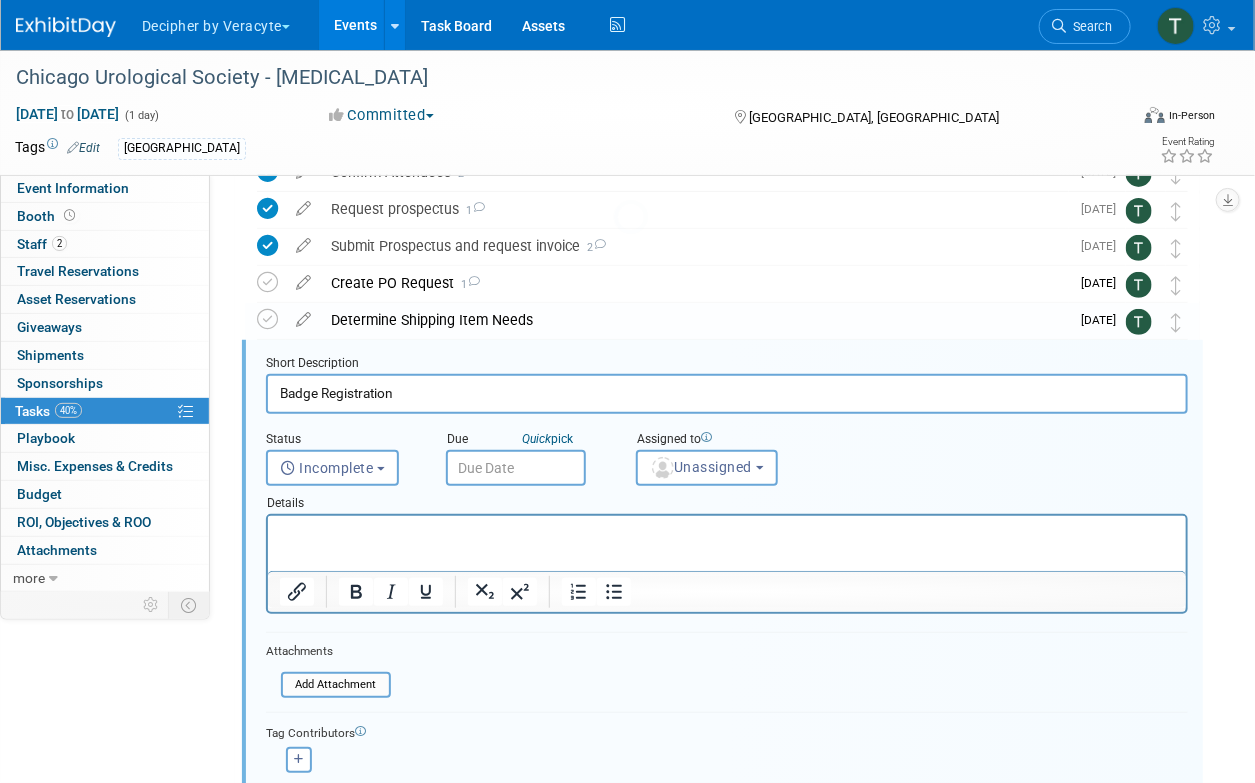 scroll, scrollTop: 188, scrollLeft: 0, axis: vertical 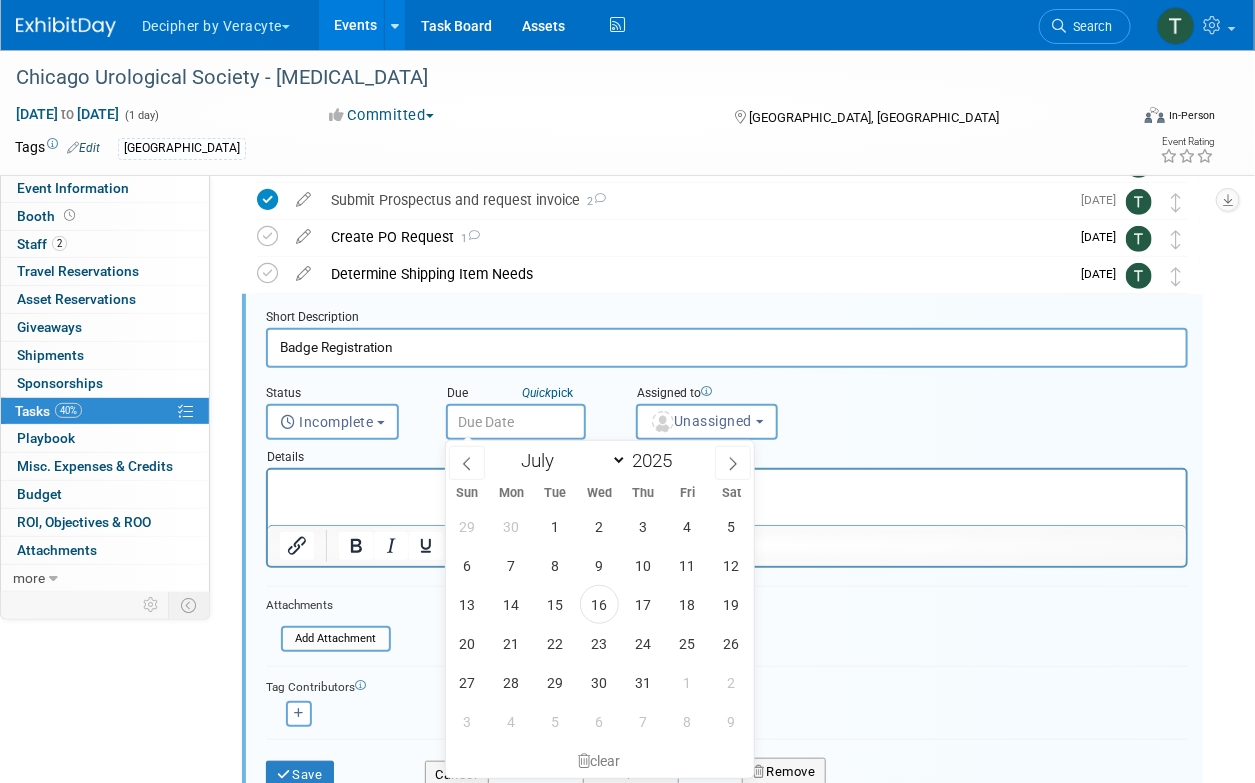 click at bounding box center [516, 422] 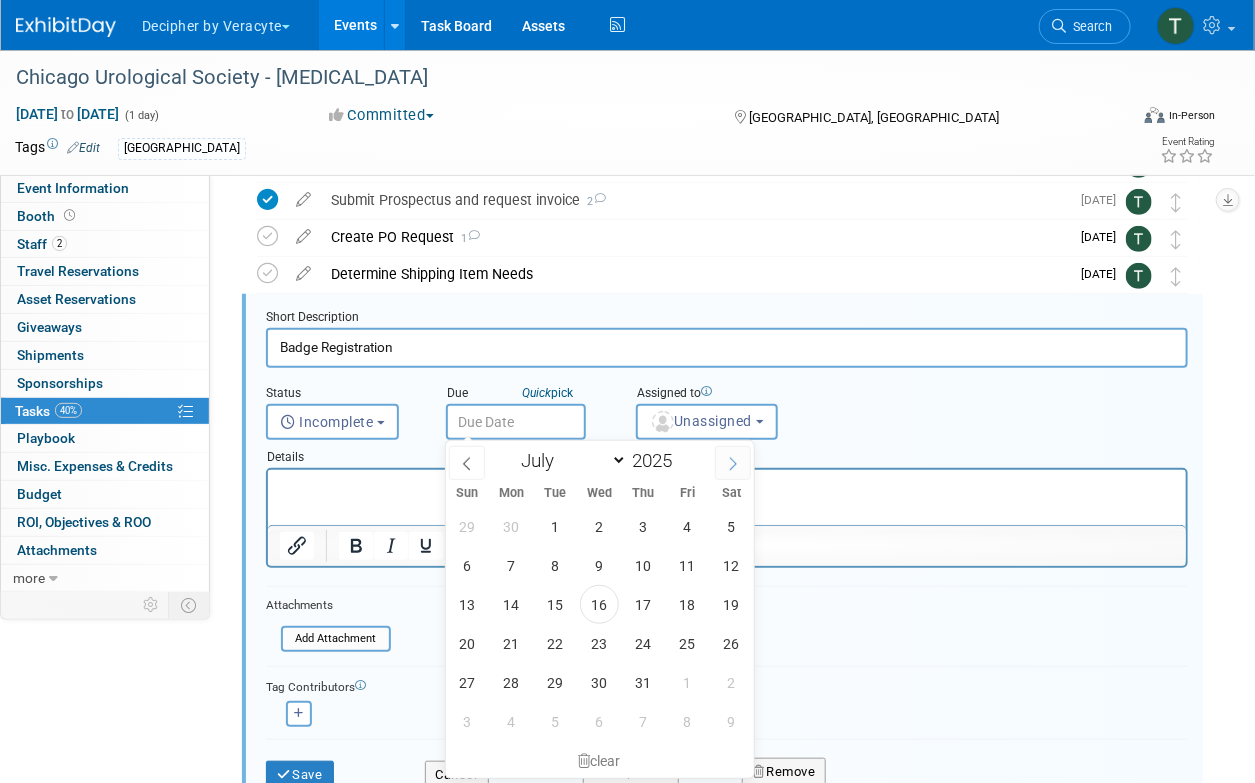 click at bounding box center [733, 463] 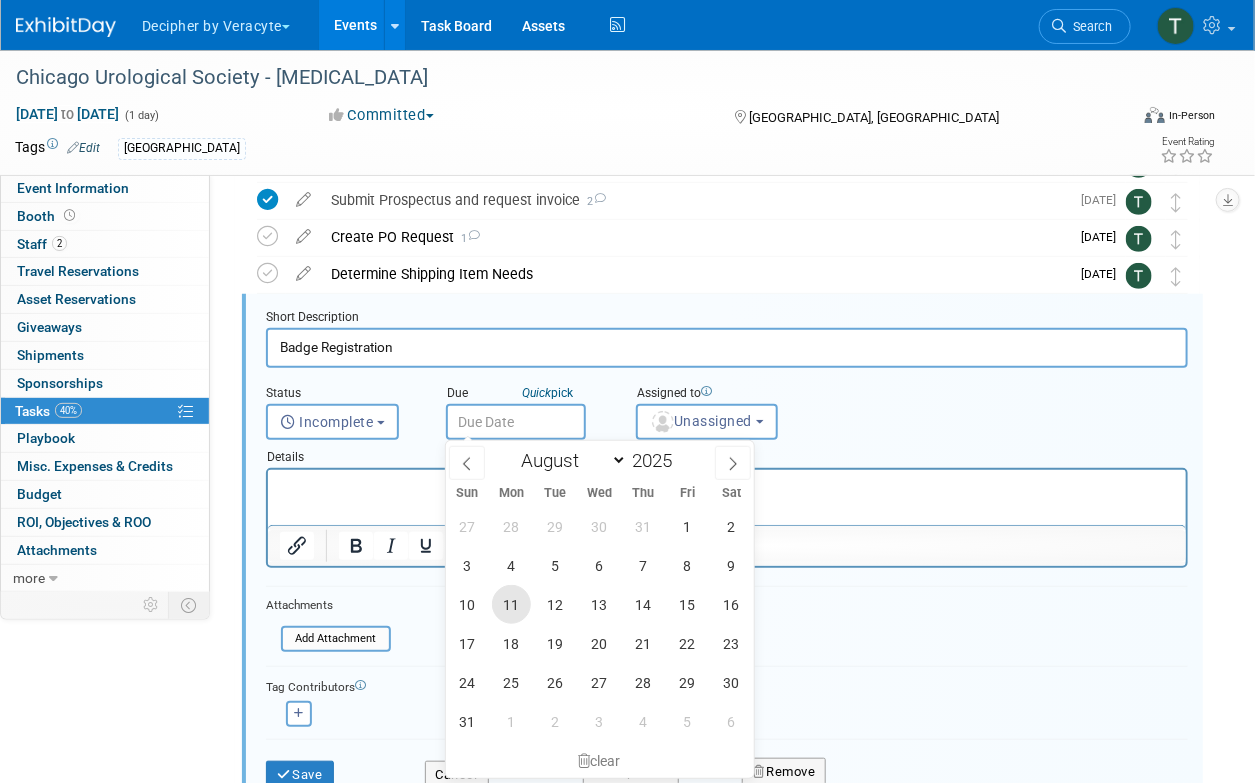 click on "11" at bounding box center [511, 604] 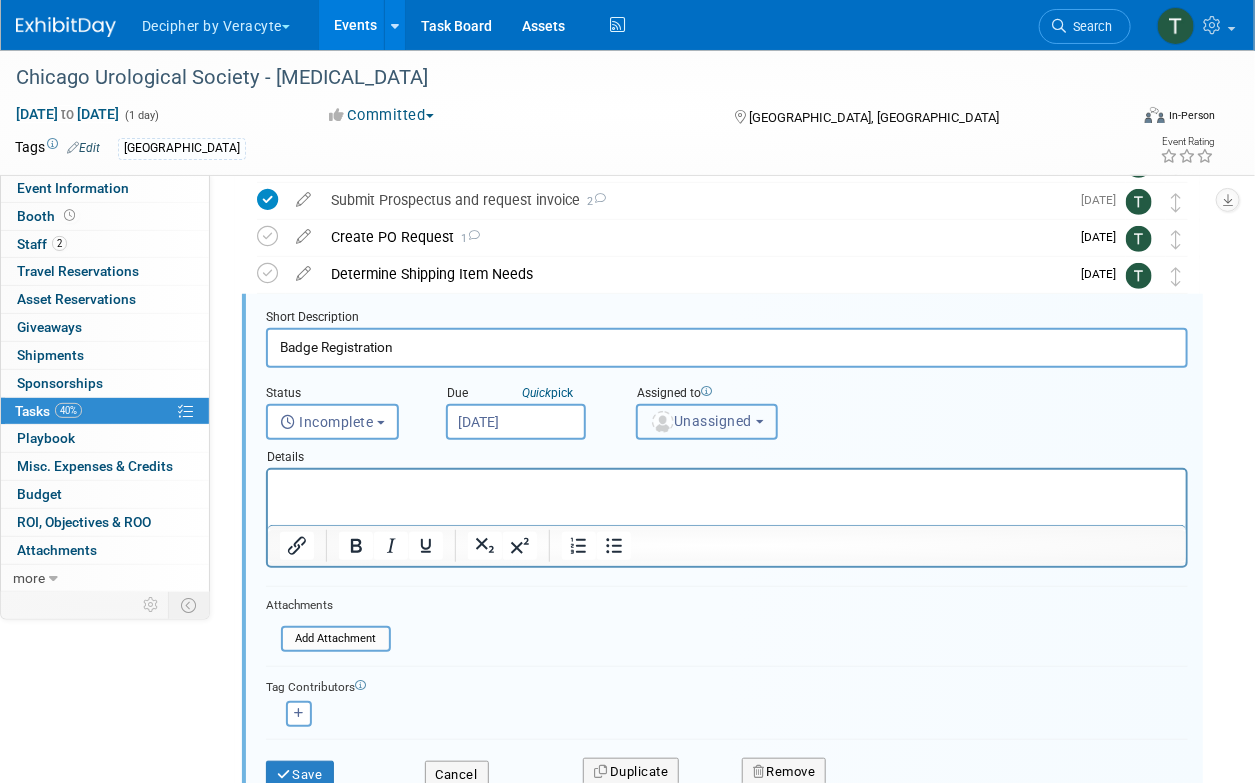 click on "Unassigned" at bounding box center [701, 421] 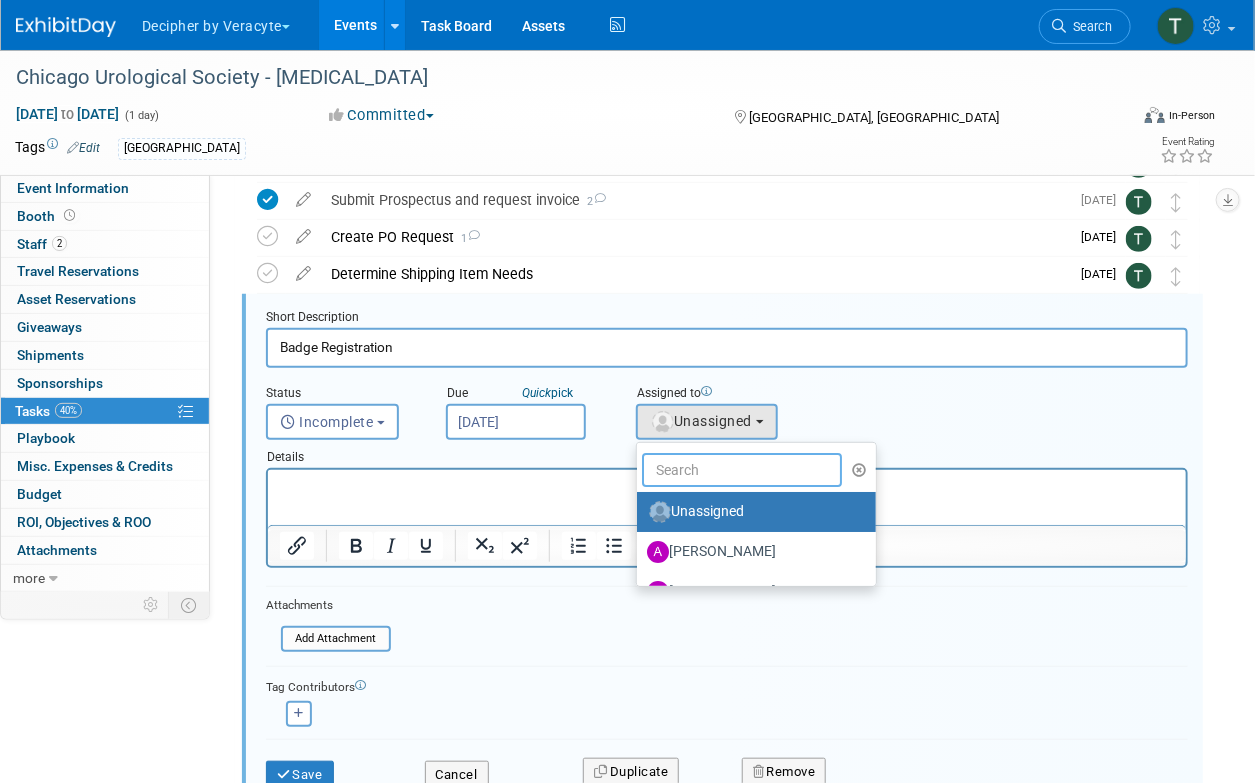 click at bounding box center (742, 470) 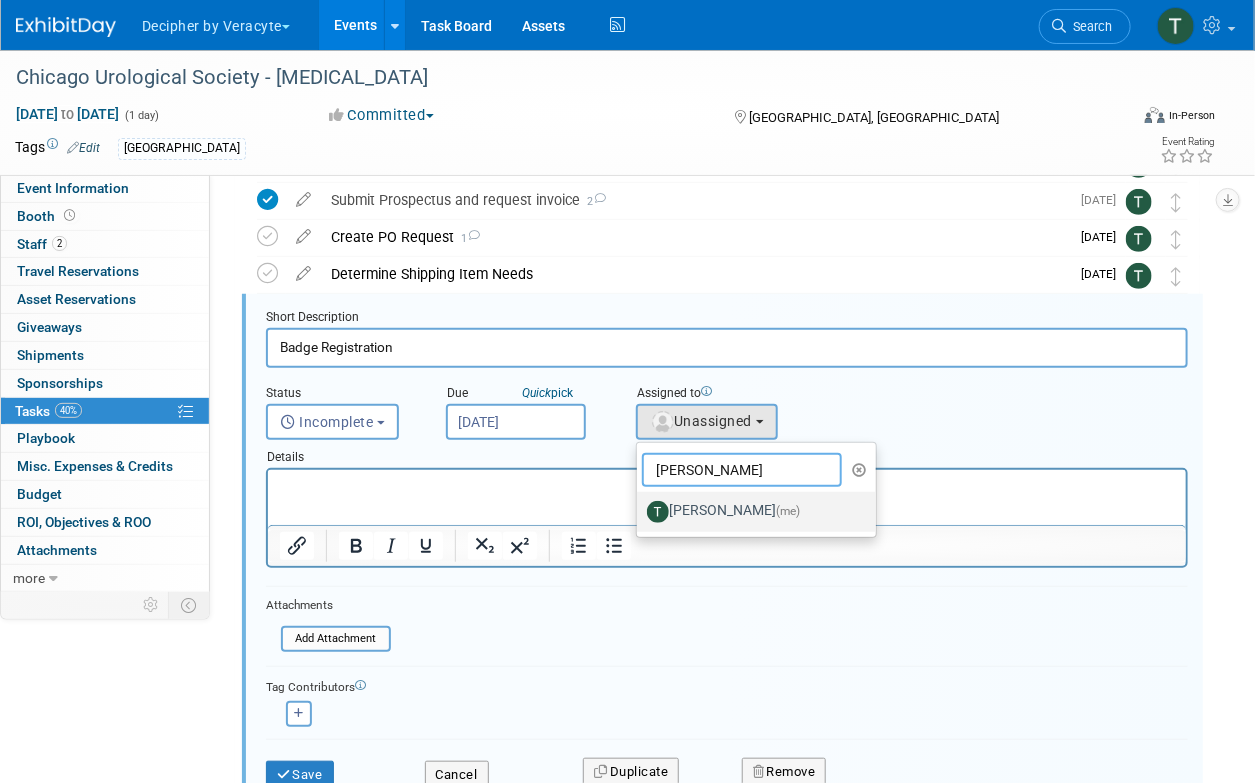type on "[PERSON_NAME]" 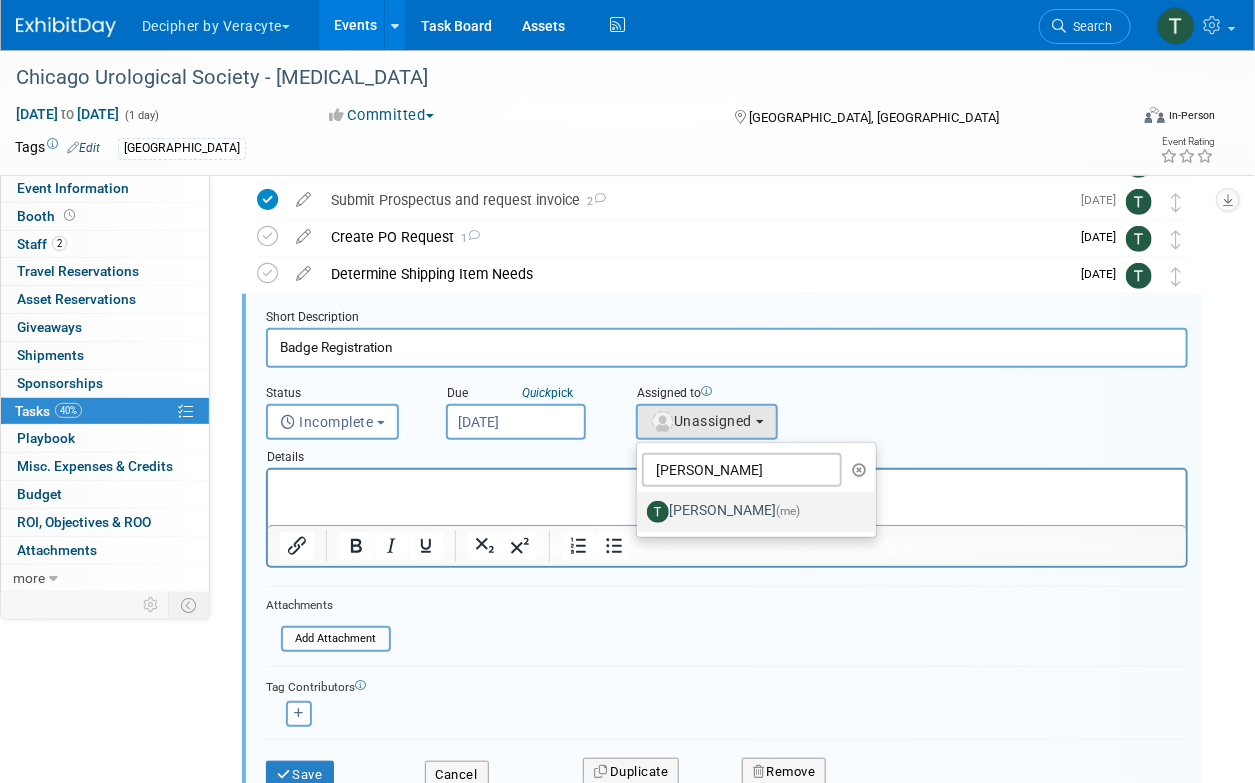 click on "[PERSON_NAME]
(me)" at bounding box center (751, 512) 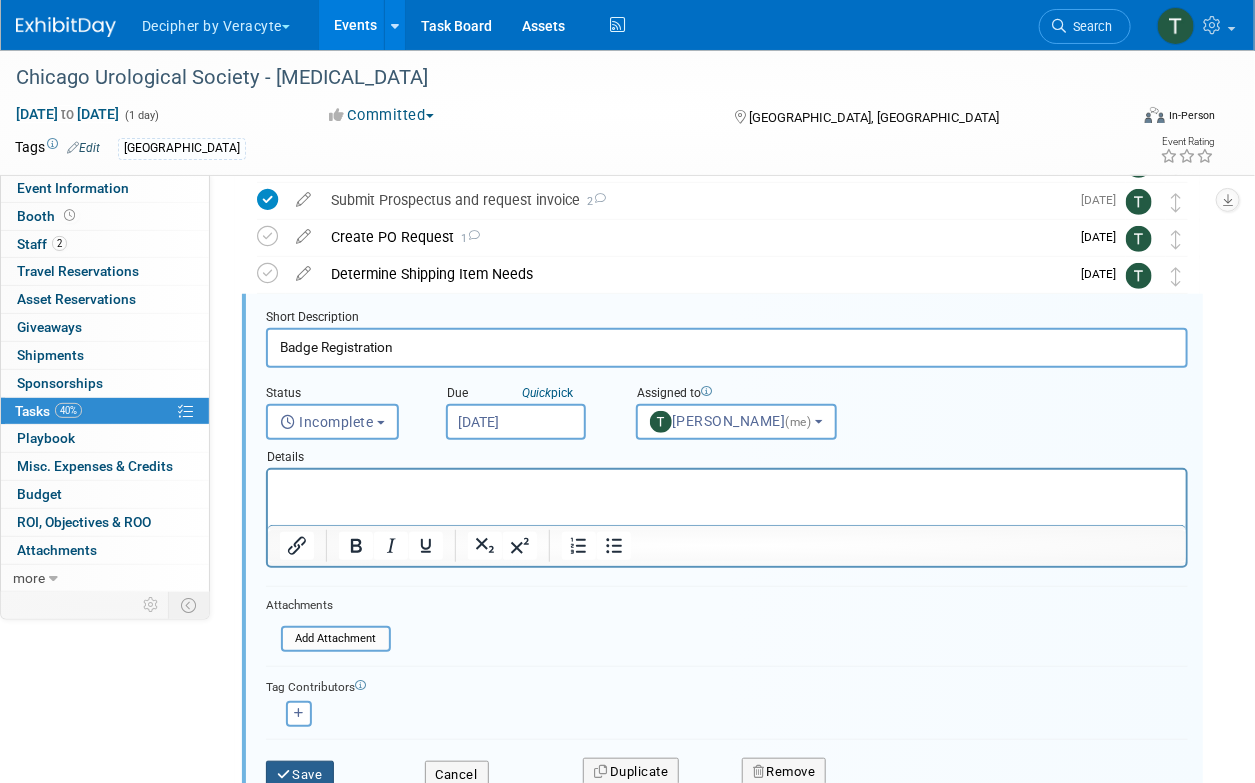 click on "Save" at bounding box center (300, 775) 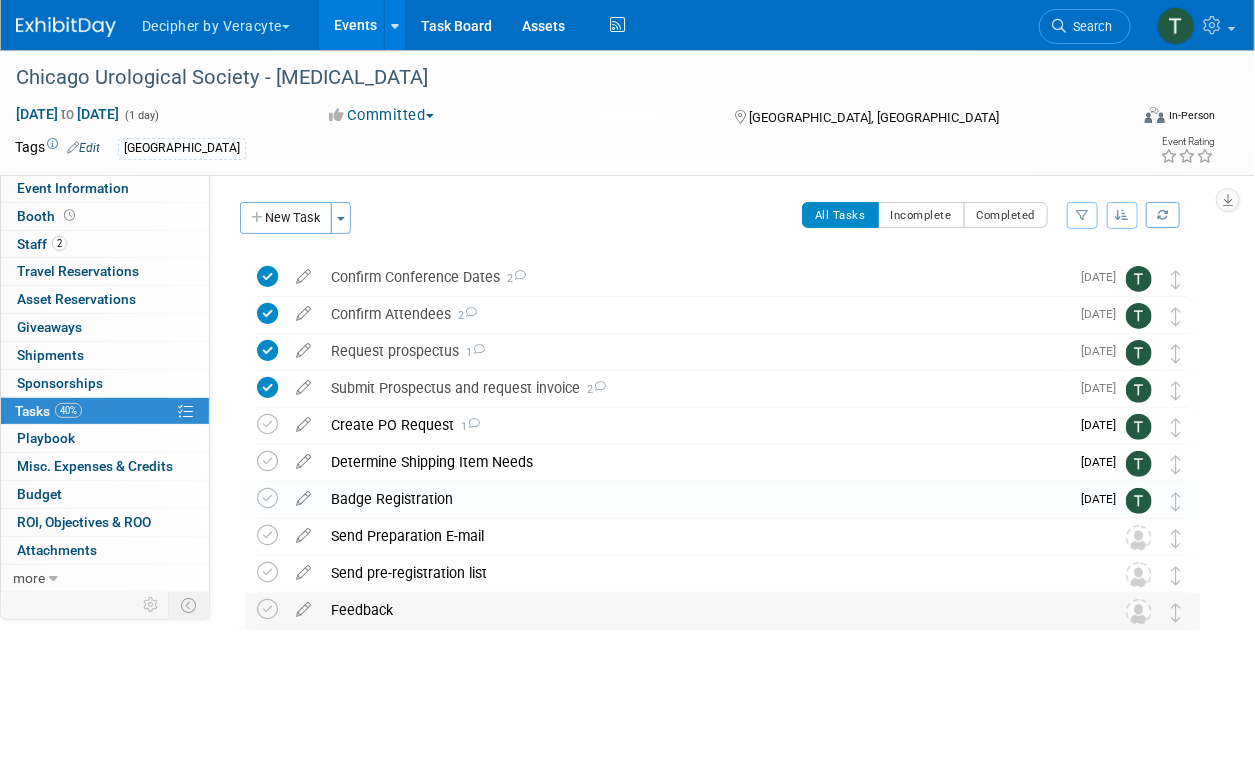 scroll, scrollTop: 0, scrollLeft: 0, axis: both 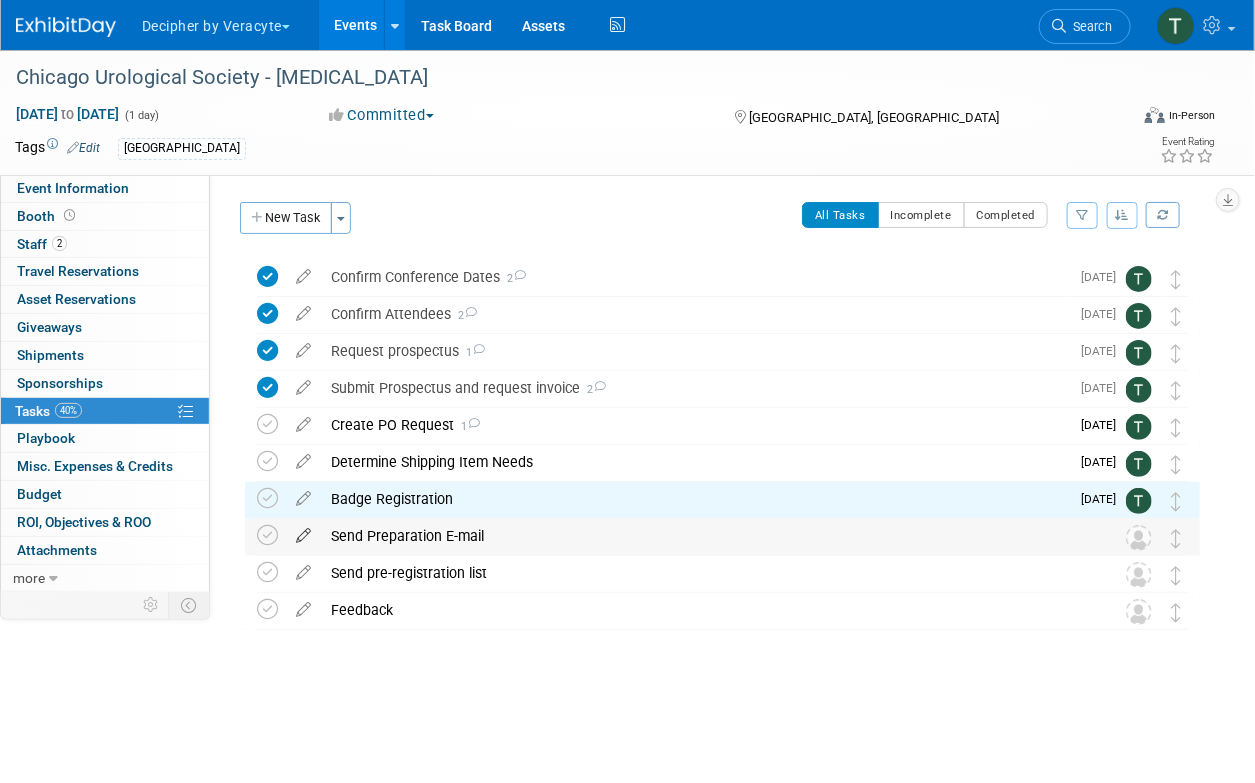 click at bounding box center (303, 531) 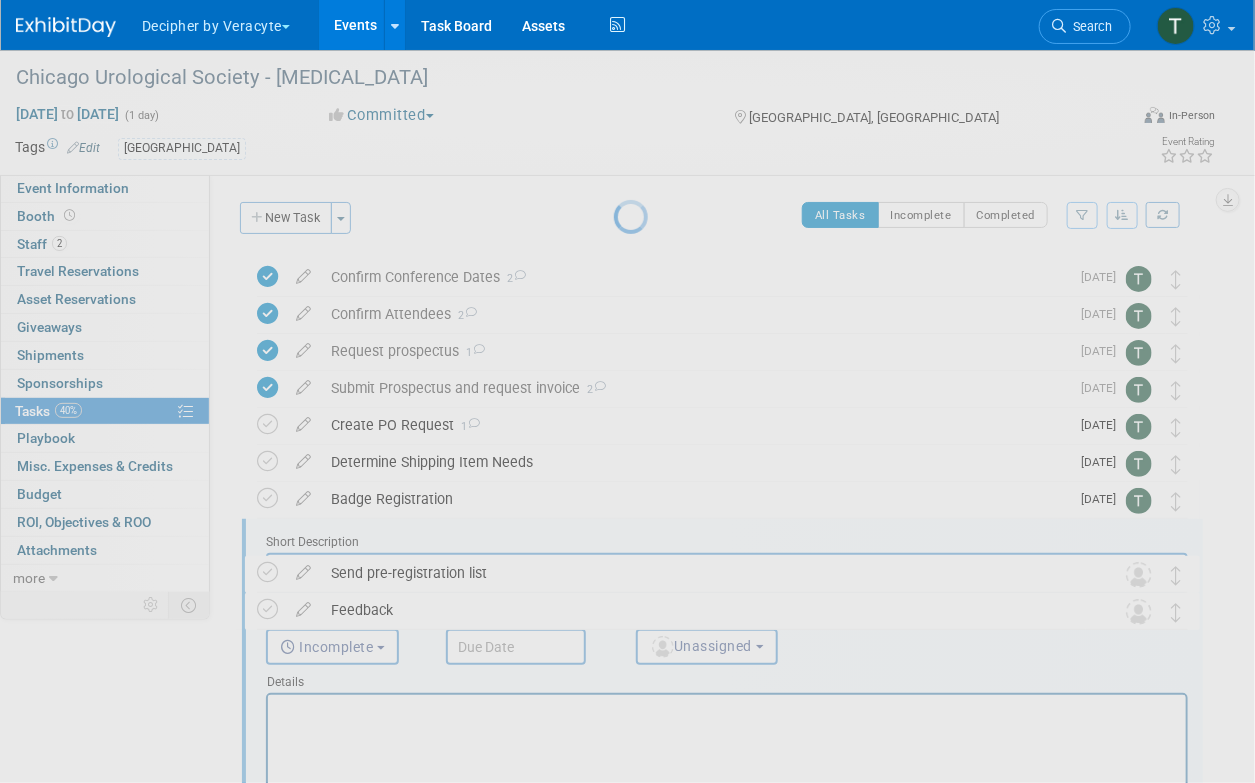 scroll, scrollTop: 0, scrollLeft: 0, axis: both 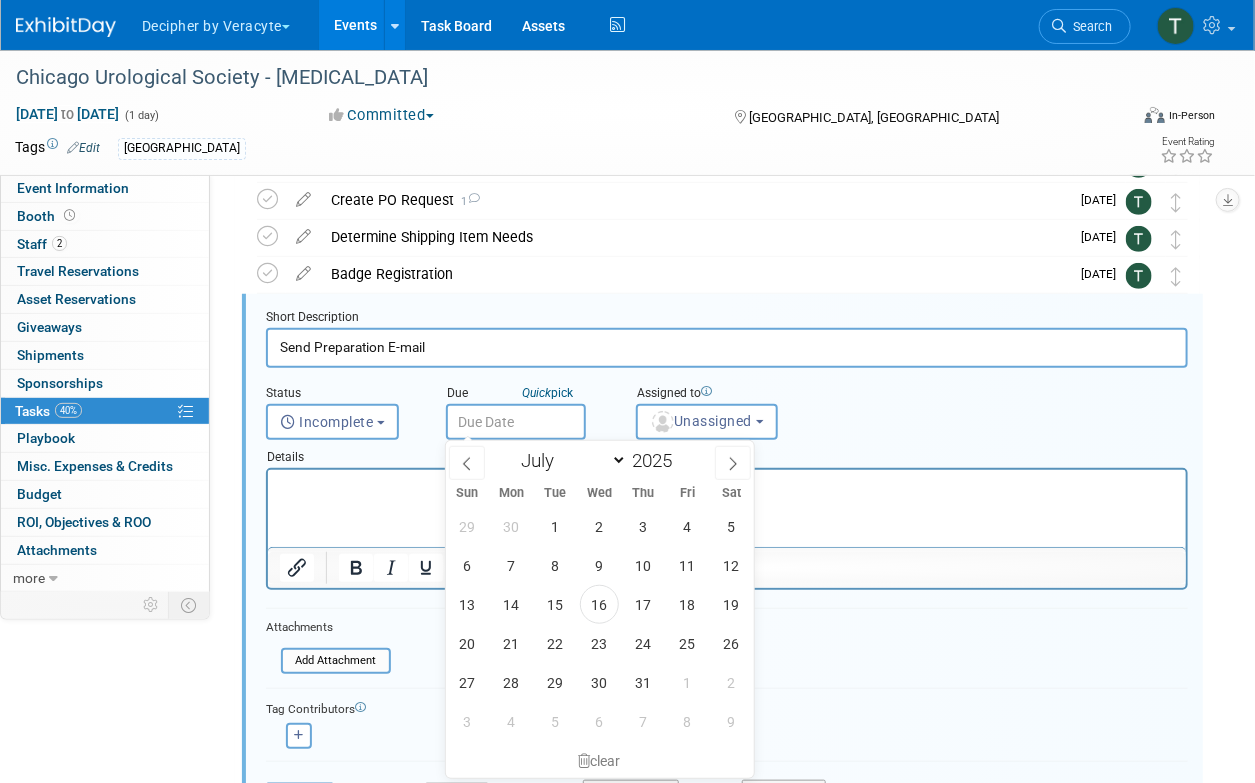 click at bounding box center (516, 422) 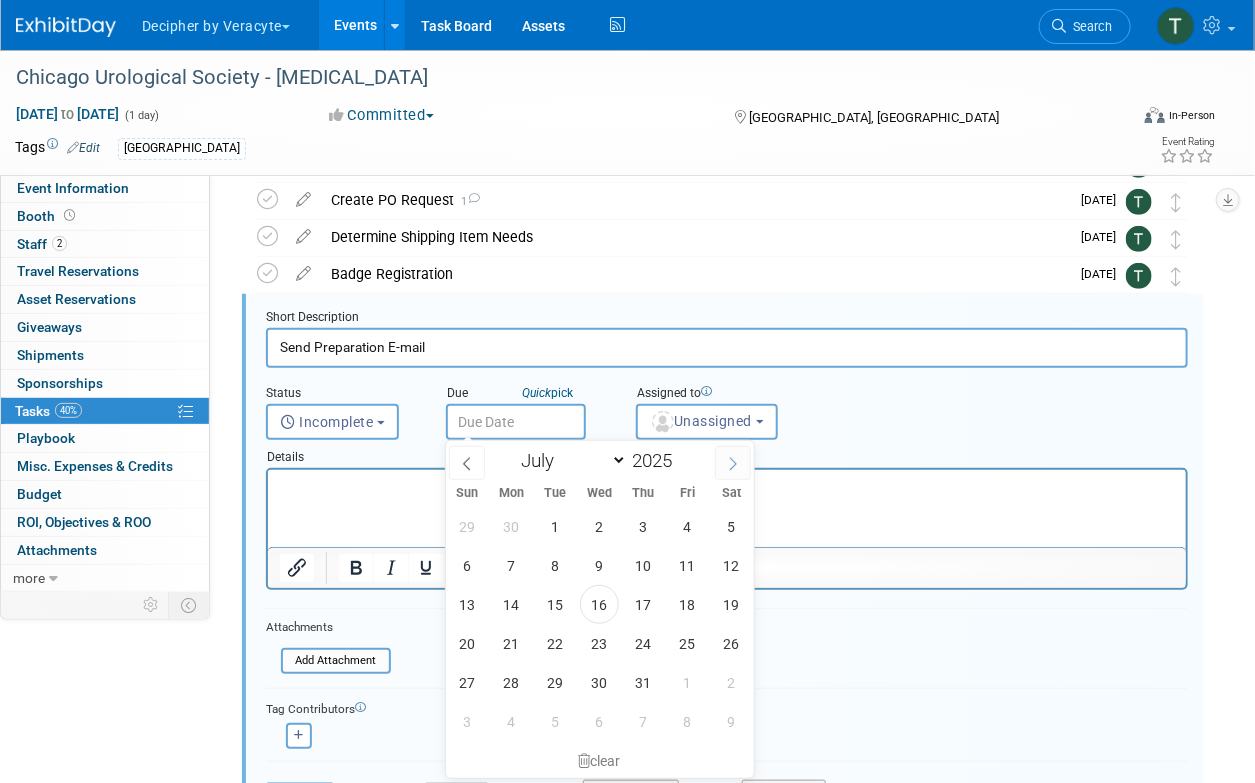 click at bounding box center [733, 463] 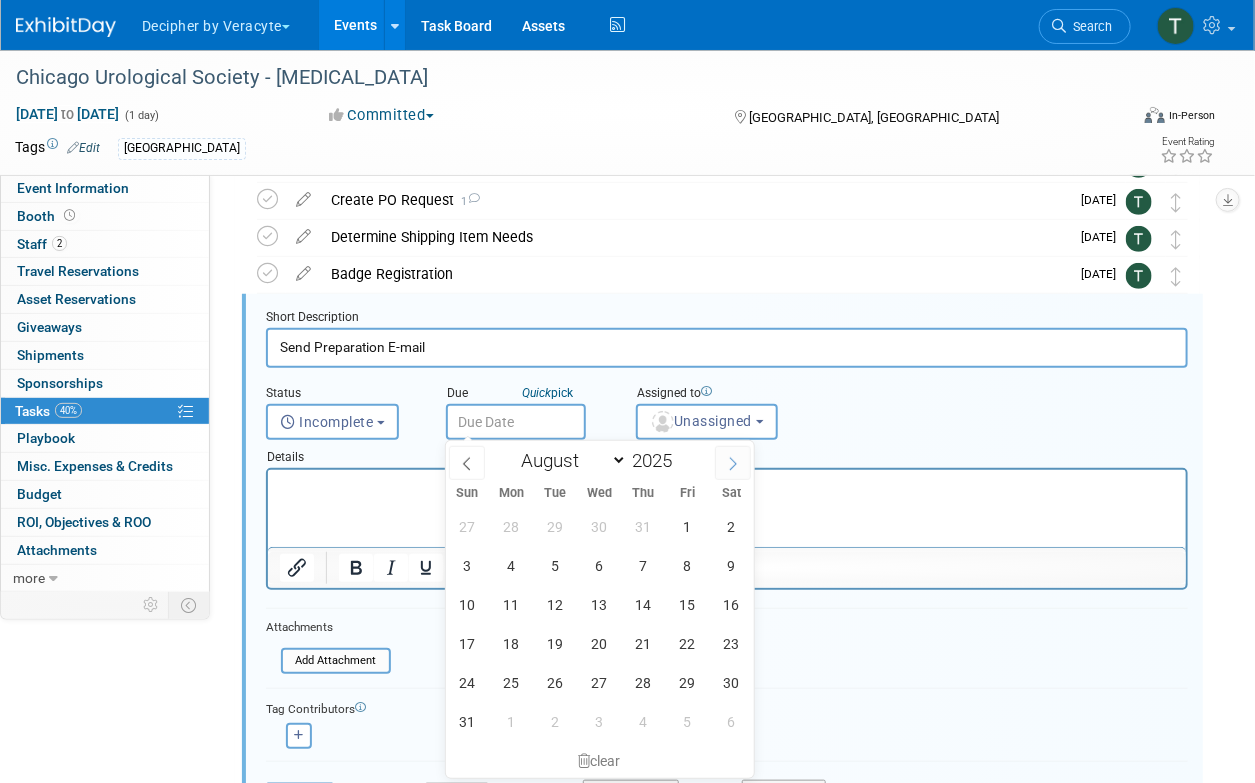 click at bounding box center (733, 463) 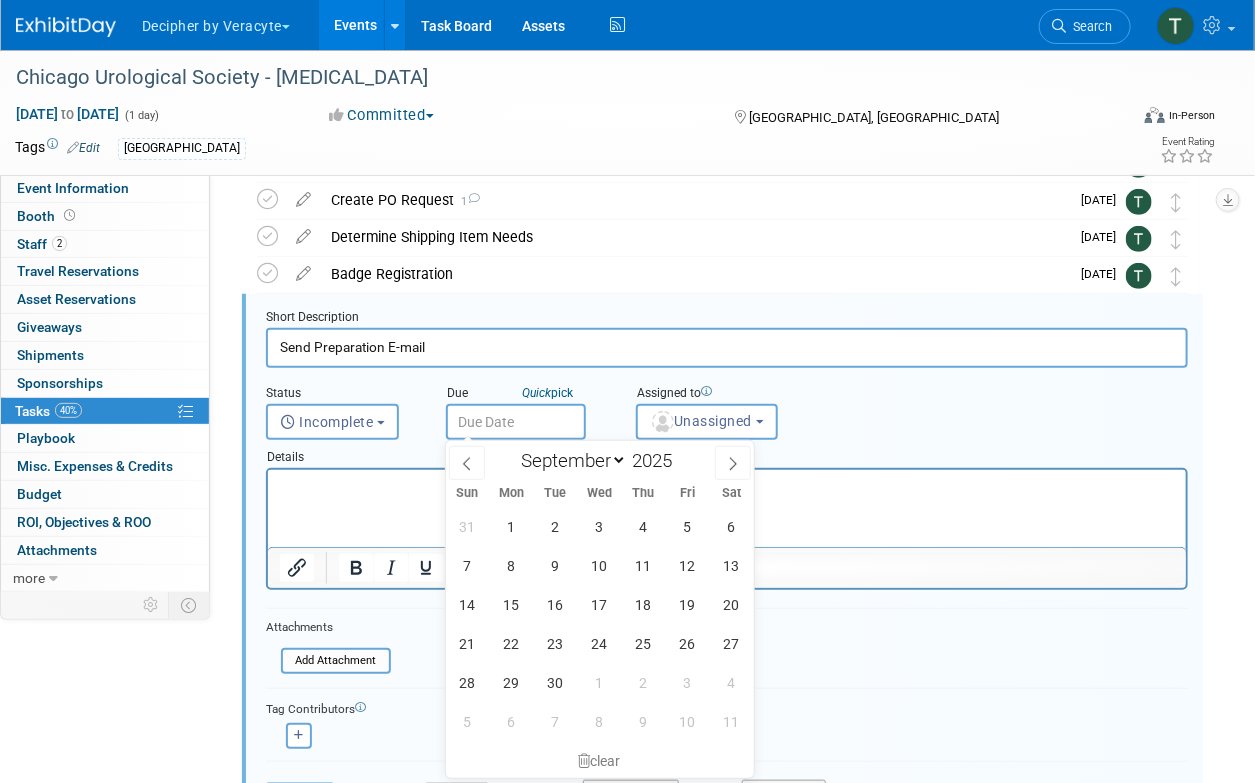 click on "January February March April May June July August September October November [DATE]" at bounding box center [599, 458] 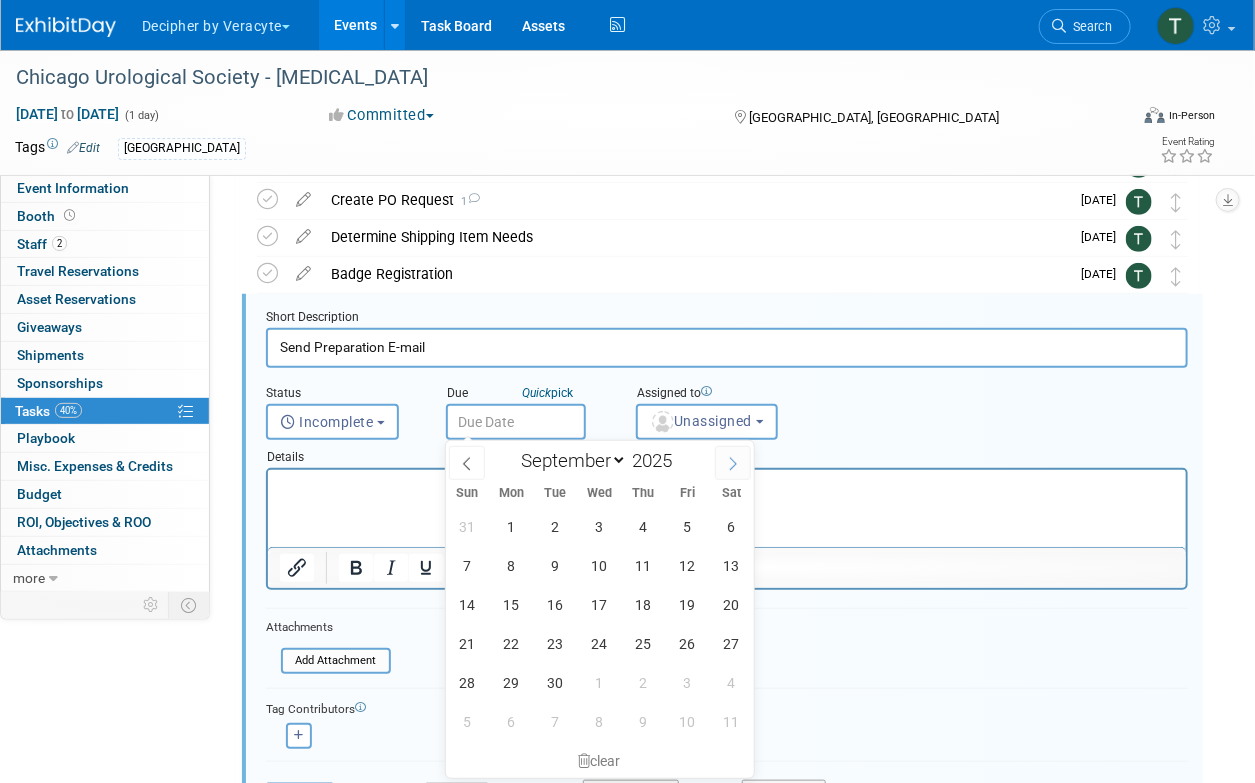 click 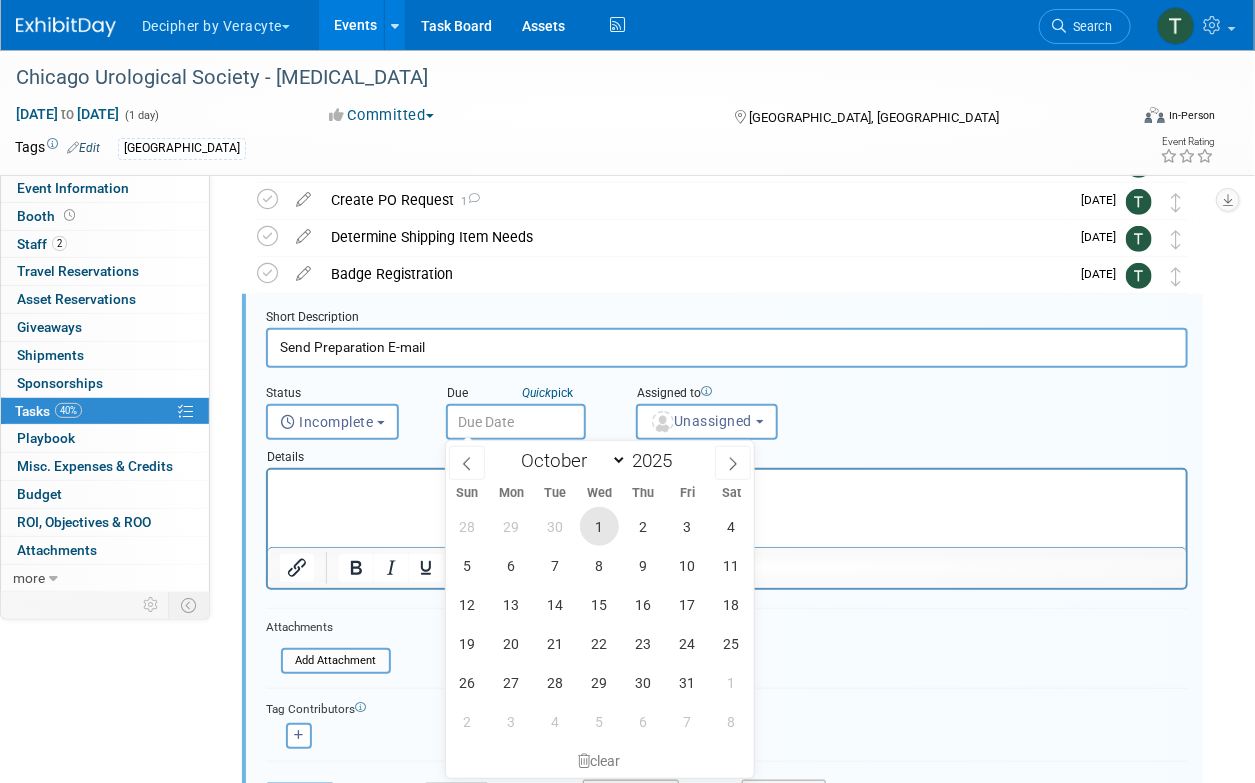 click on "1" at bounding box center [599, 526] 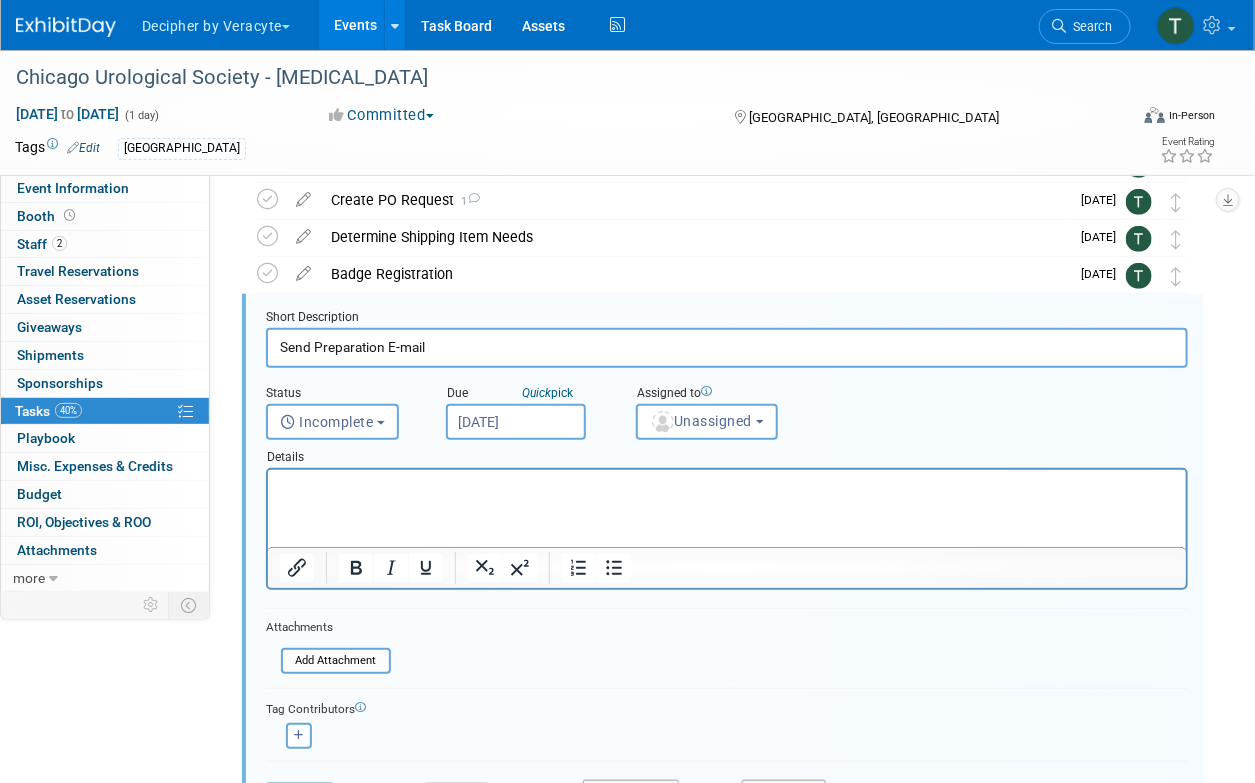 click on "Assigned to" at bounding box center [740, 394] 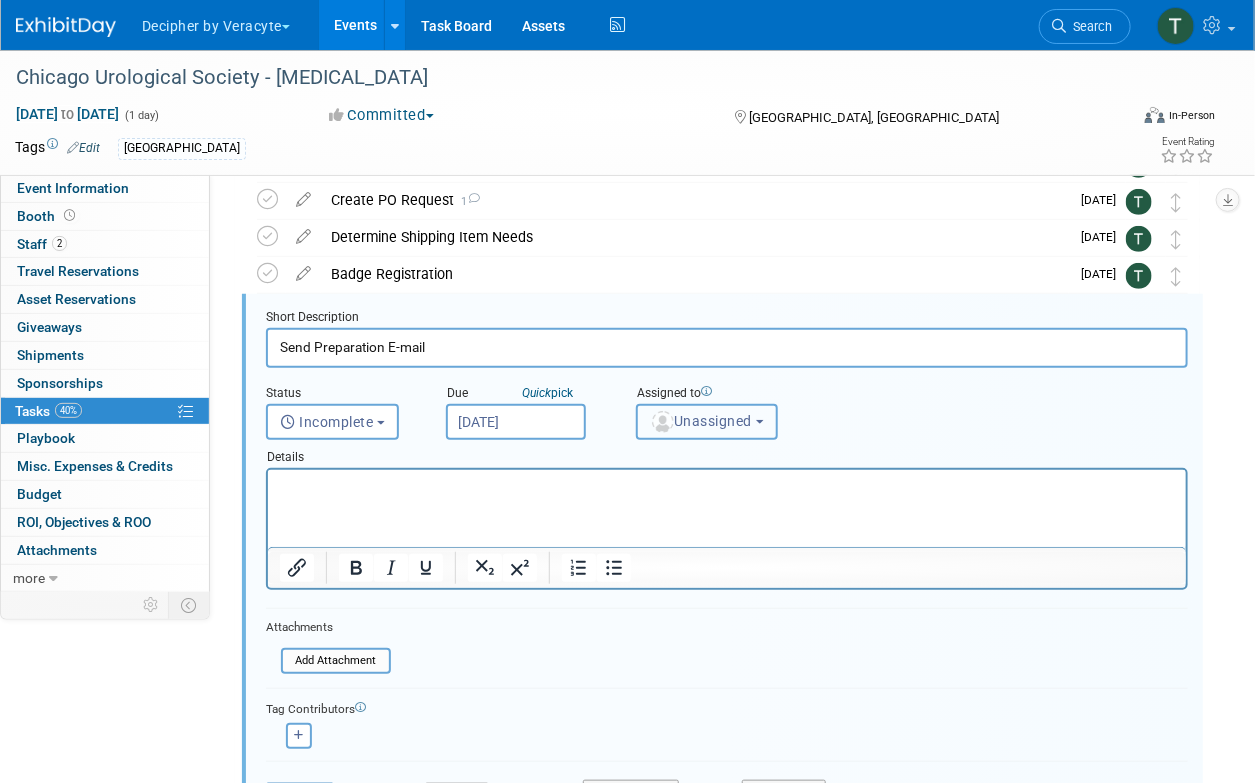 click on "Unassigned" at bounding box center [707, 422] 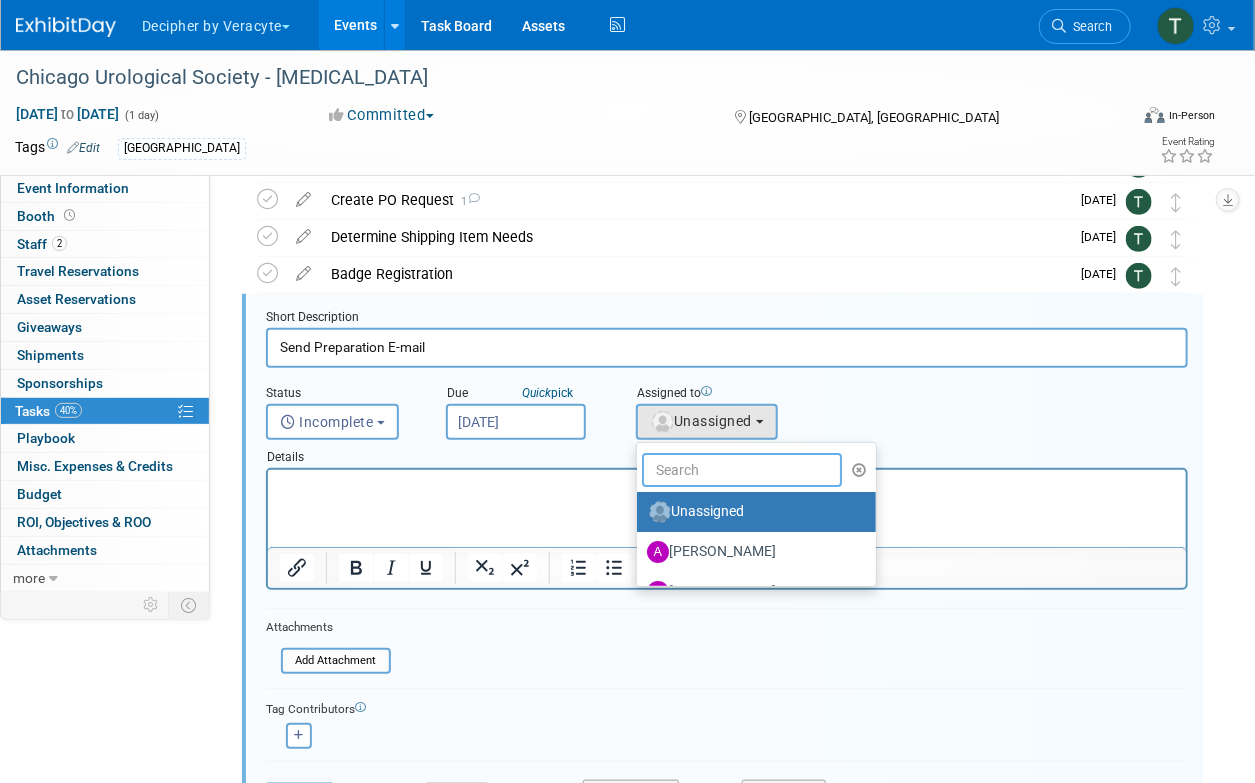 click at bounding box center [742, 470] 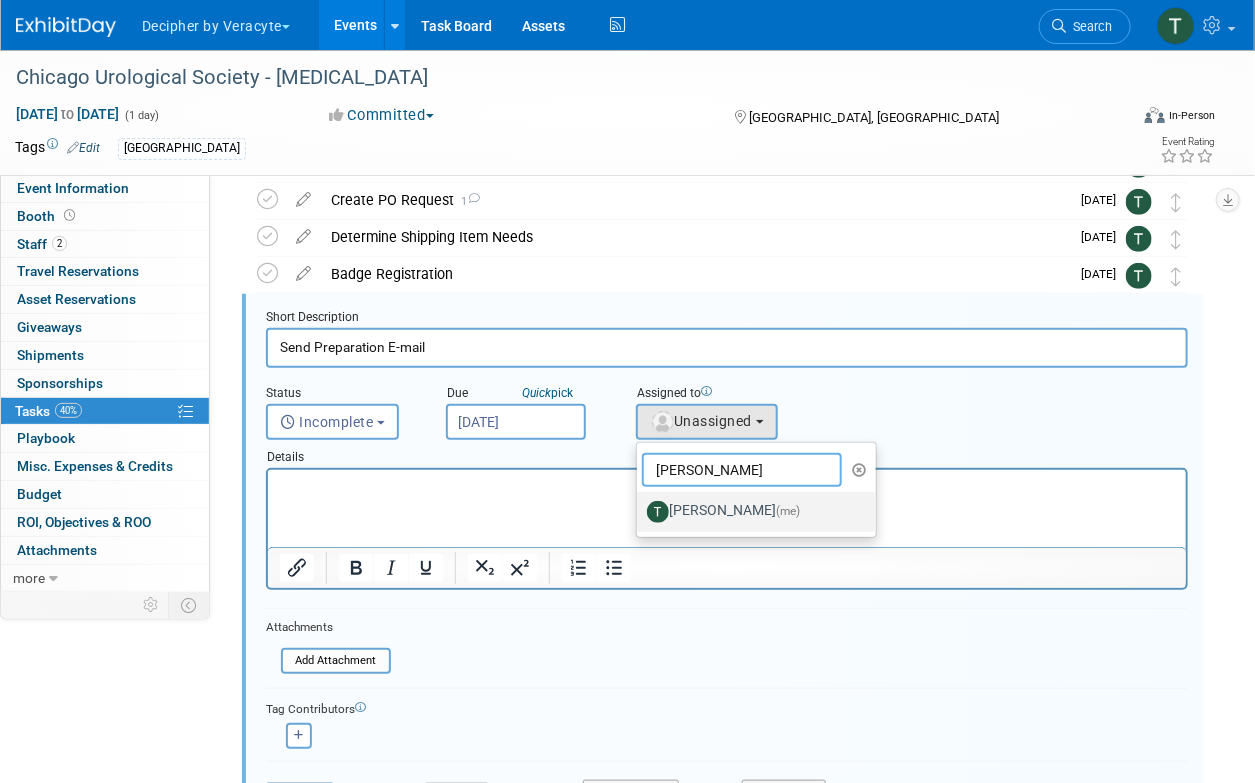 type on "[PERSON_NAME]" 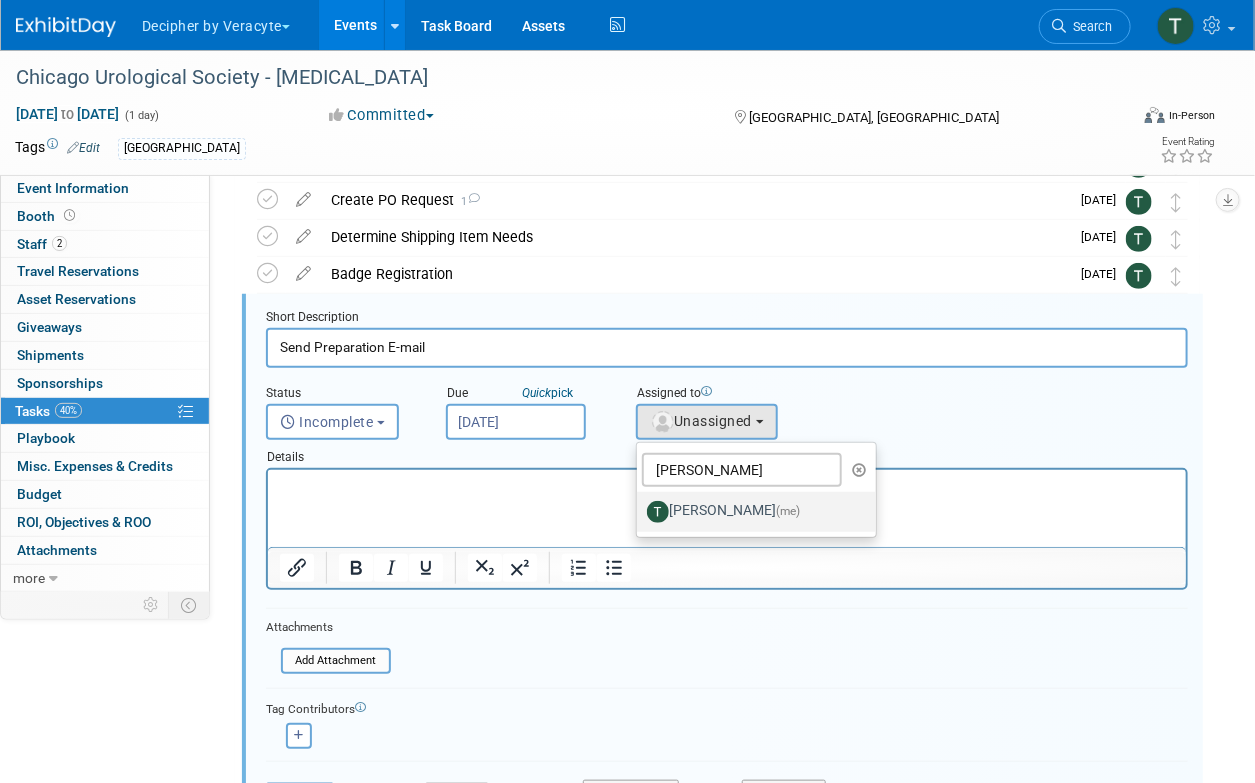 click on "[PERSON_NAME]
(me)" at bounding box center [751, 512] 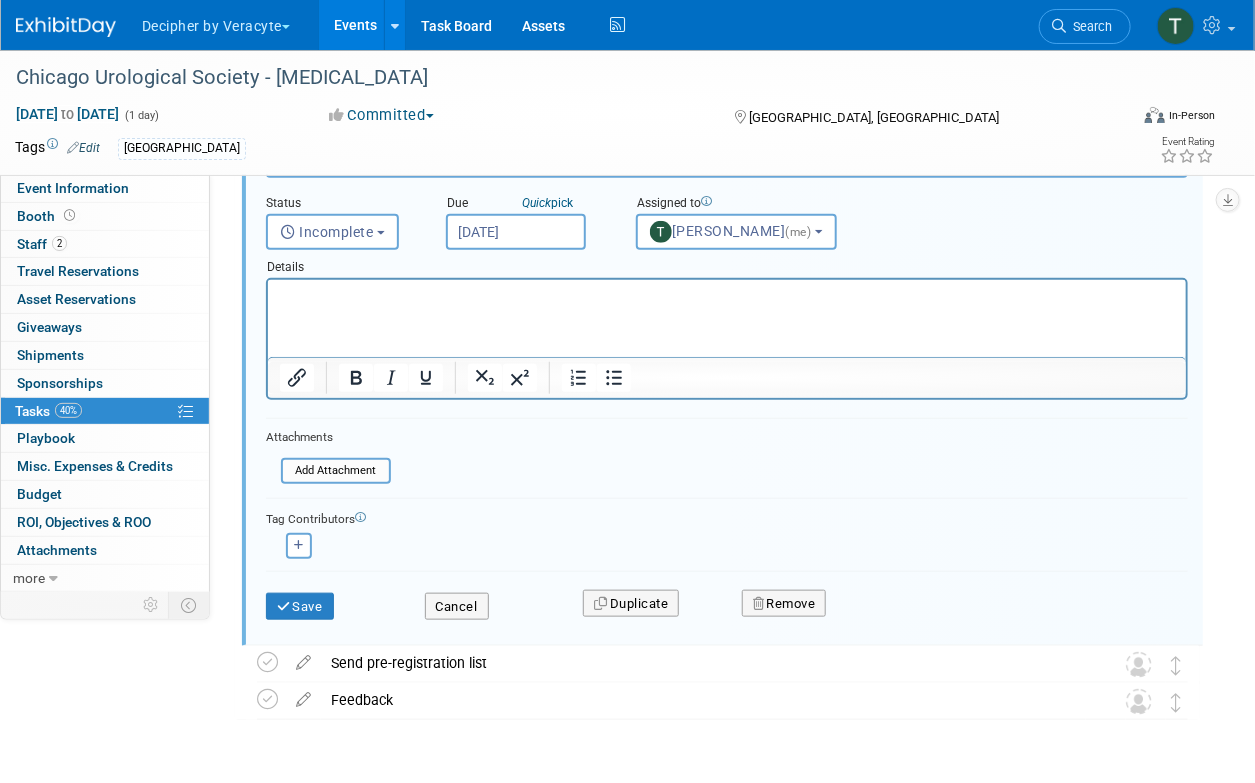 scroll, scrollTop: 473, scrollLeft: 0, axis: vertical 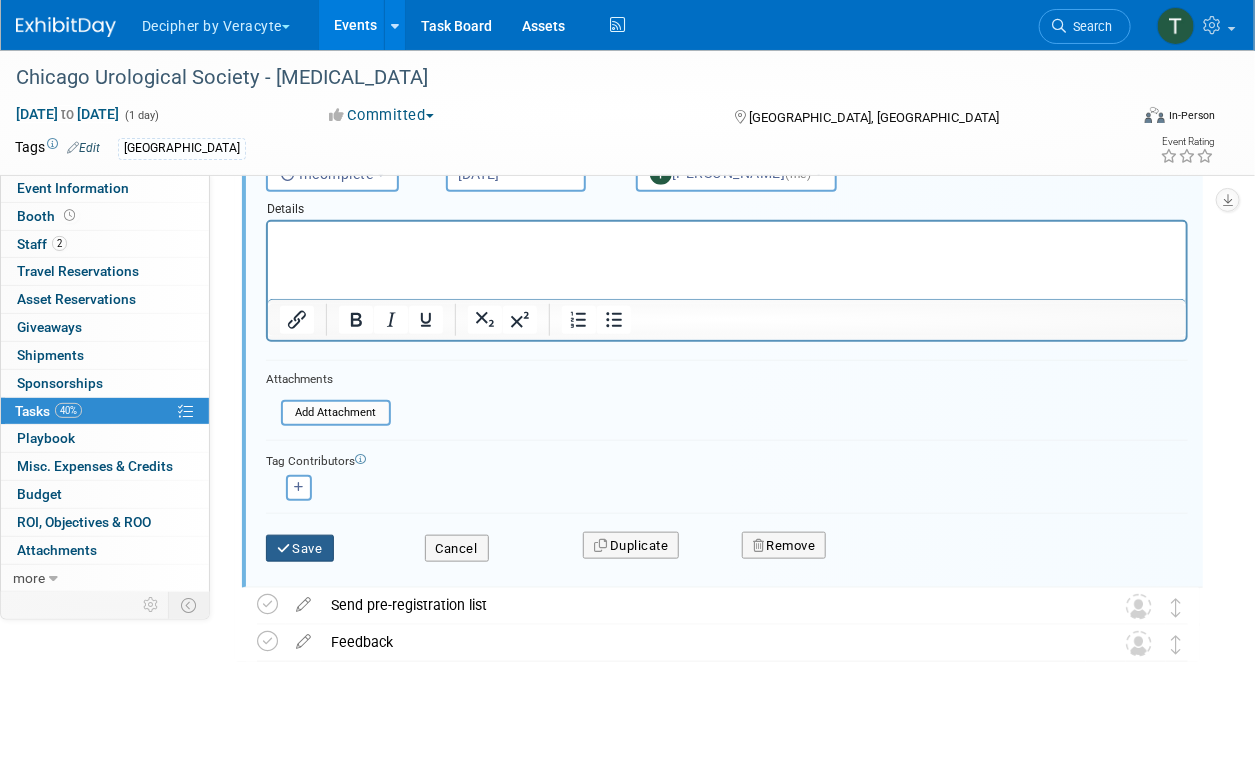 click on "Save" at bounding box center [300, 549] 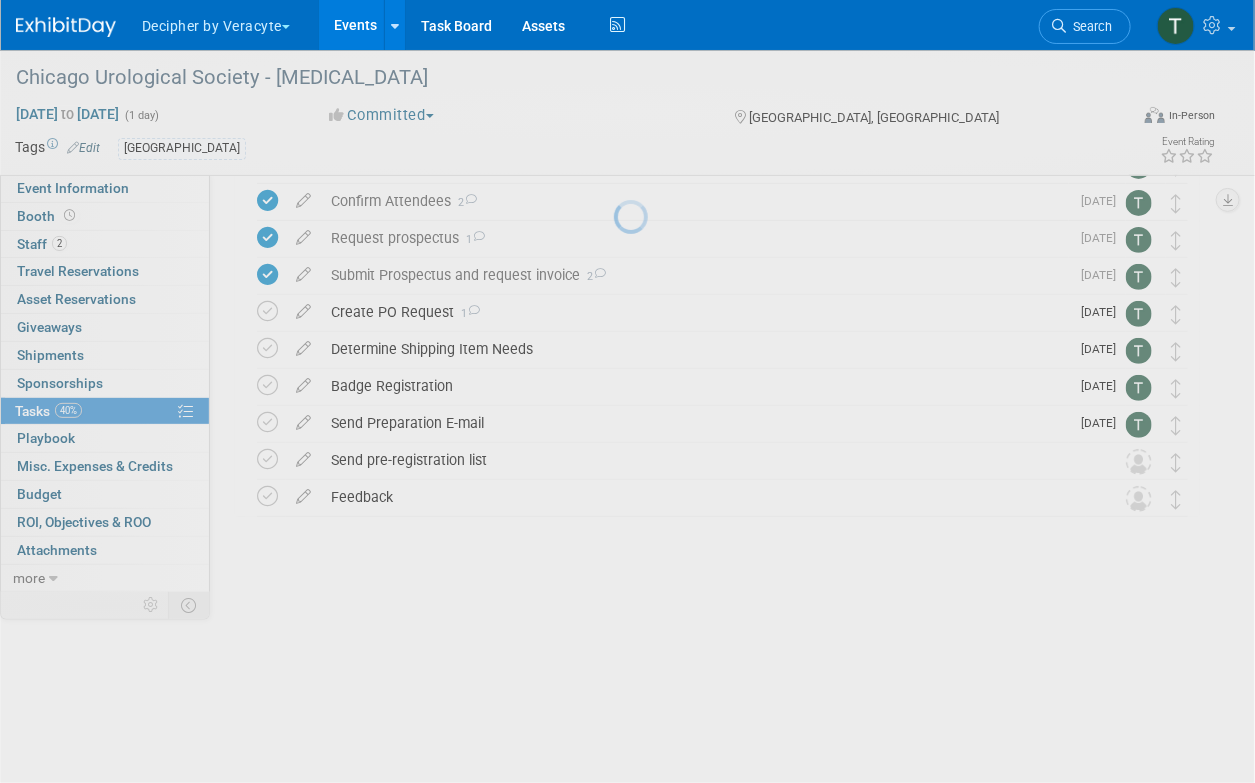 scroll, scrollTop: 0, scrollLeft: 0, axis: both 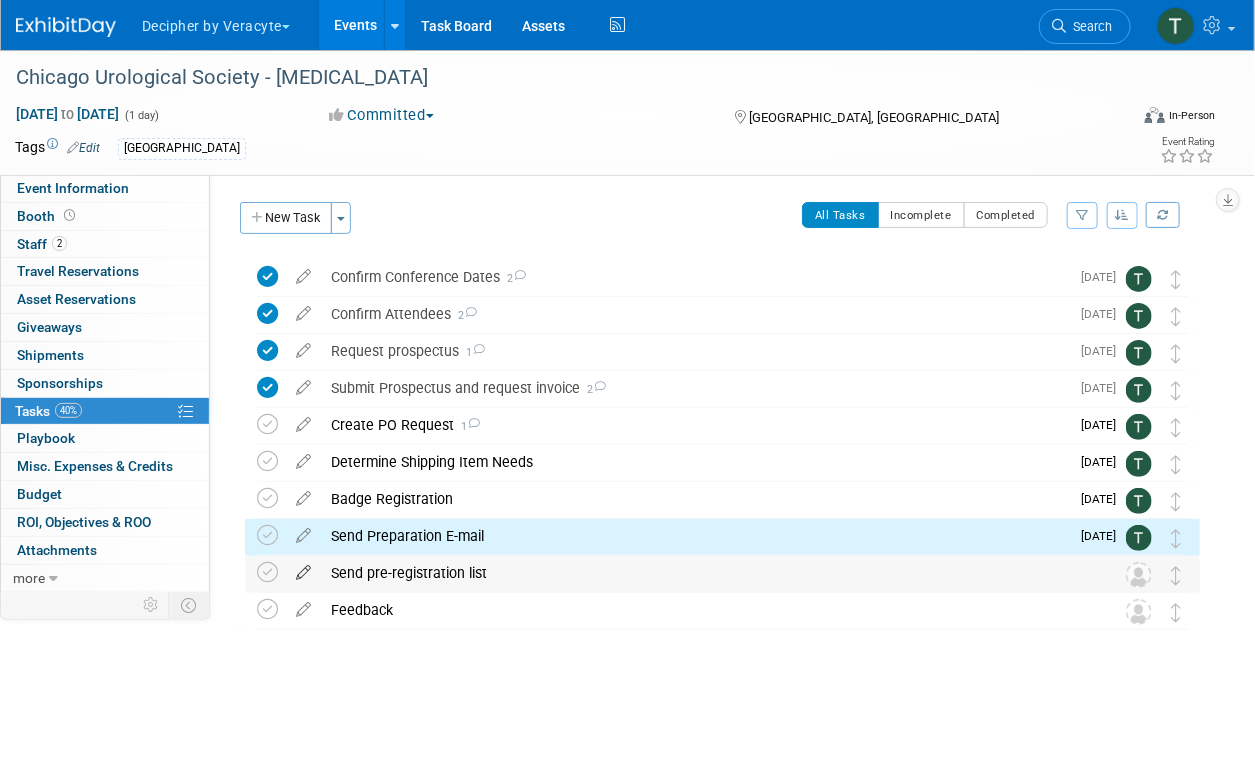 click at bounding box center (303, 568) 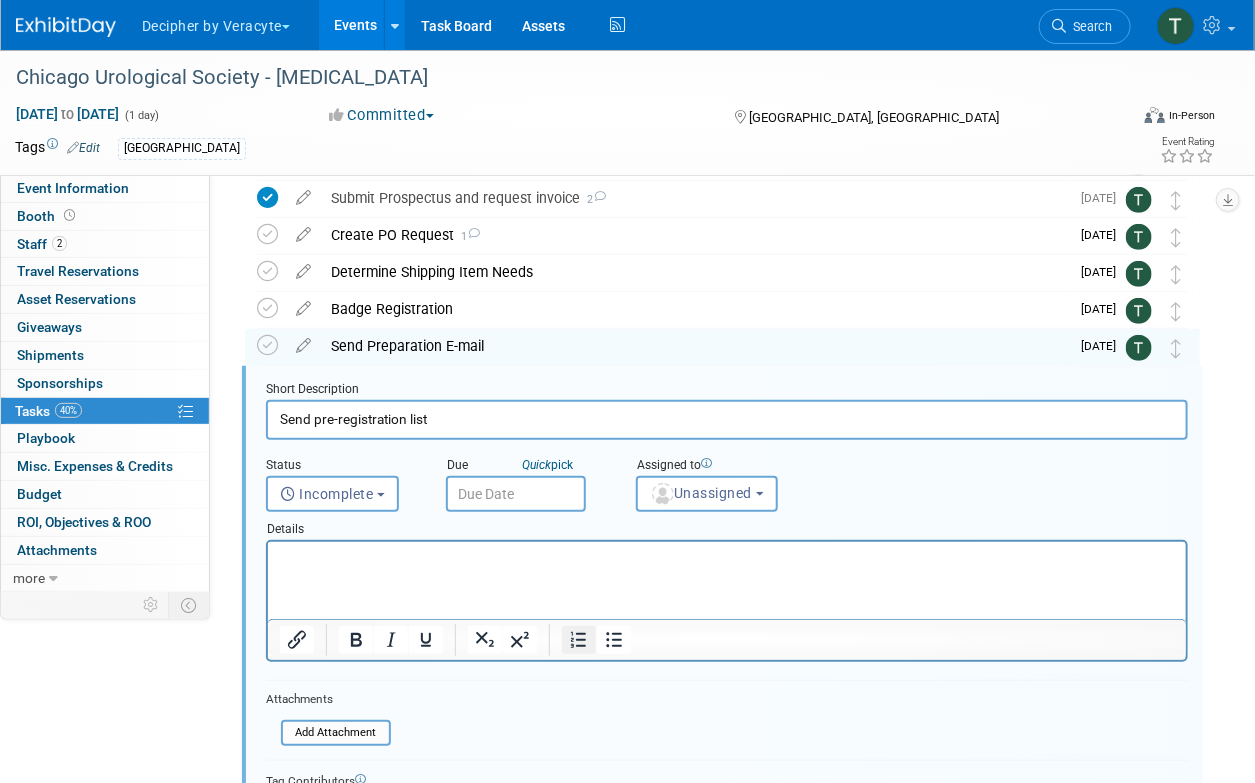 scroll, scrollTop: 262, scrollLeft: 0, axis: vertical 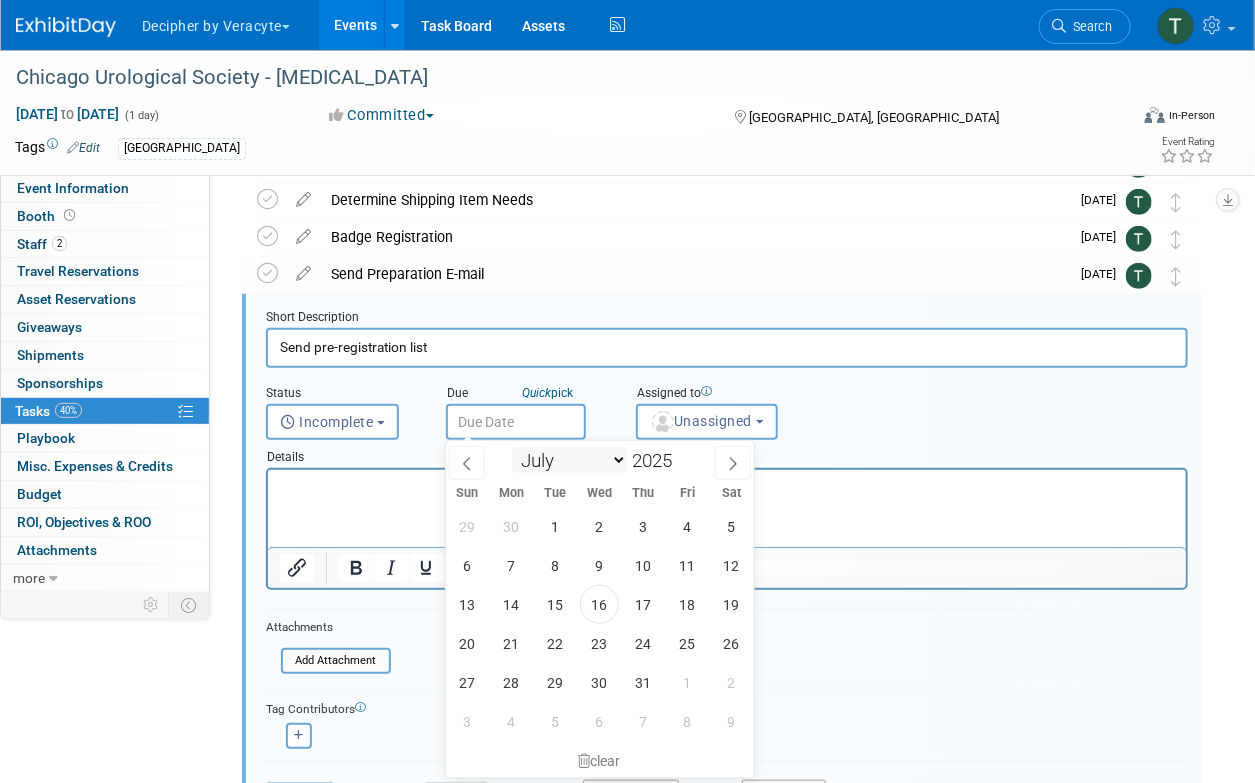 click at bounding box center [516, 422] 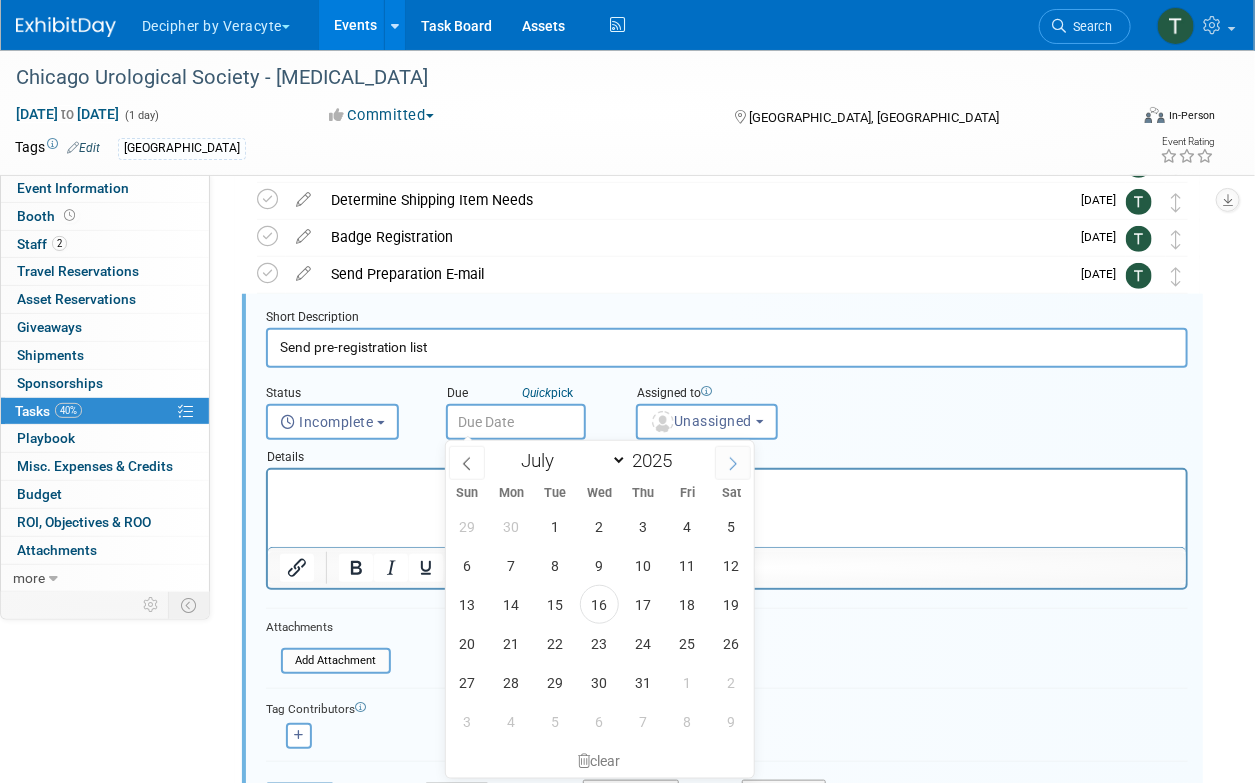 click 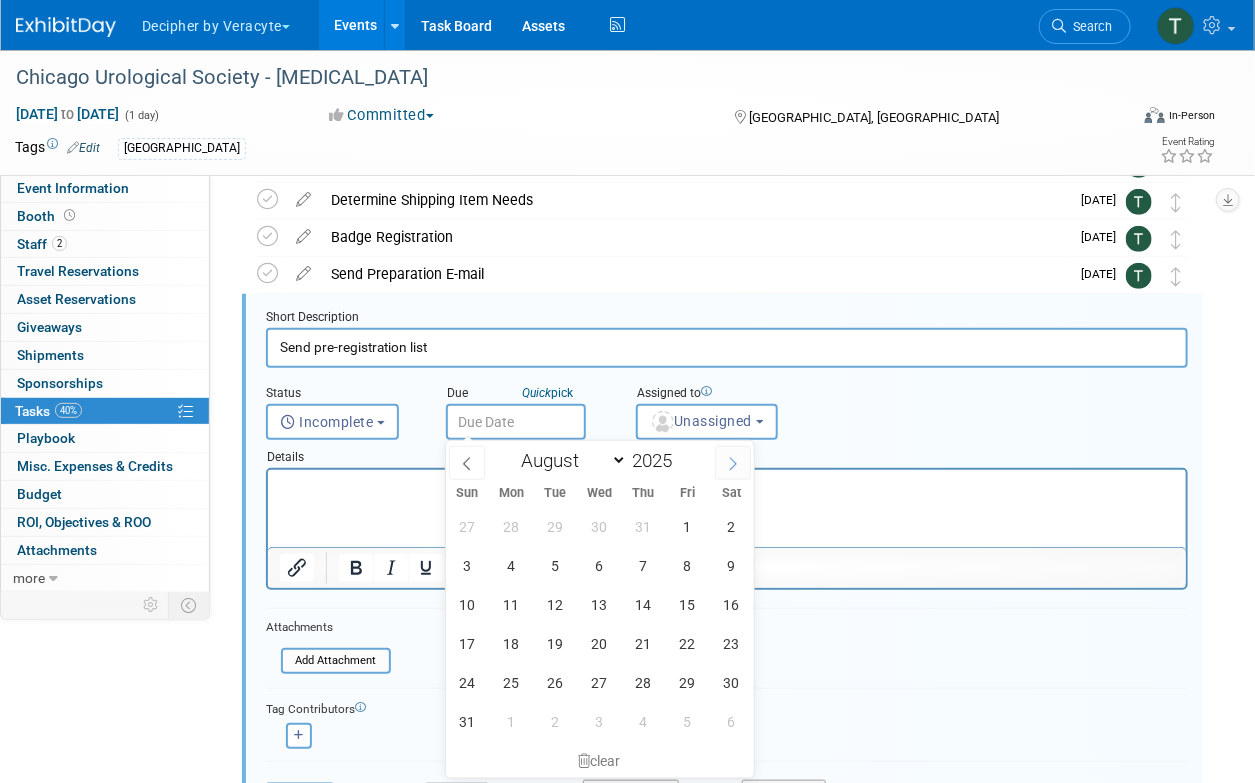click 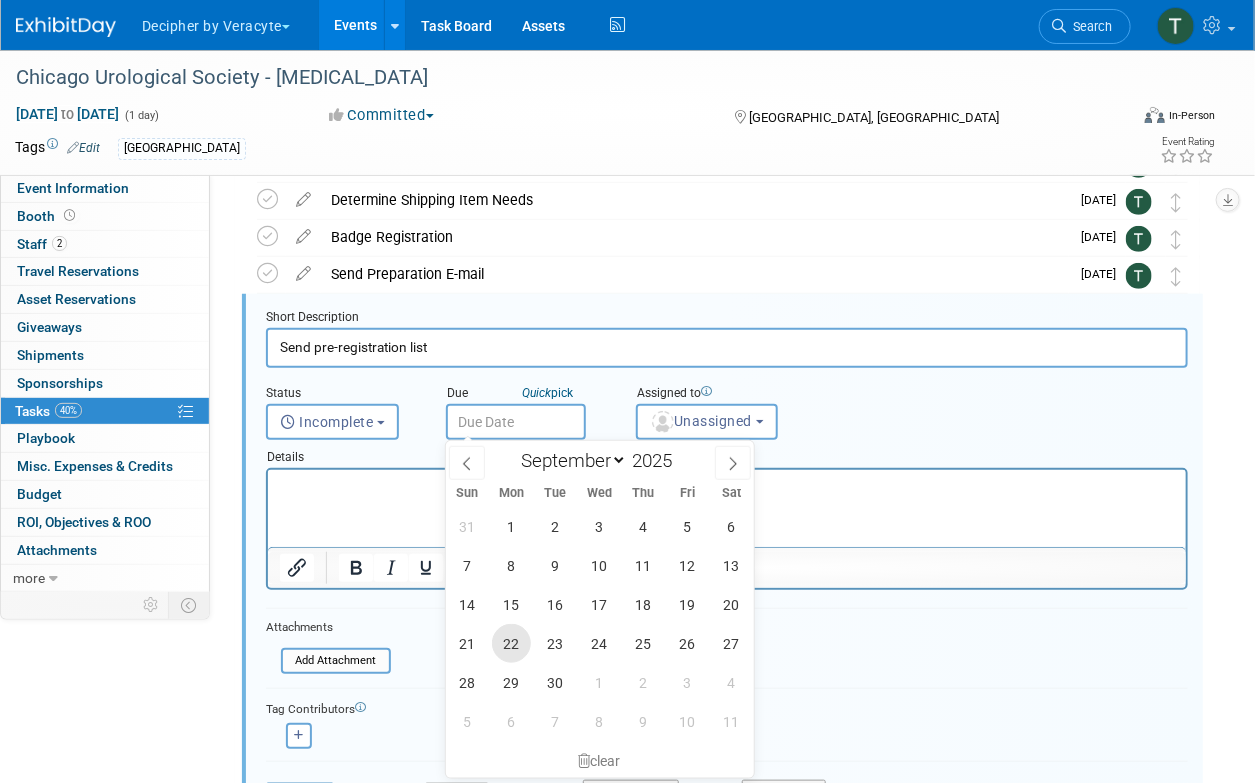click on "22" at bounding box center [511, 643] 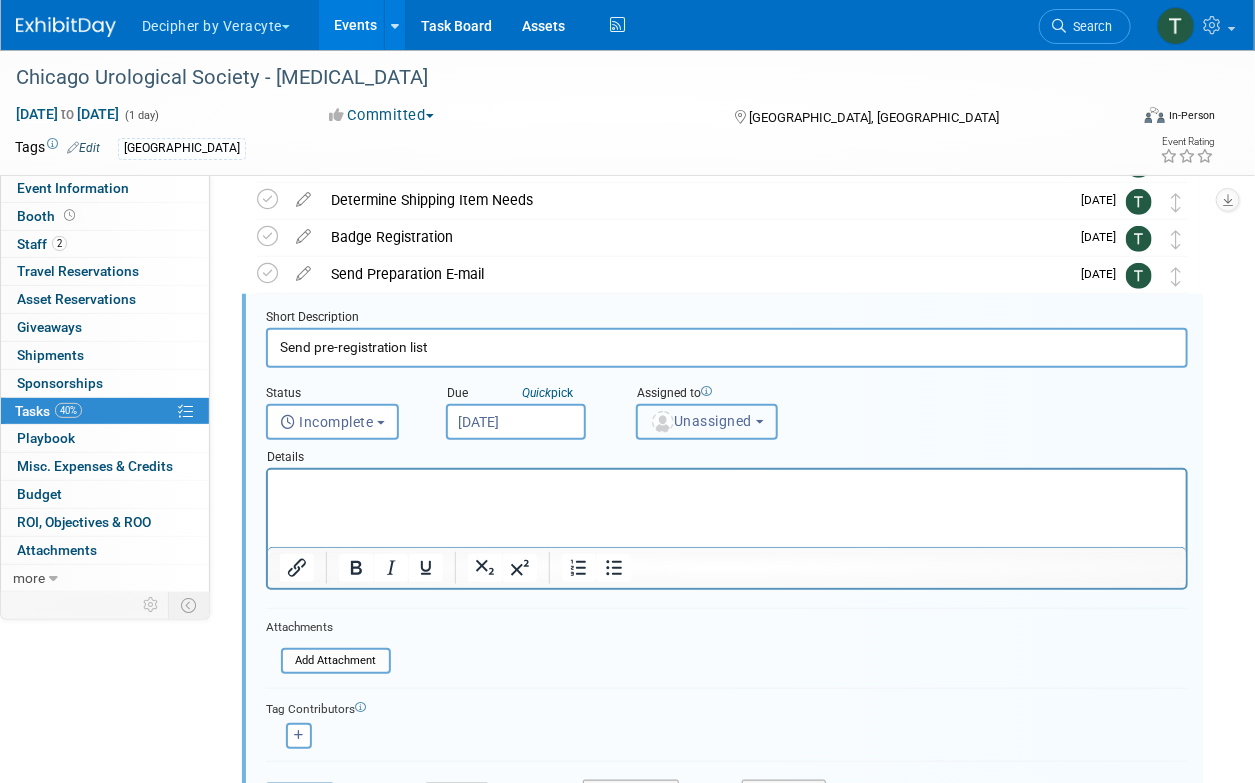 click at bounding box center [663, 422] 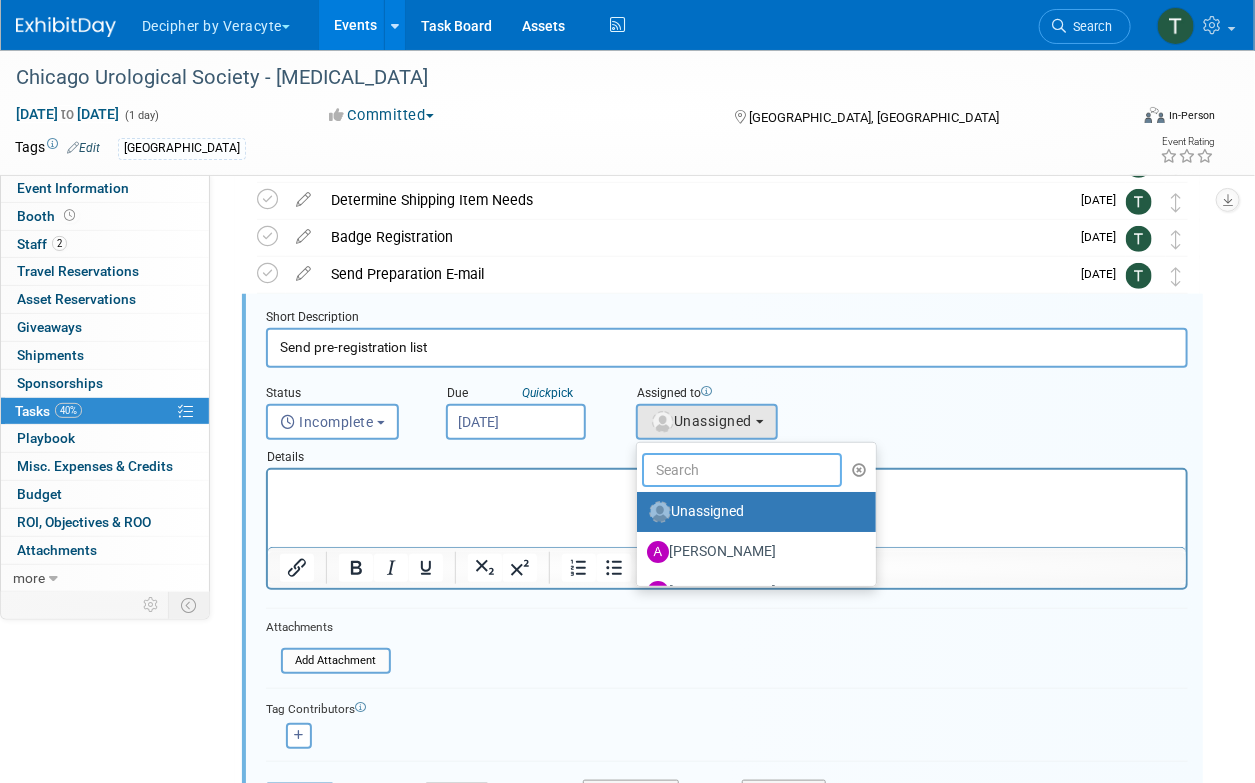 click at bounding box center [742, 470] 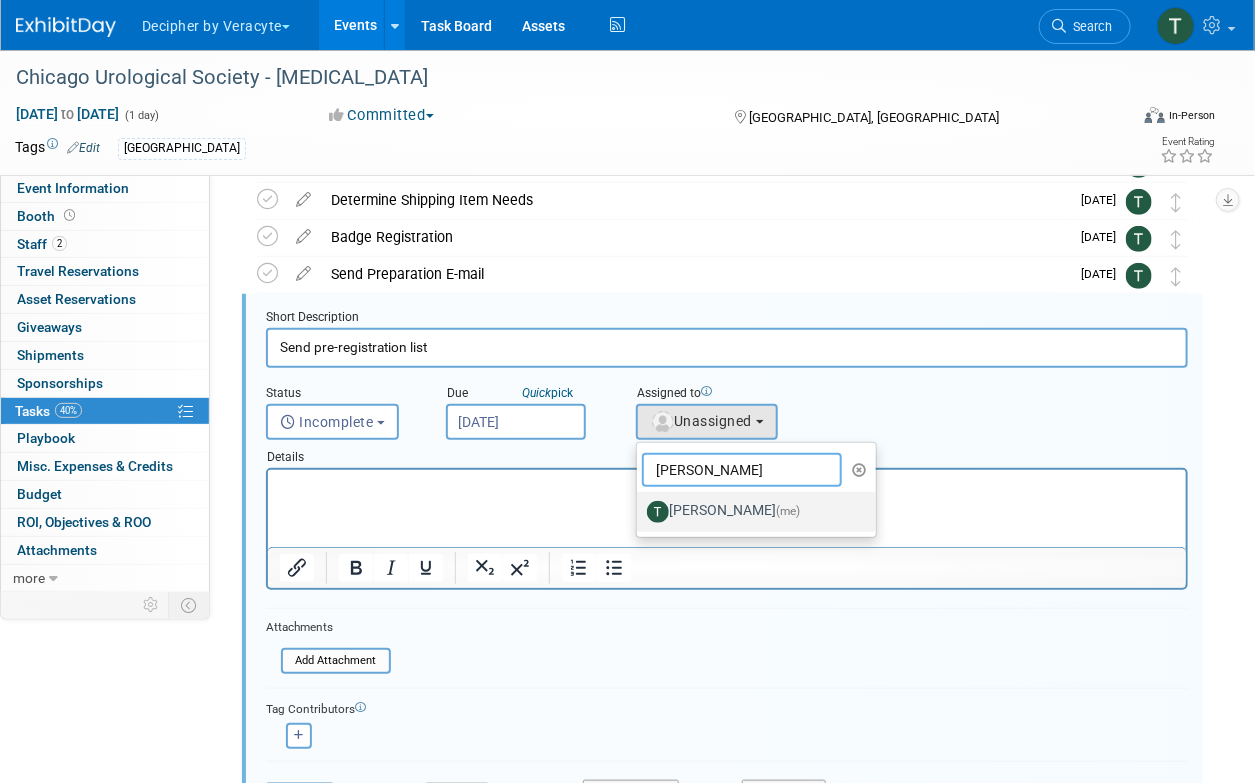 type on "[PERSON_NAME]" 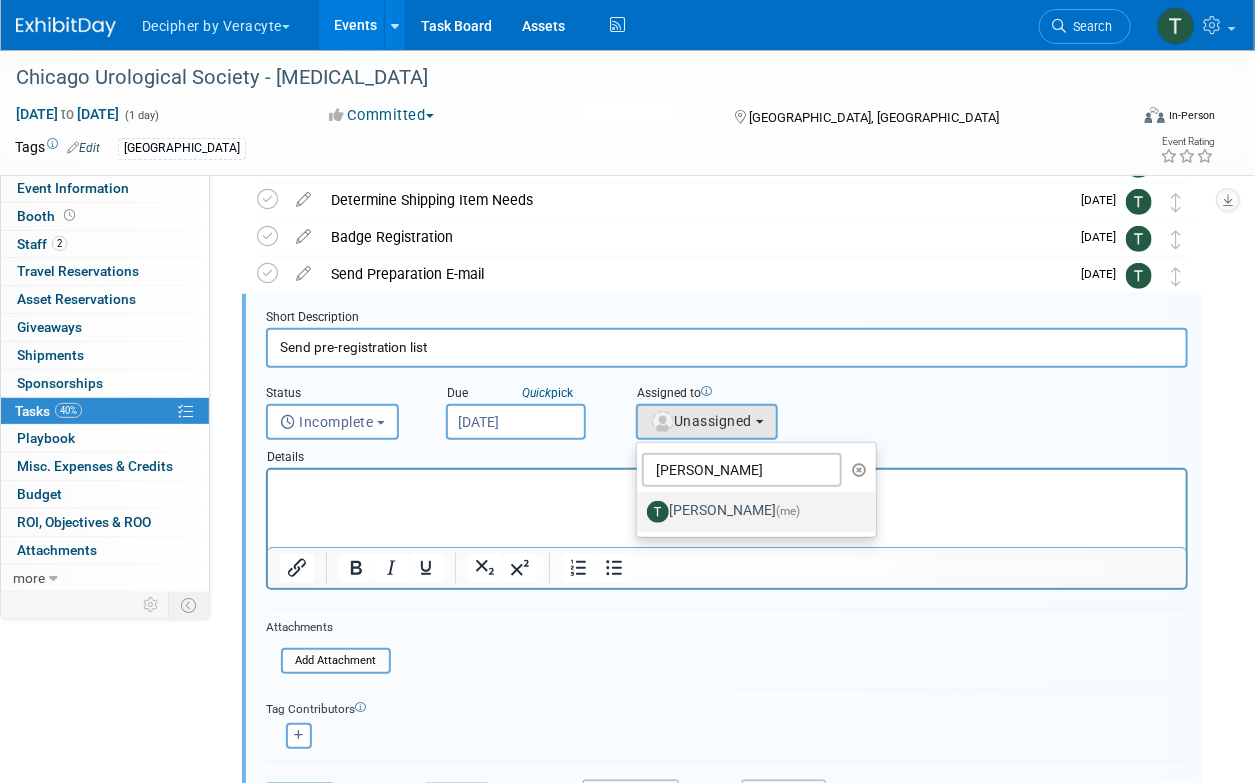 click on "[PERSON_NAME]
(me)" at bounding box center (751, 512) 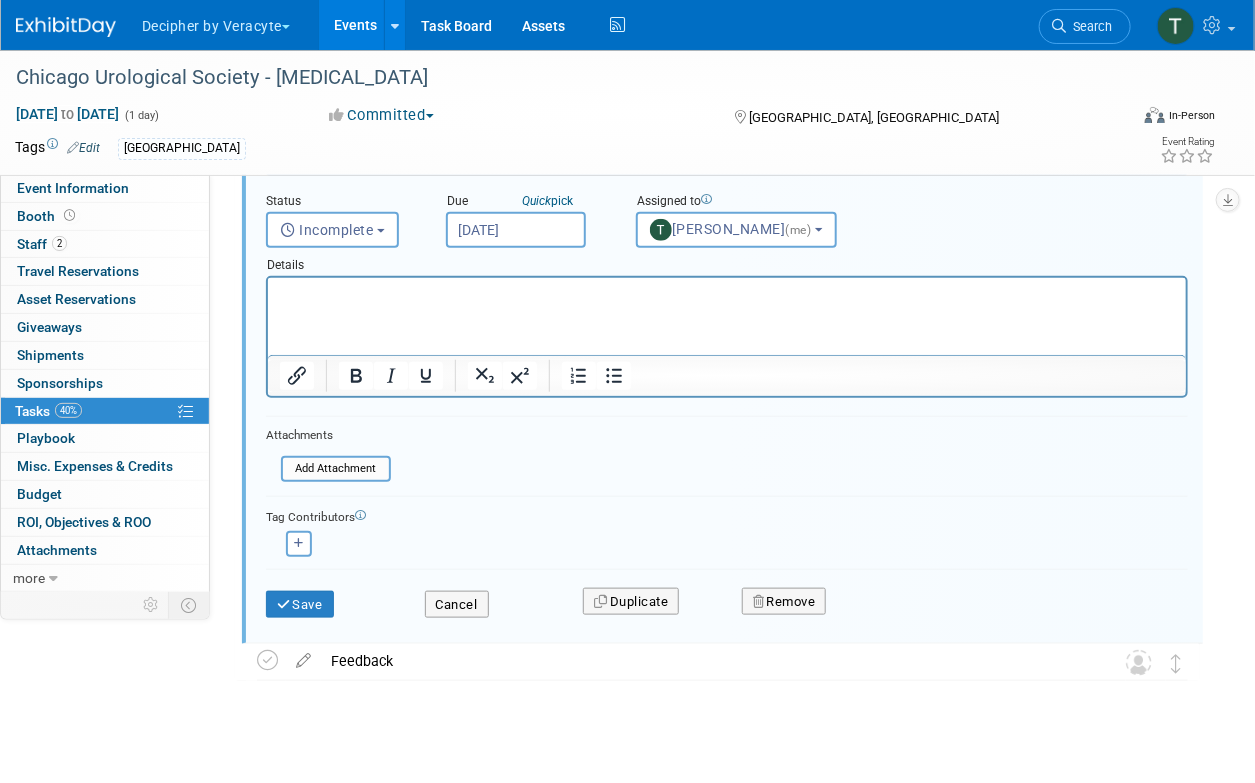 scroll, scrollTop: 473, scrollLeft: 0, axis: vertical 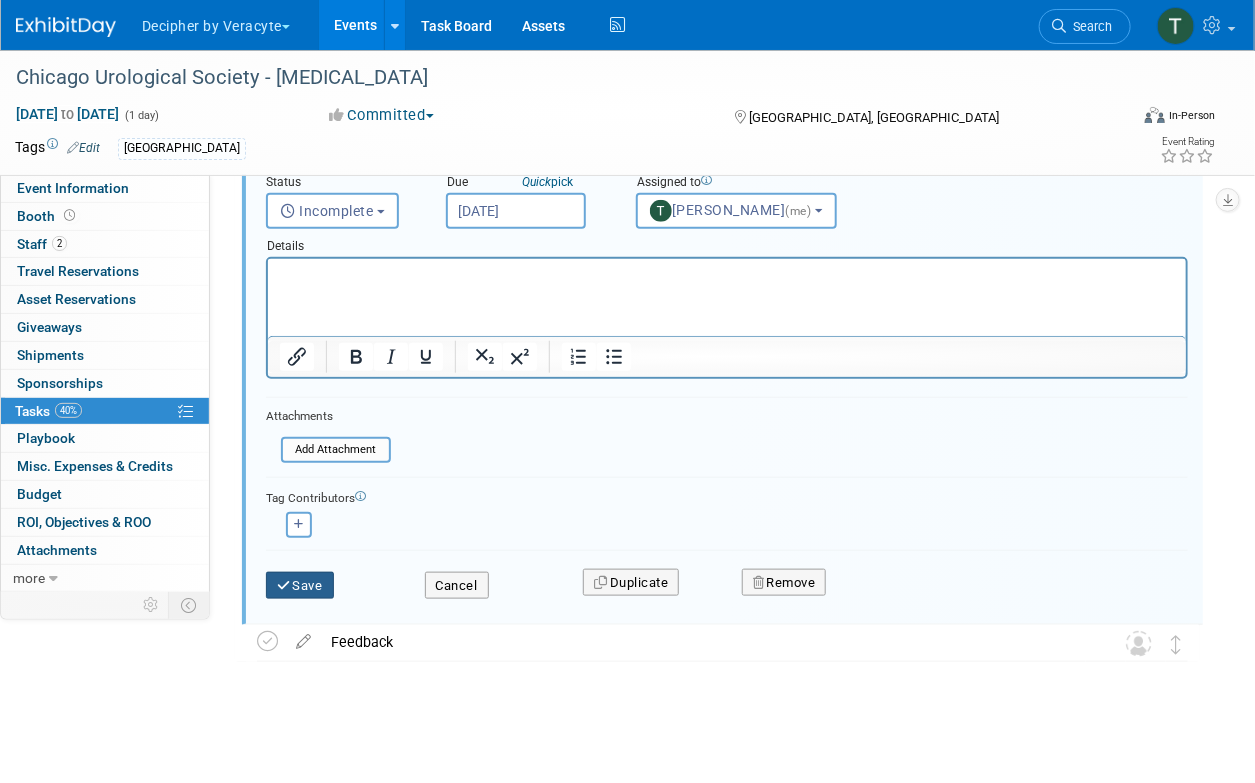 click on "Save" at bounding box center (300, 586) 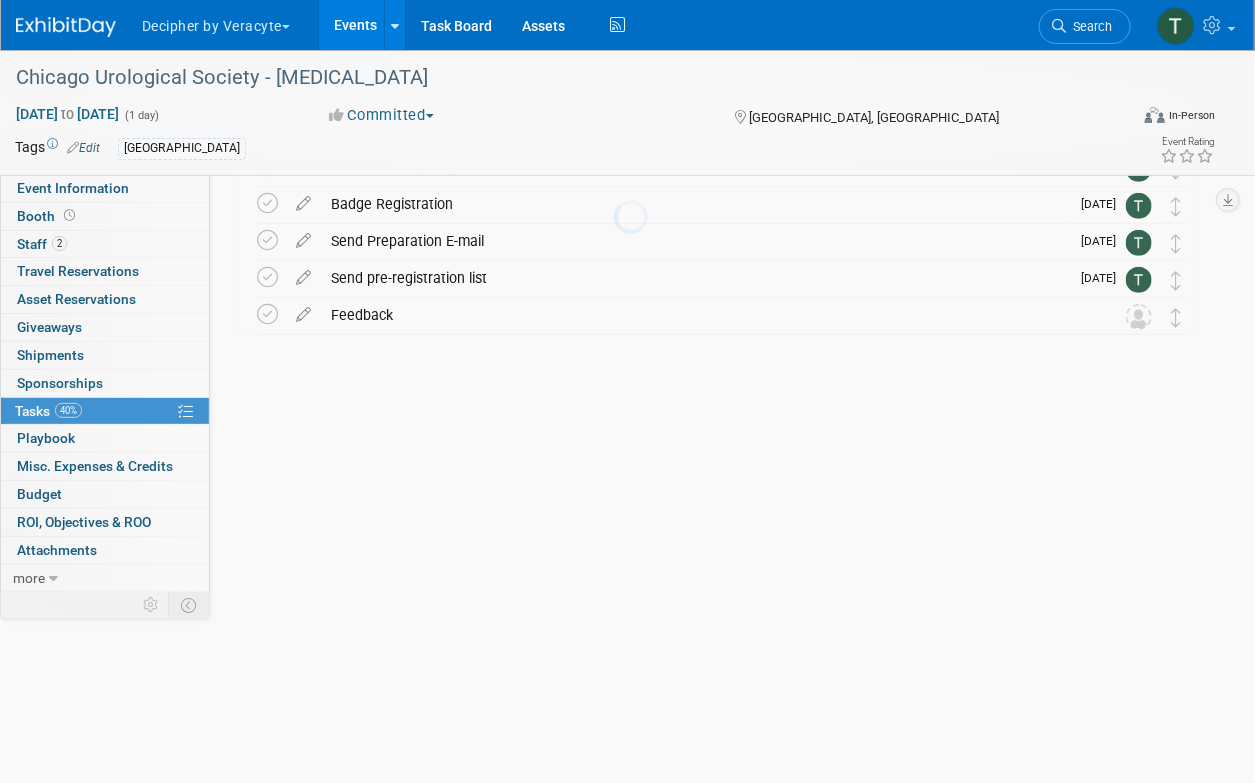 scroll, scrollTop: 0, scrollLeft: 0, axis: both 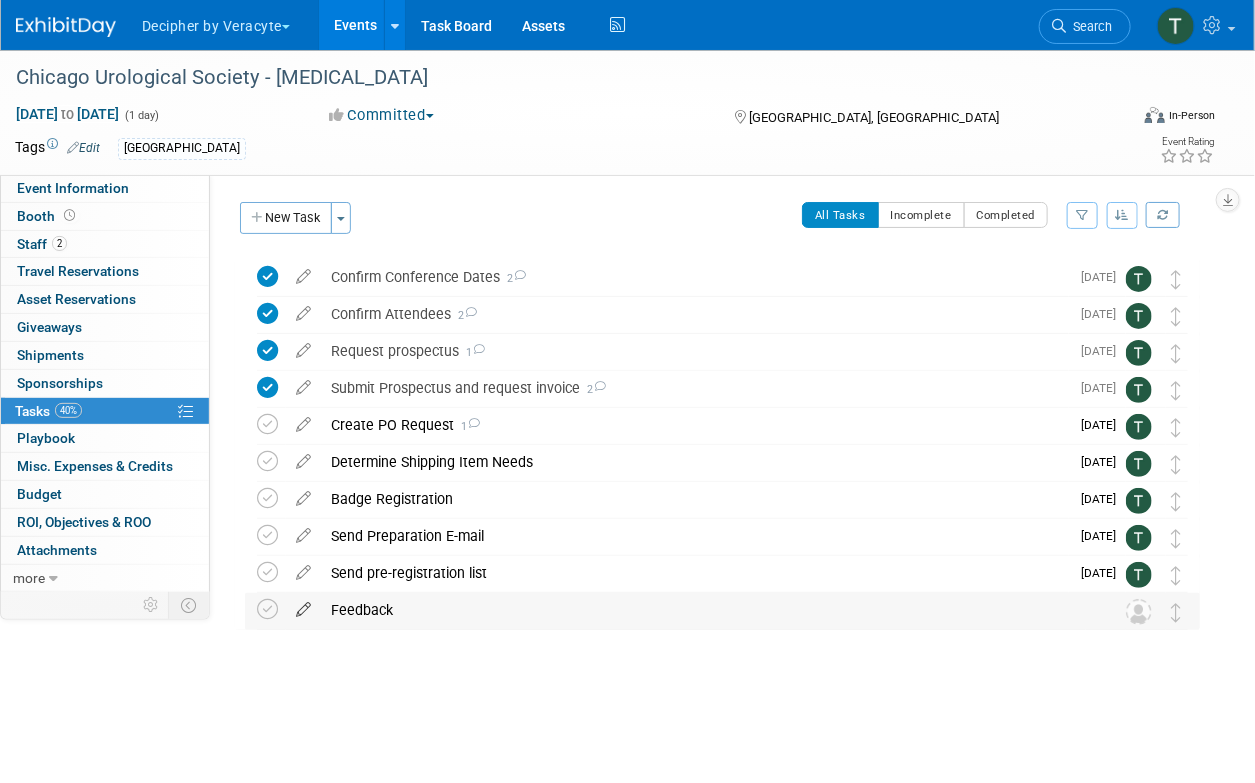 click at bounding box center (303, 605) 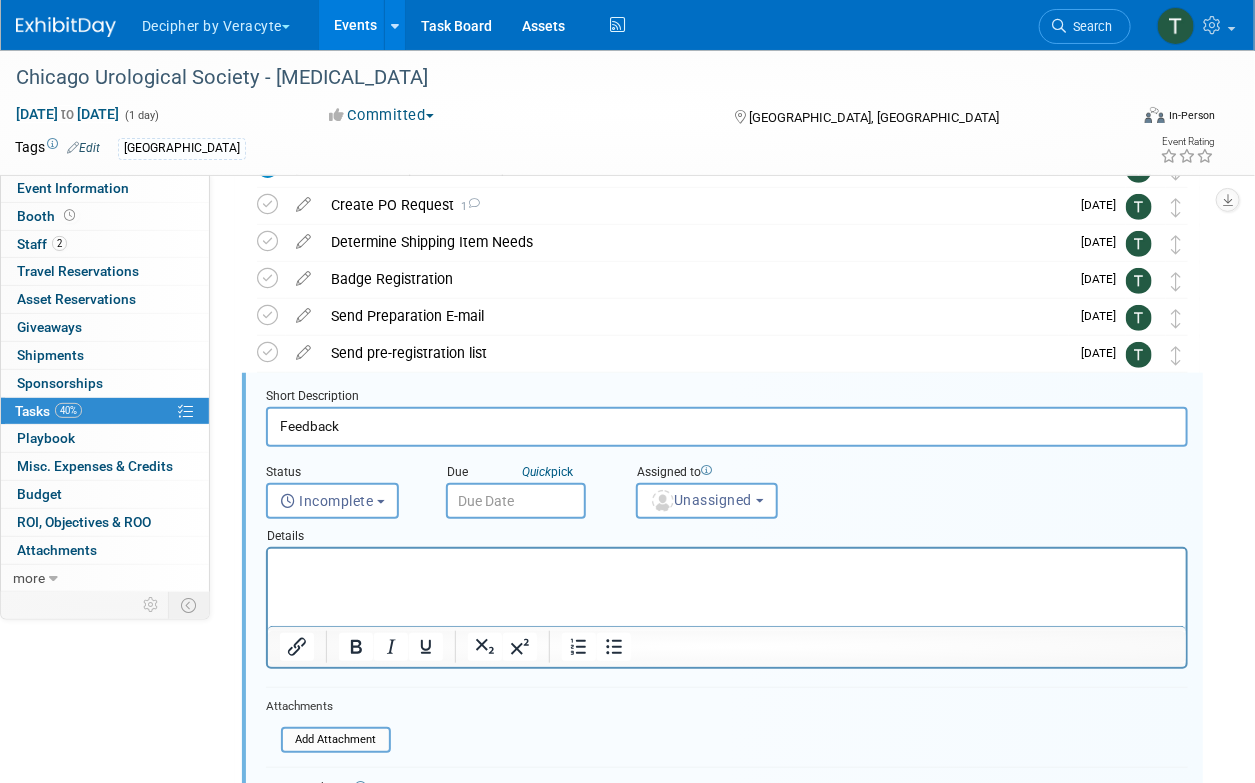 scroll, scrollTop: 300, scrollLeft: 0, axis: vertical 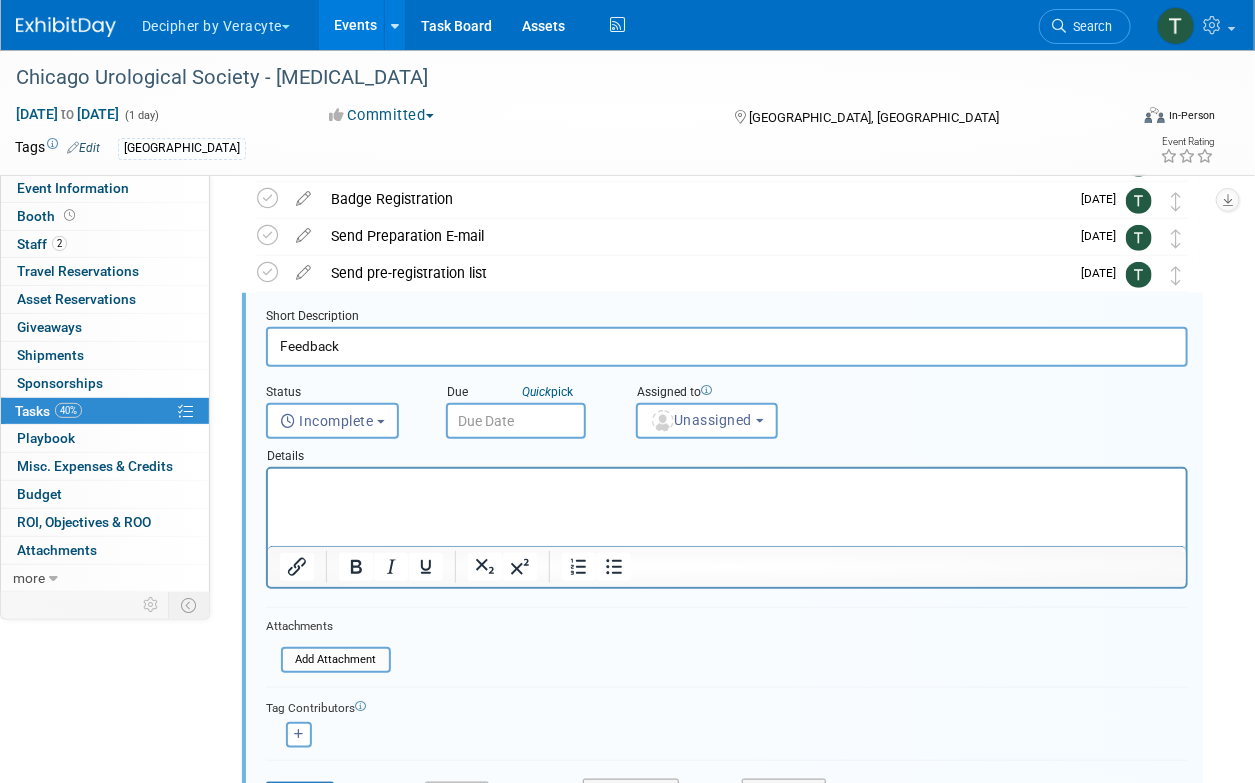 click at bounding box center [516, 421] 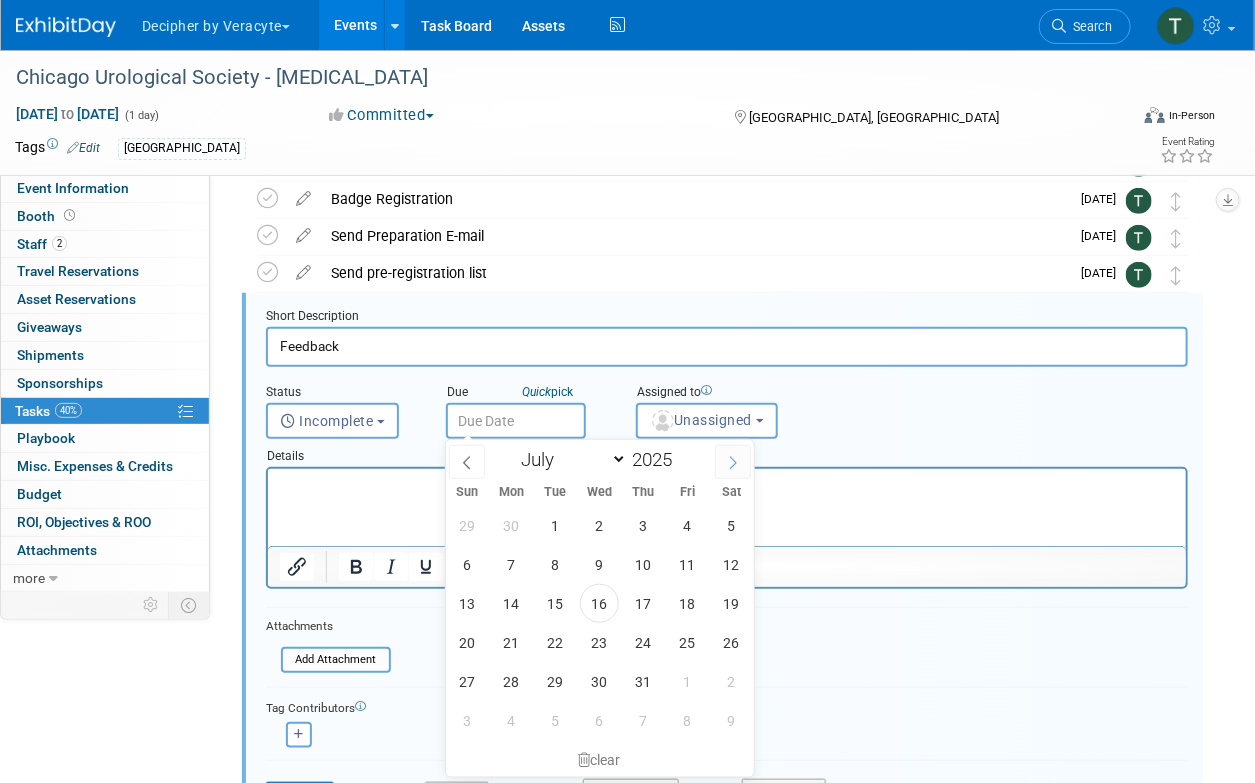 click 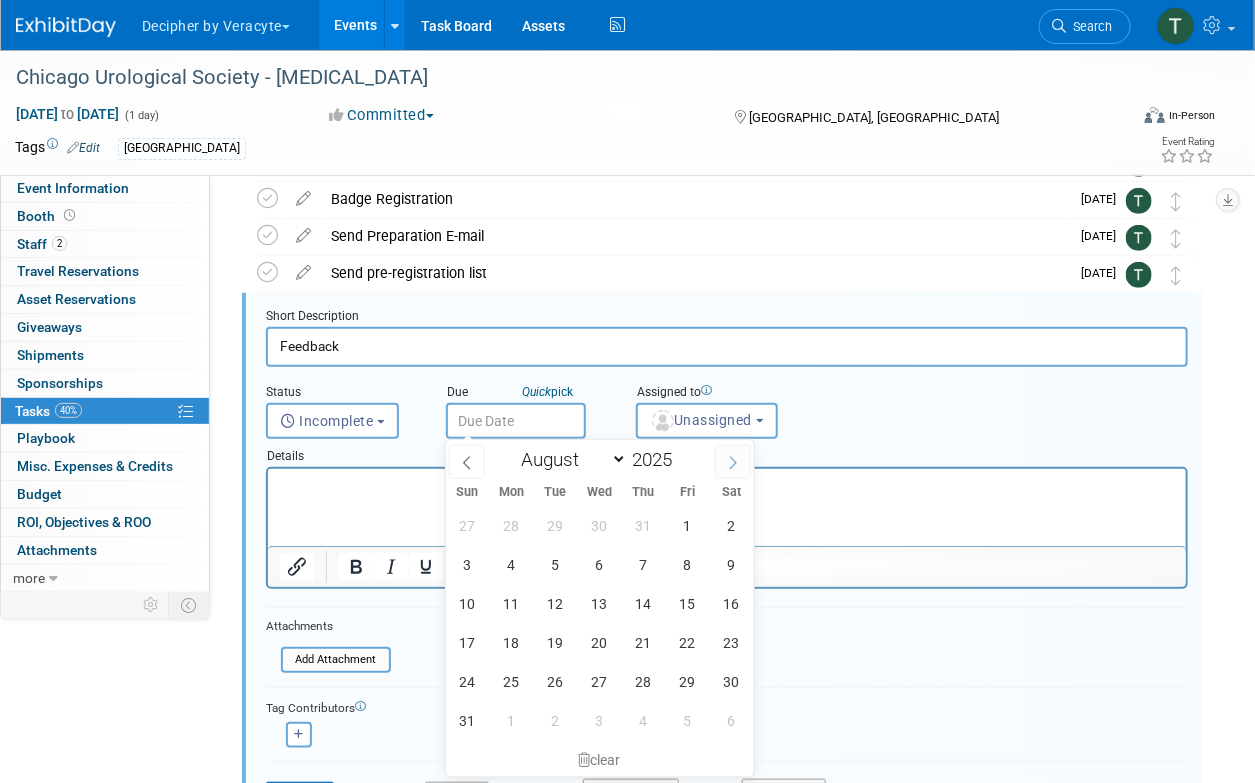 click 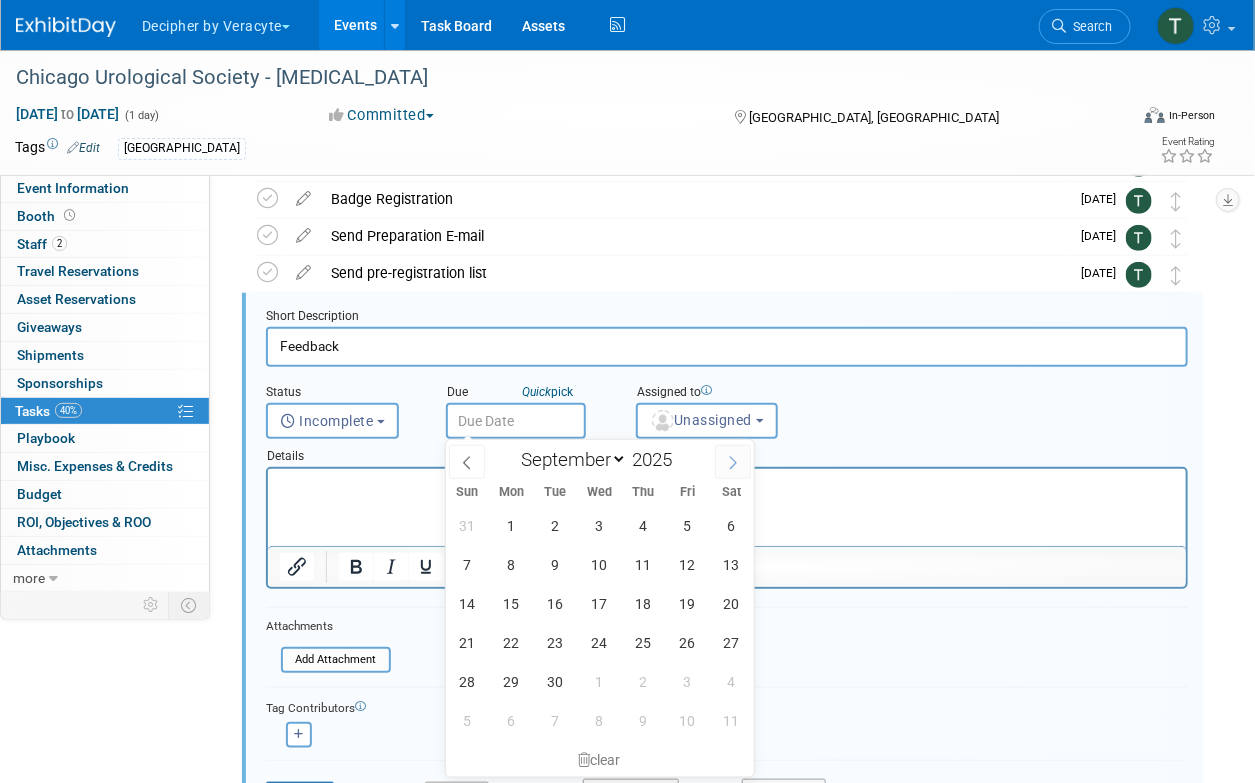 click 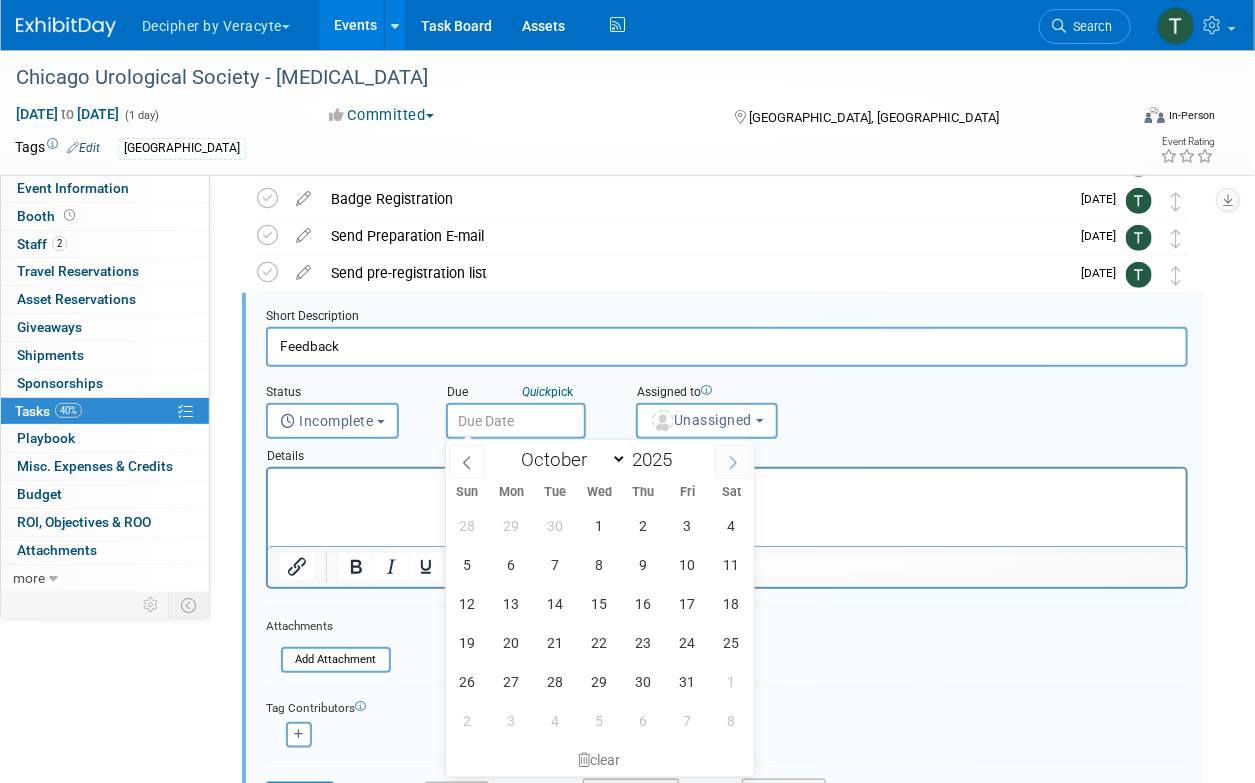 click 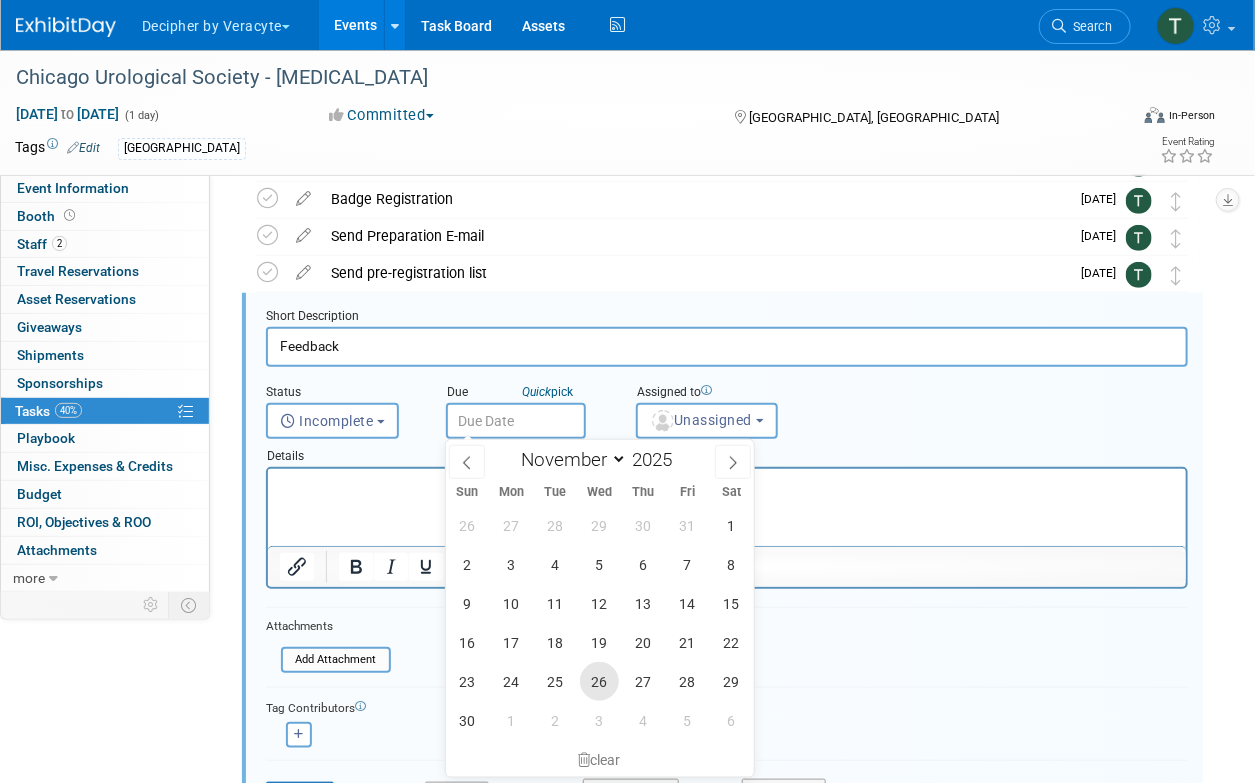 click on "26" at bounding box center (599, 681) 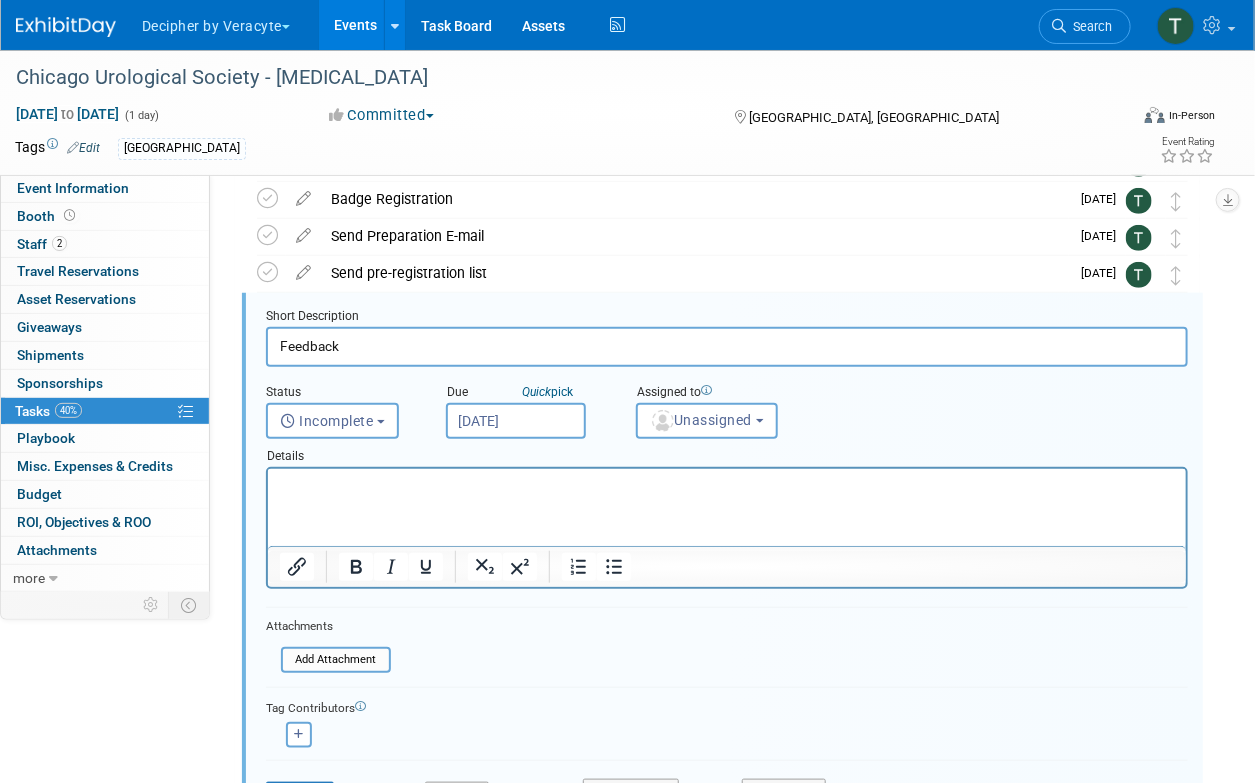 click on "Assigned to" at bounding box center (740, 393) 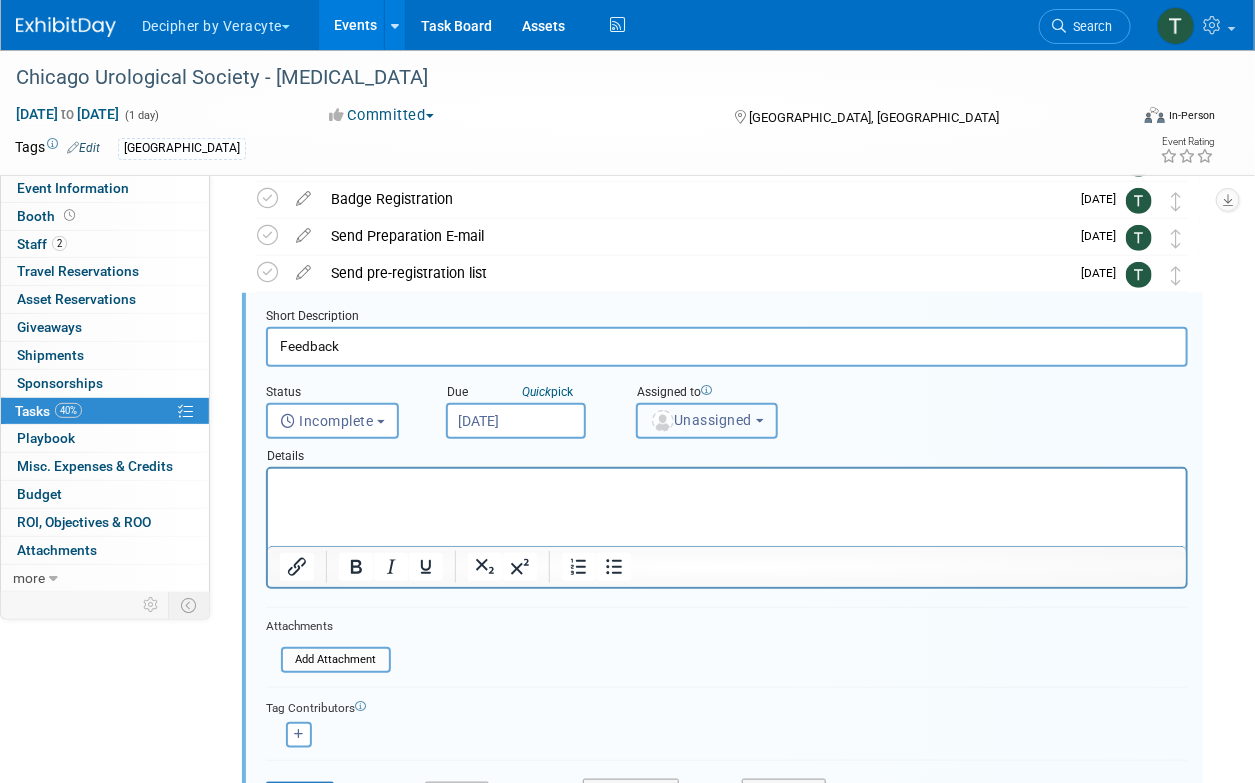 click at bounding box center [663, 421] 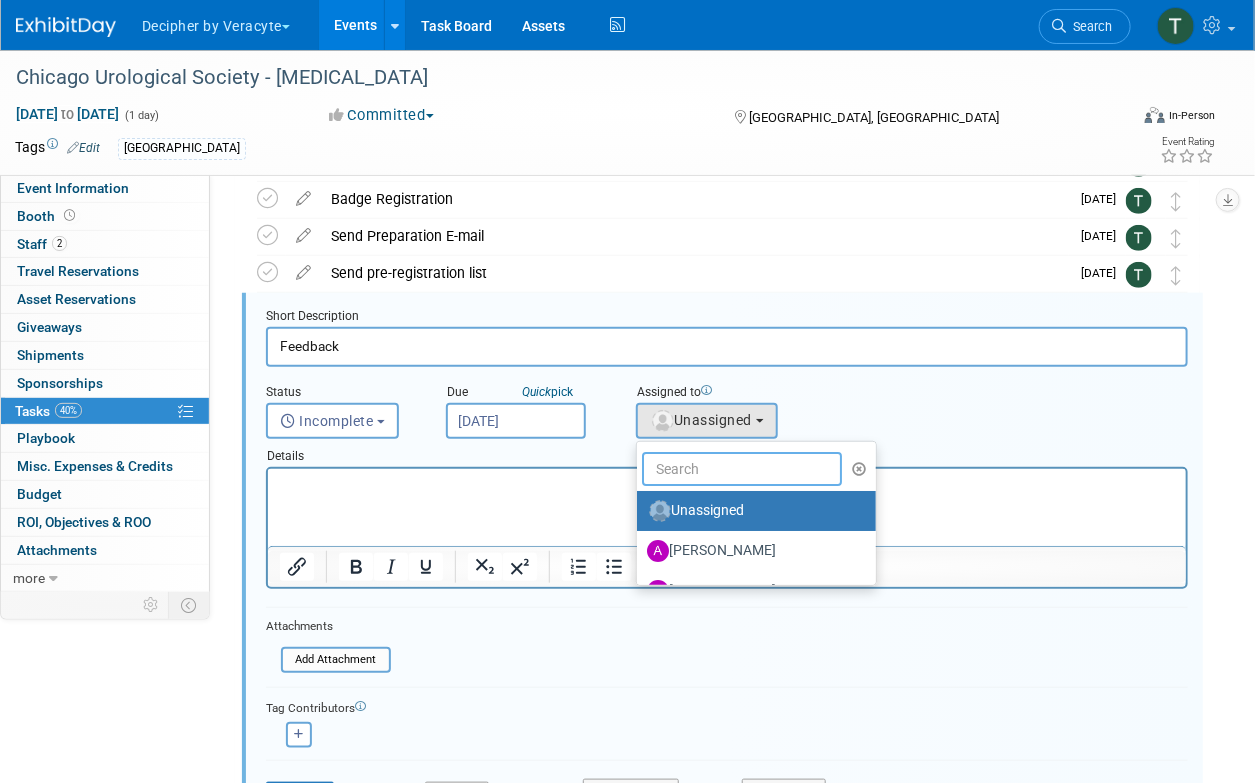 click at bounding box center [742, 469] 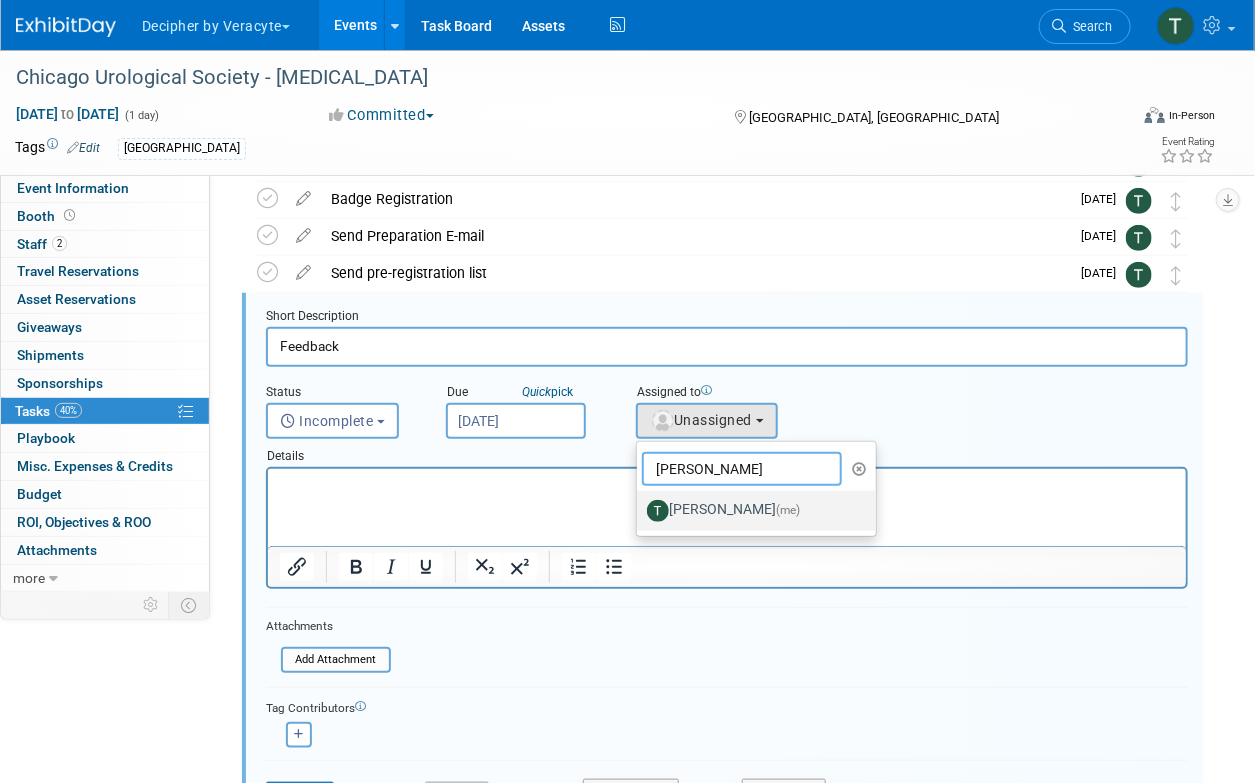 type on "[PERSON_NAME]" 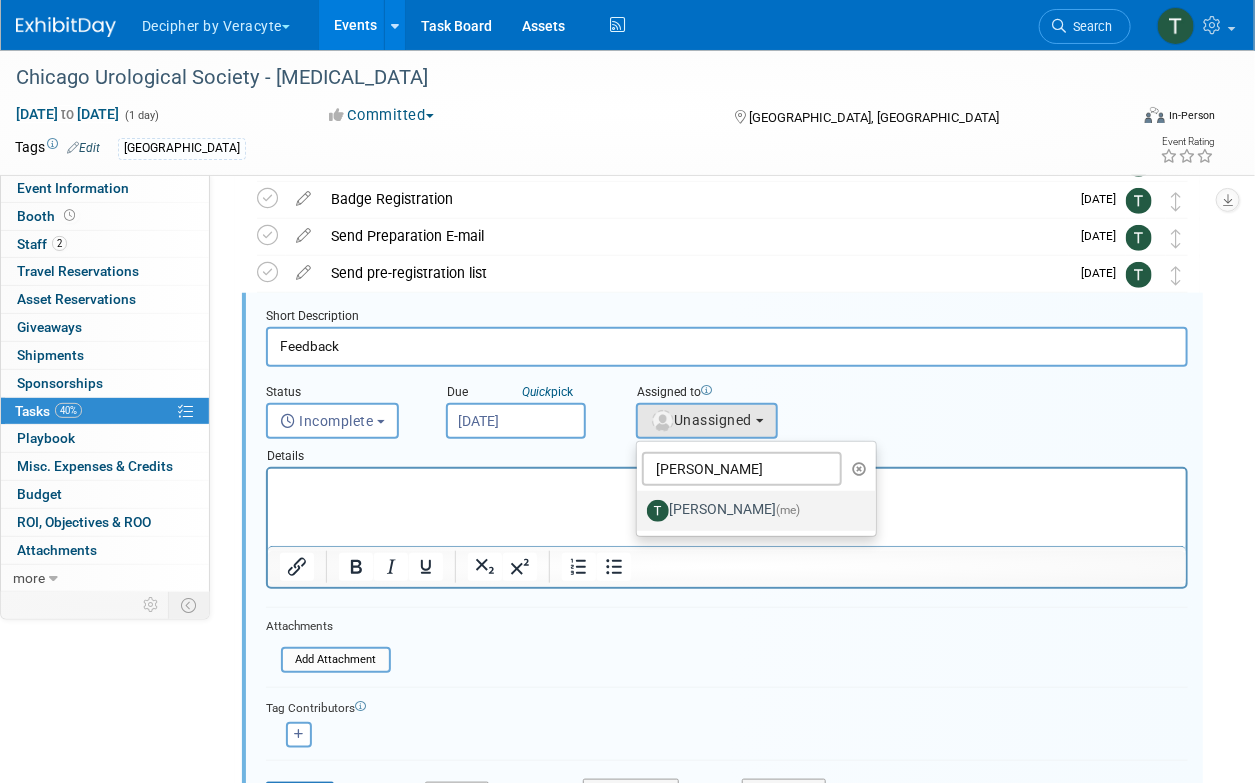 click on "[PERSON_NAME]
(me)" at bounding box center [751, 511] 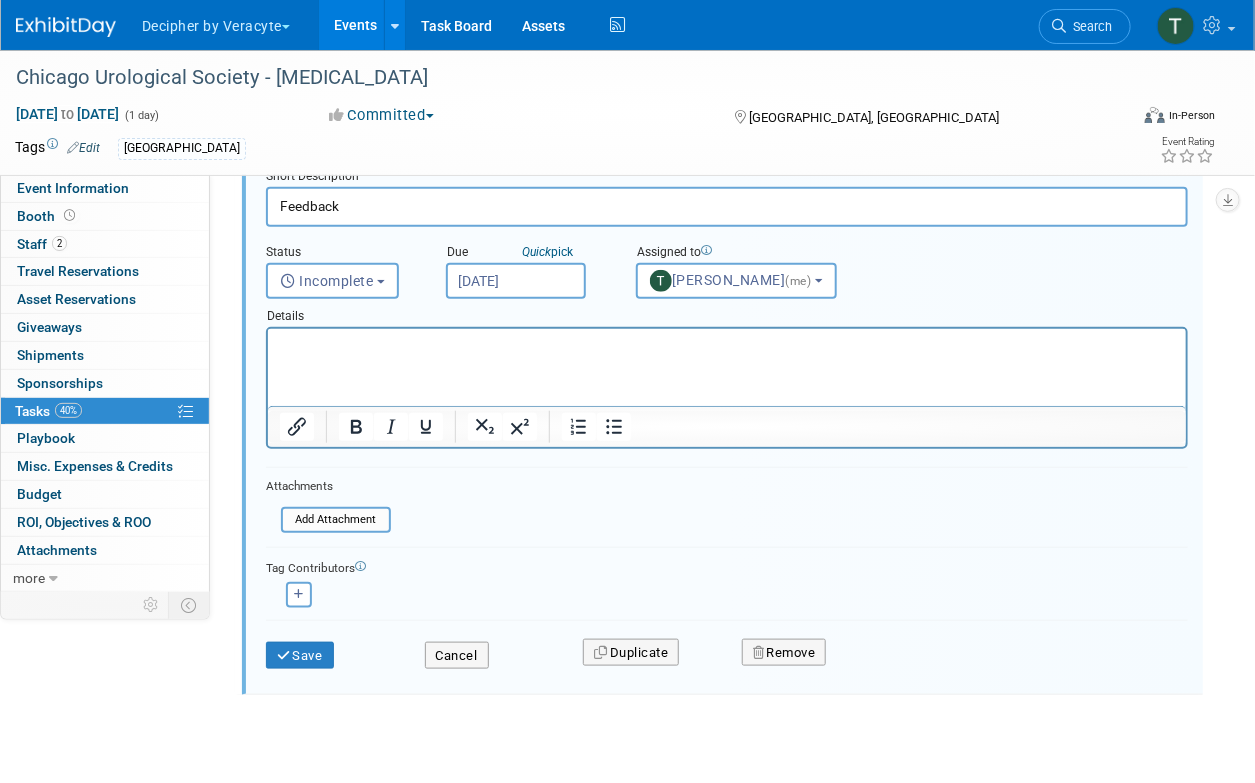 scroll, scrollTop: 473, scrollLeft: 0, axis: vertical 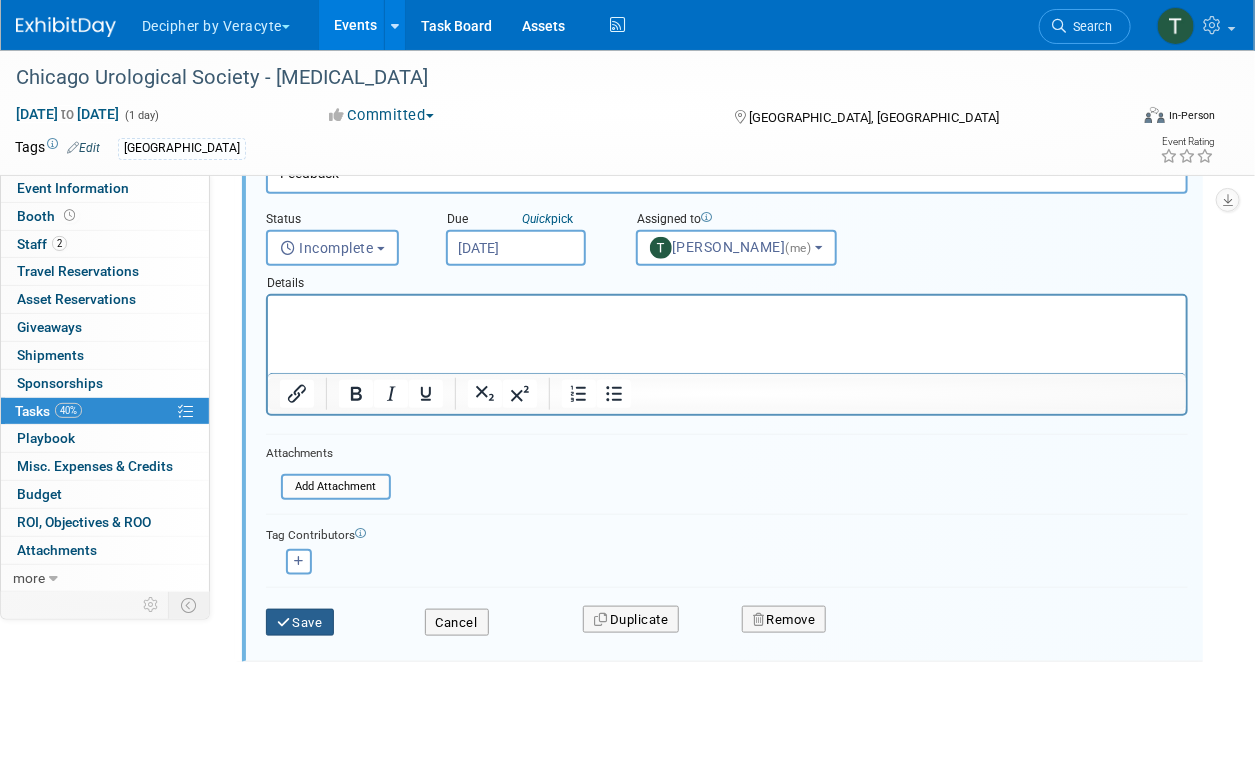 click on "Save" at bounding box center [300, 623] 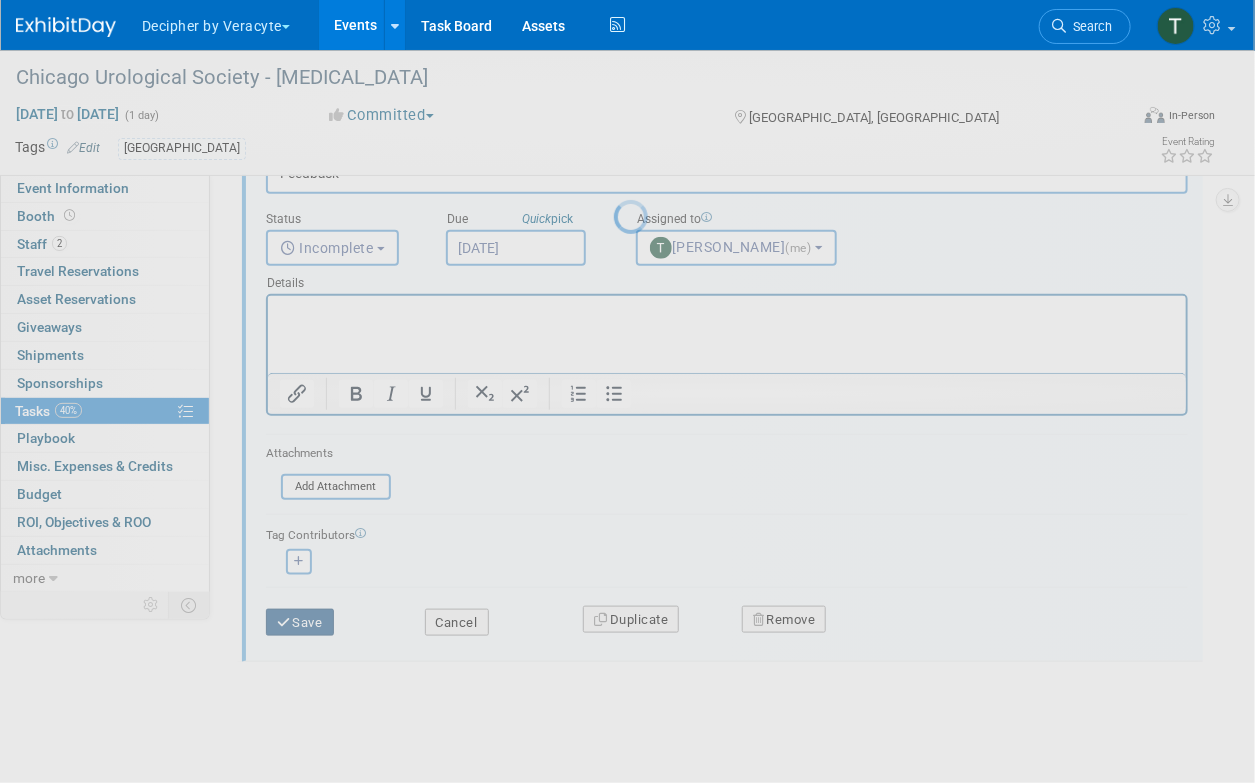scroll, scrollTop: 0, scrollLeft: 0, axis: both 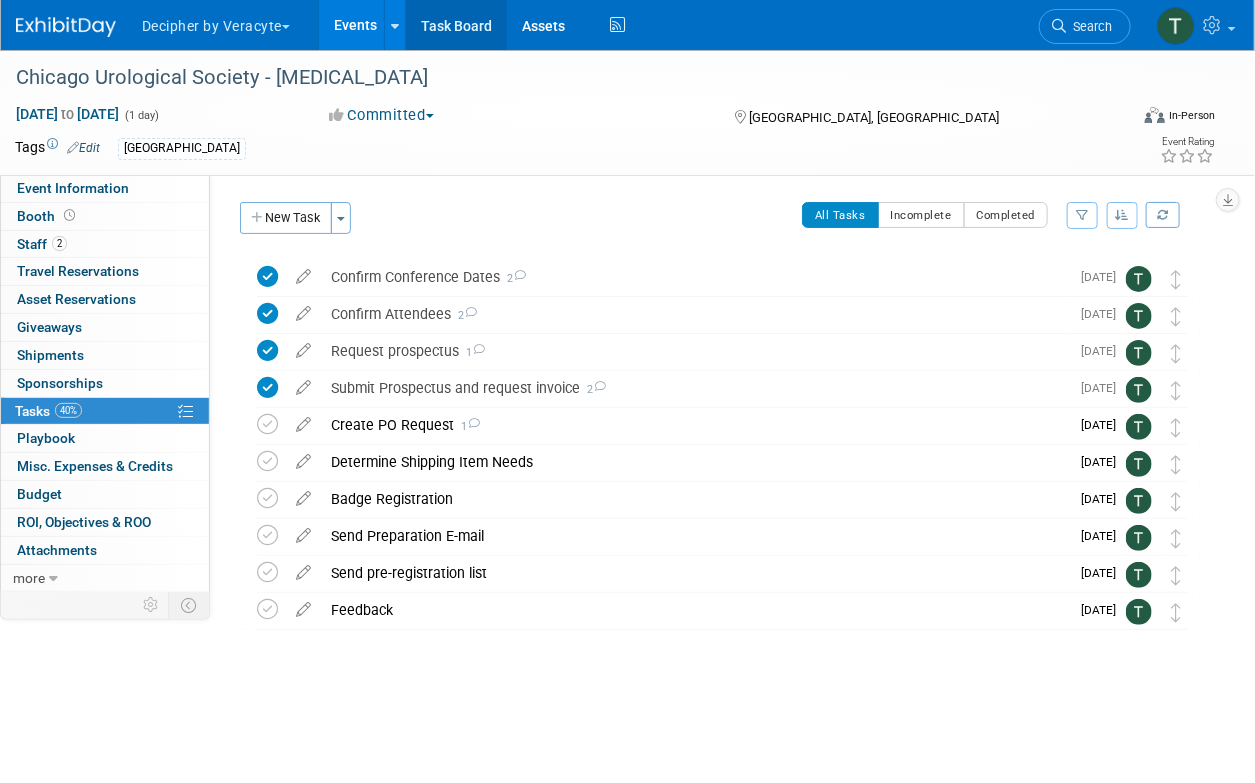 click on "Task Board" at bounding box center (456, 25) 